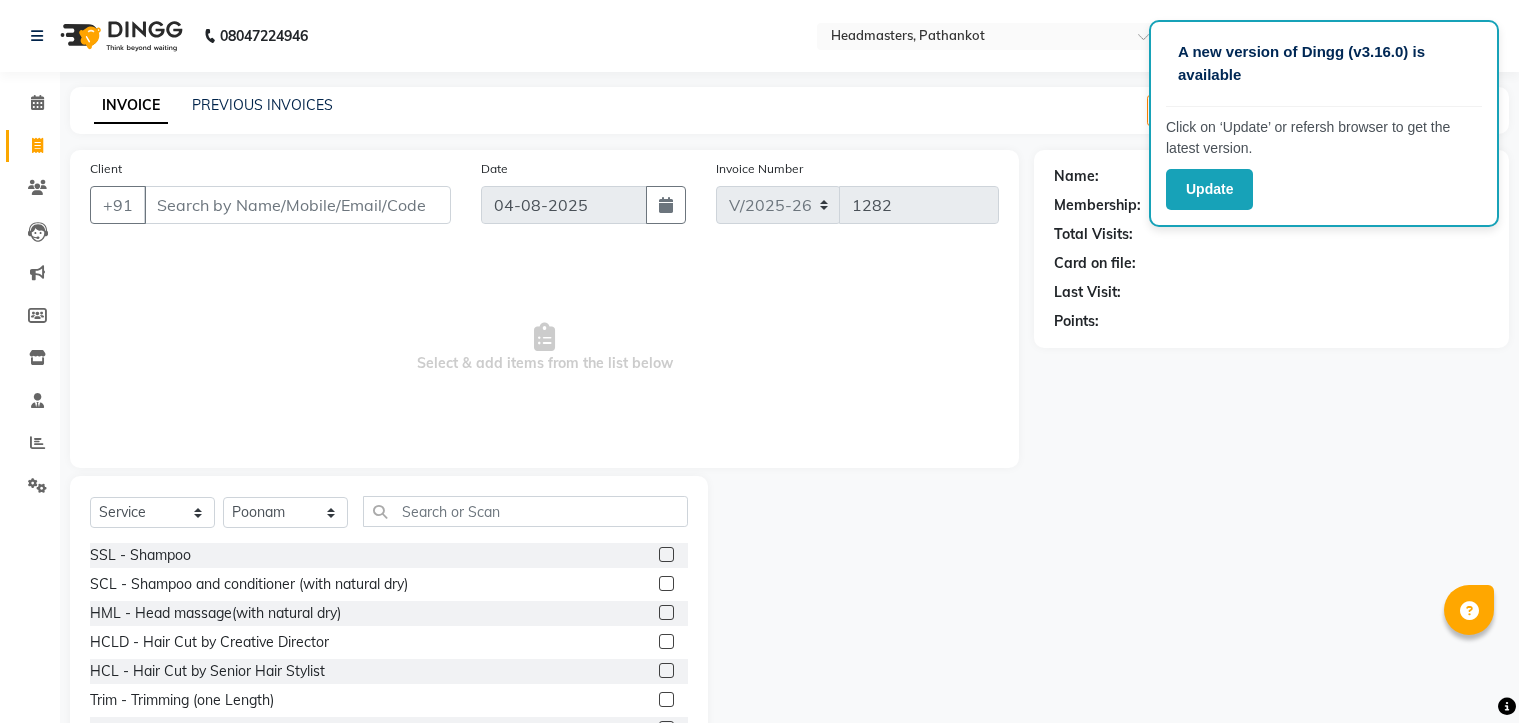 select on "service" 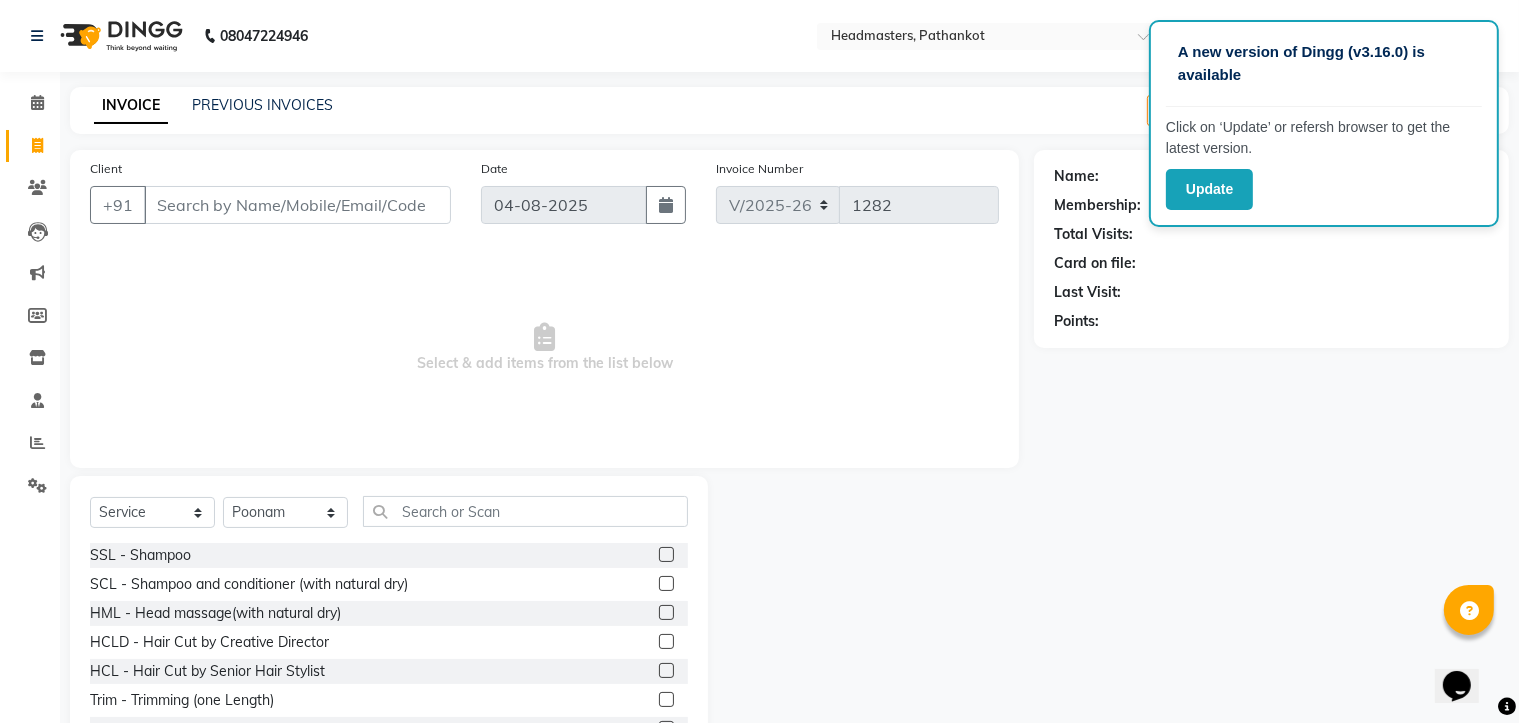 scroll, scrollTop: 0, scrollLeft: 0, axis: both 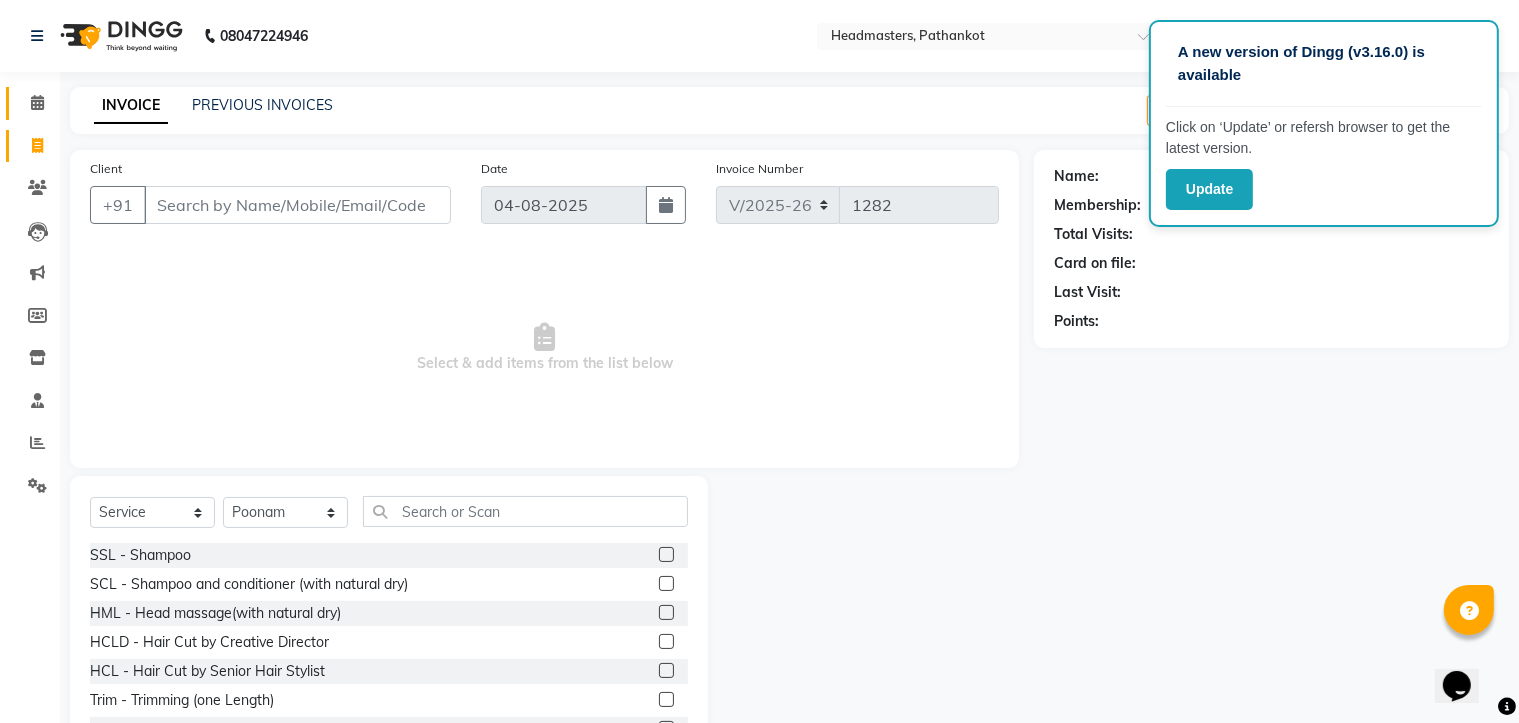 click 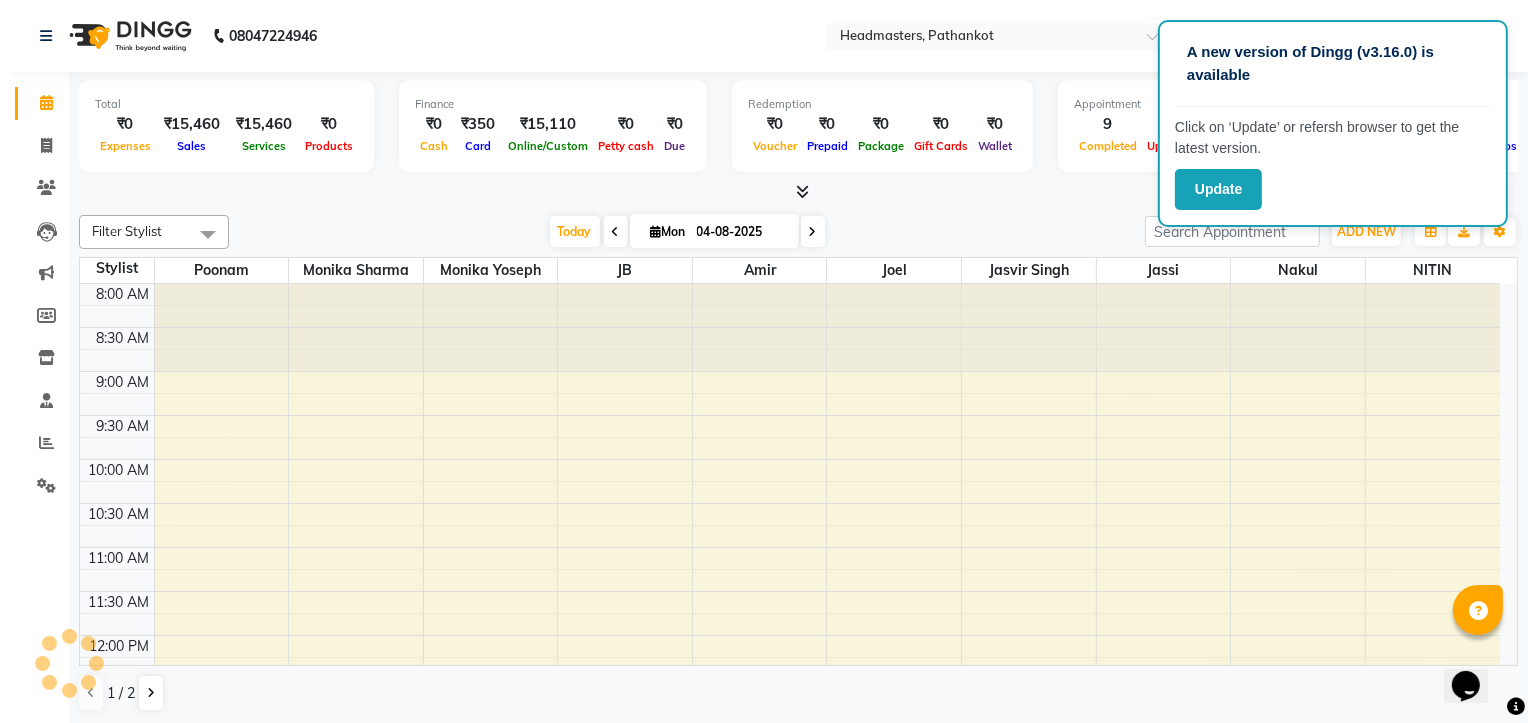 scroll, scrollTop: 0, scrollLeft: 0, axis: both 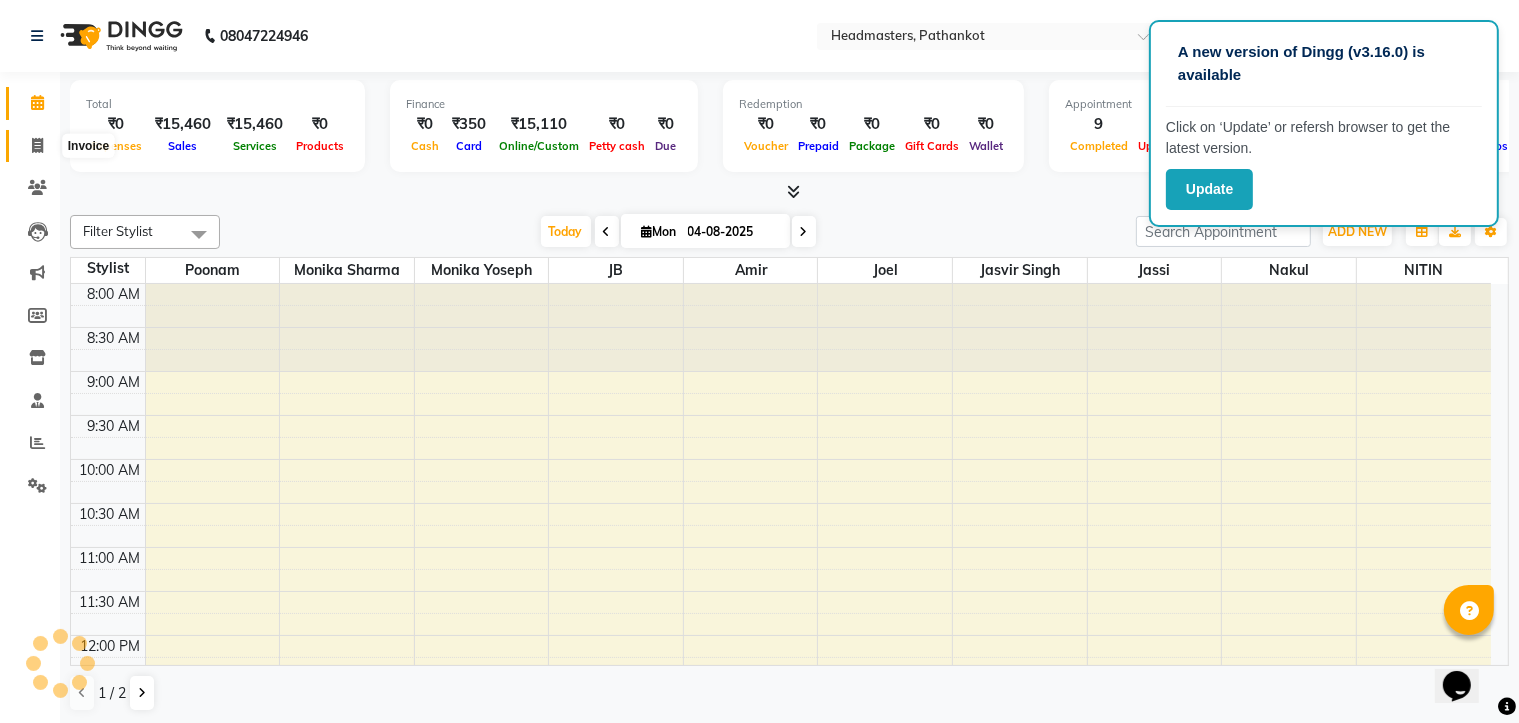 click 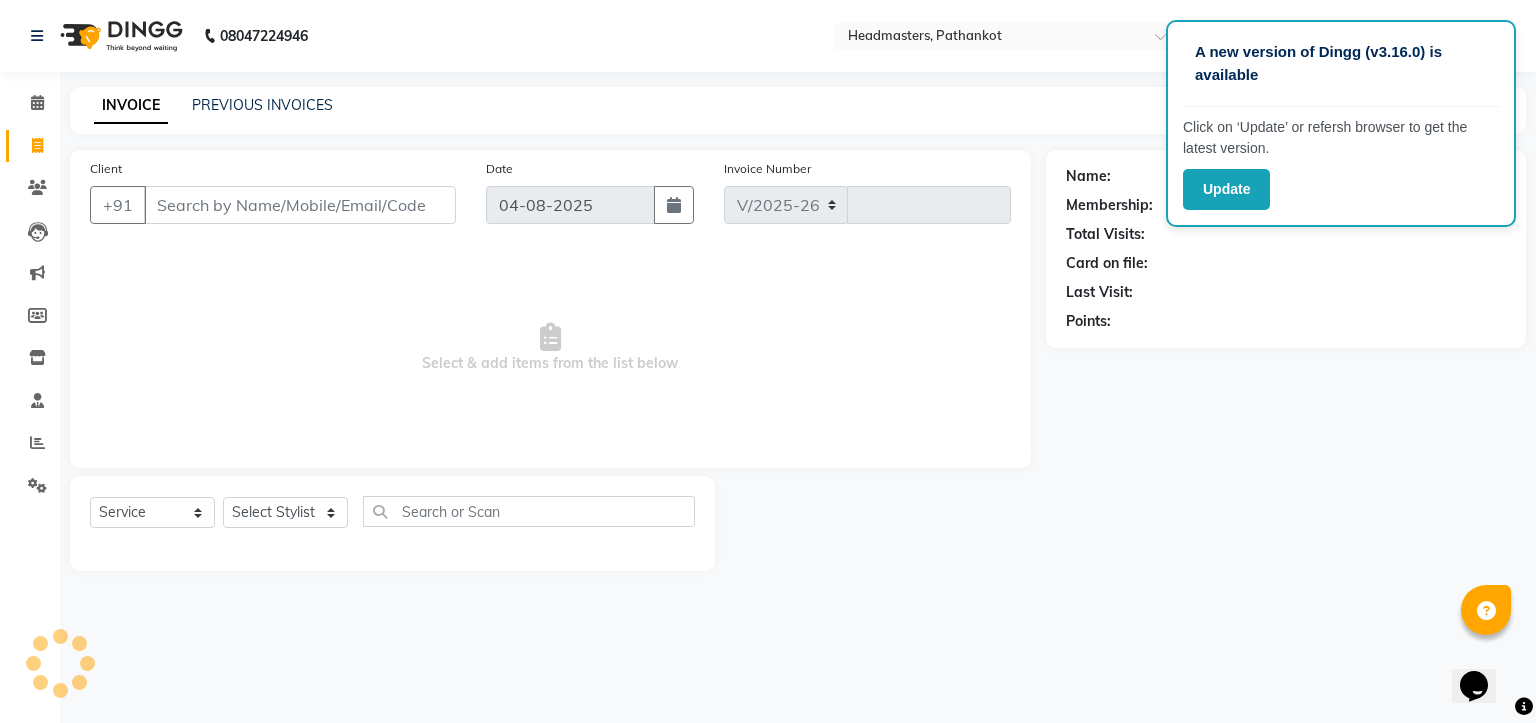 select on "7530" 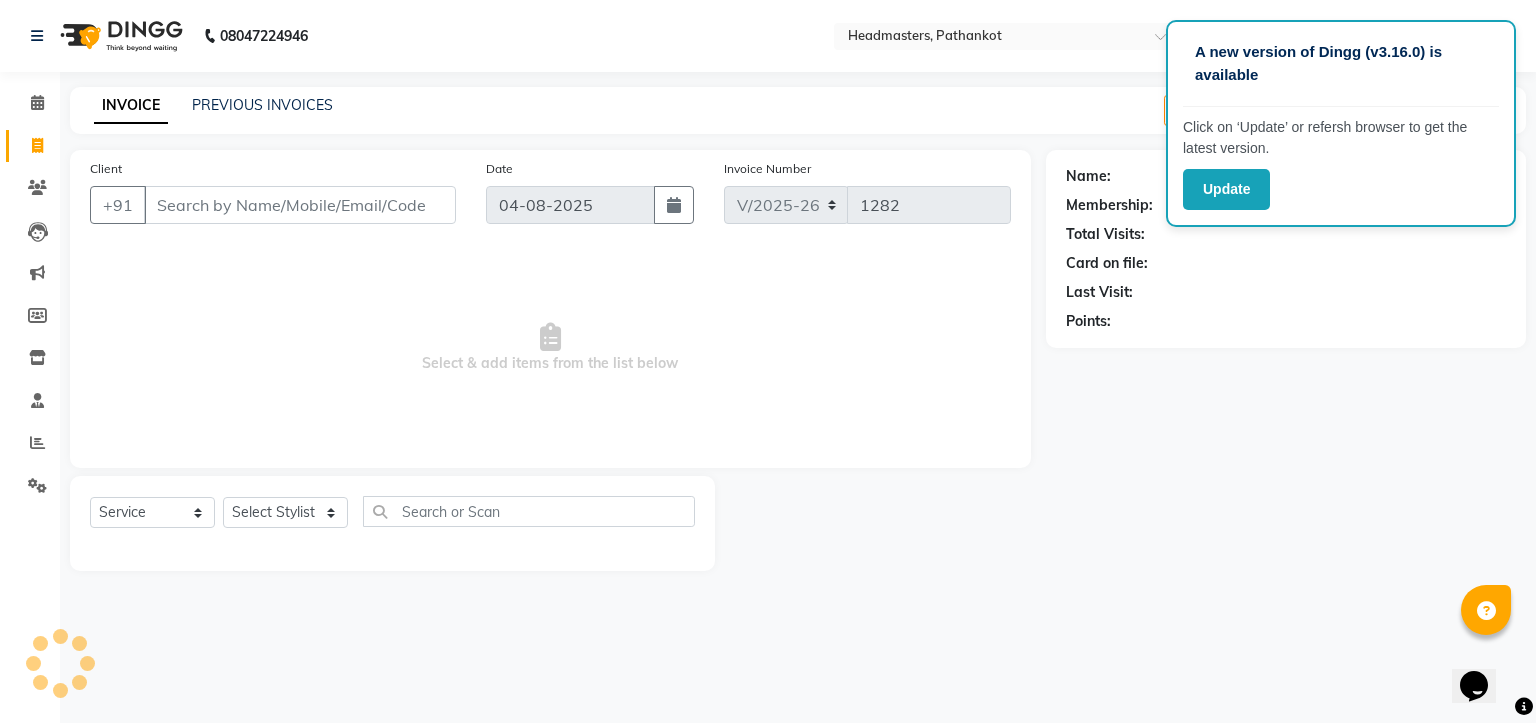 select on "66904" 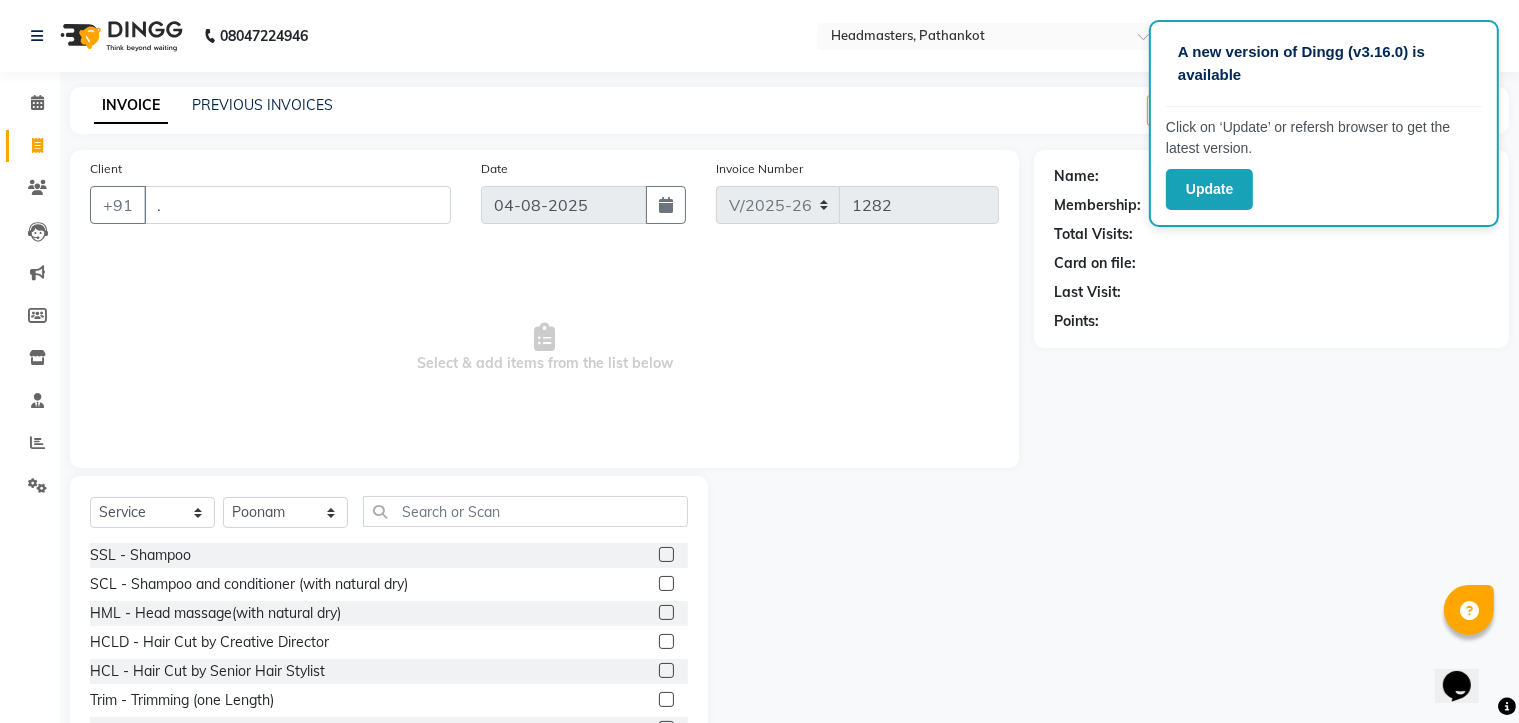 type on "." 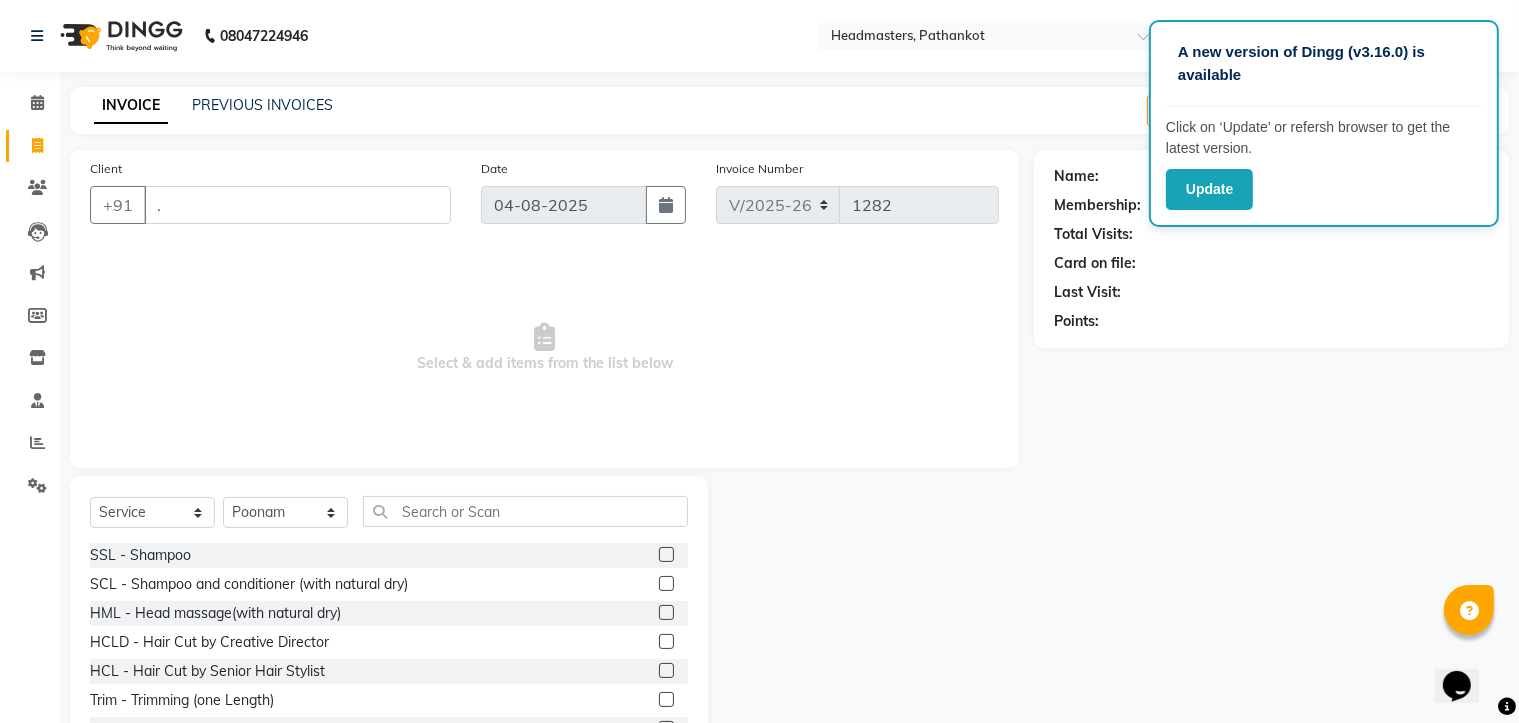 click on "Client +91 . Date 04-08-2025 Invoice Number V/2025-26 1282 Select & add items from the list below Select Service Product Membership Package Voucher Prepaid Gift Card Select Stylist Amir HEADMASTERS jassi jasvir Singh JB Joel Monika sharma Monika Yoseph nakul NITIN Poonam puja roop Sumit Teji SSL - Shampoo SCL - Shampoo and conditioner (with natural dry) HML - Head massage(with natural dry) HCLD - Hair Cut by Creative Director HCL - Hair Cut by Senior Hair Stylist Trim - Trimming (one Length) Spt - Split ends/short/candle cut BD - Blow dry OS - Open styling GL-igora - Igora Global GL-essensity - Essensity Global Hlts-L - Highlights Bal - Balayage Chunks - Chunks CR - Color removal CRF - Color refresh Stk - Per streak RT-IG - Igora Root Touchup(one inch only) RT-ES - Essensity Root Touchup(one inch only) Reb - Rebonding ST - Straight therapy Krt-L - Keratin Krt-BB -L - Keratin Blow Out HR-BTX -L - Hair Botox NanoP -L - Nanoplastia K-Bond -L - Kerabond SSM - Shampoo" 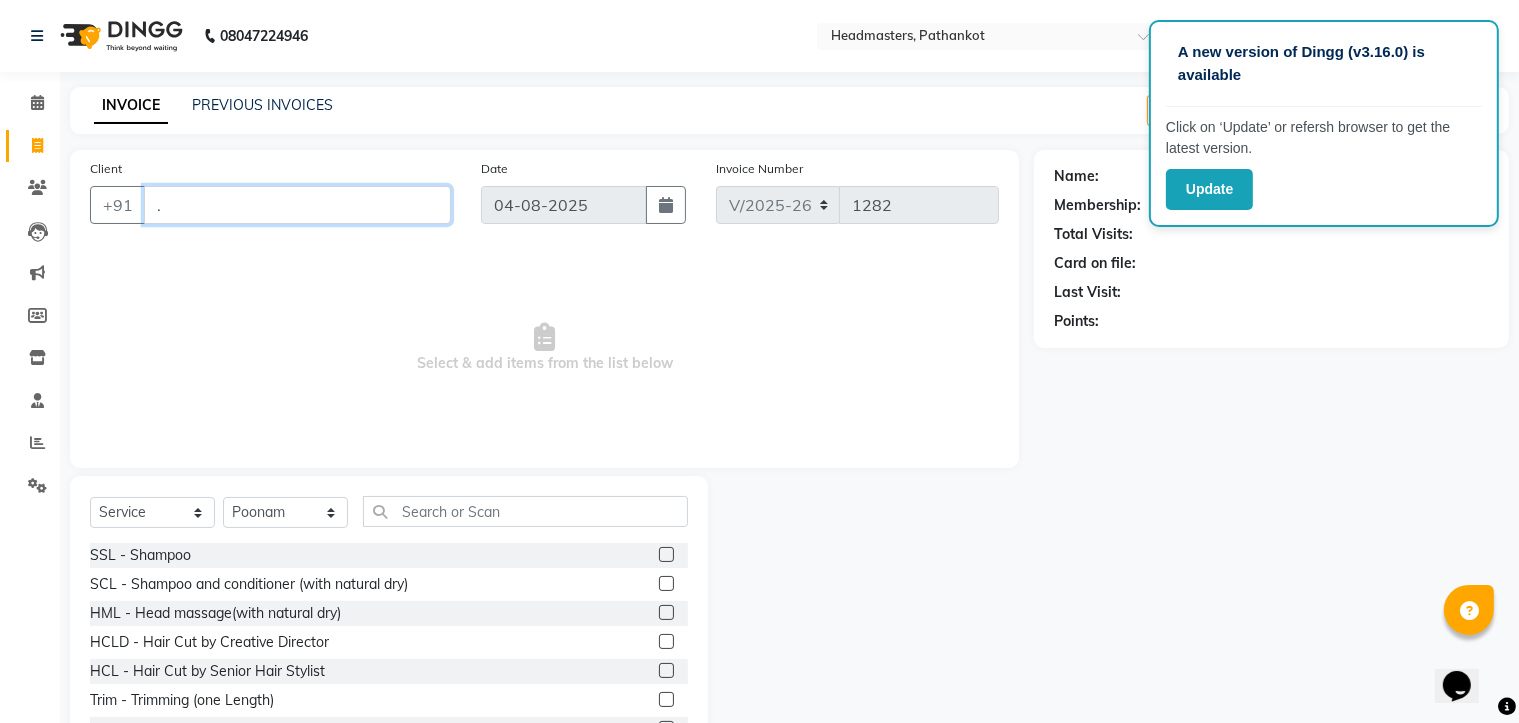click on "." at bounding box center (297, 205) 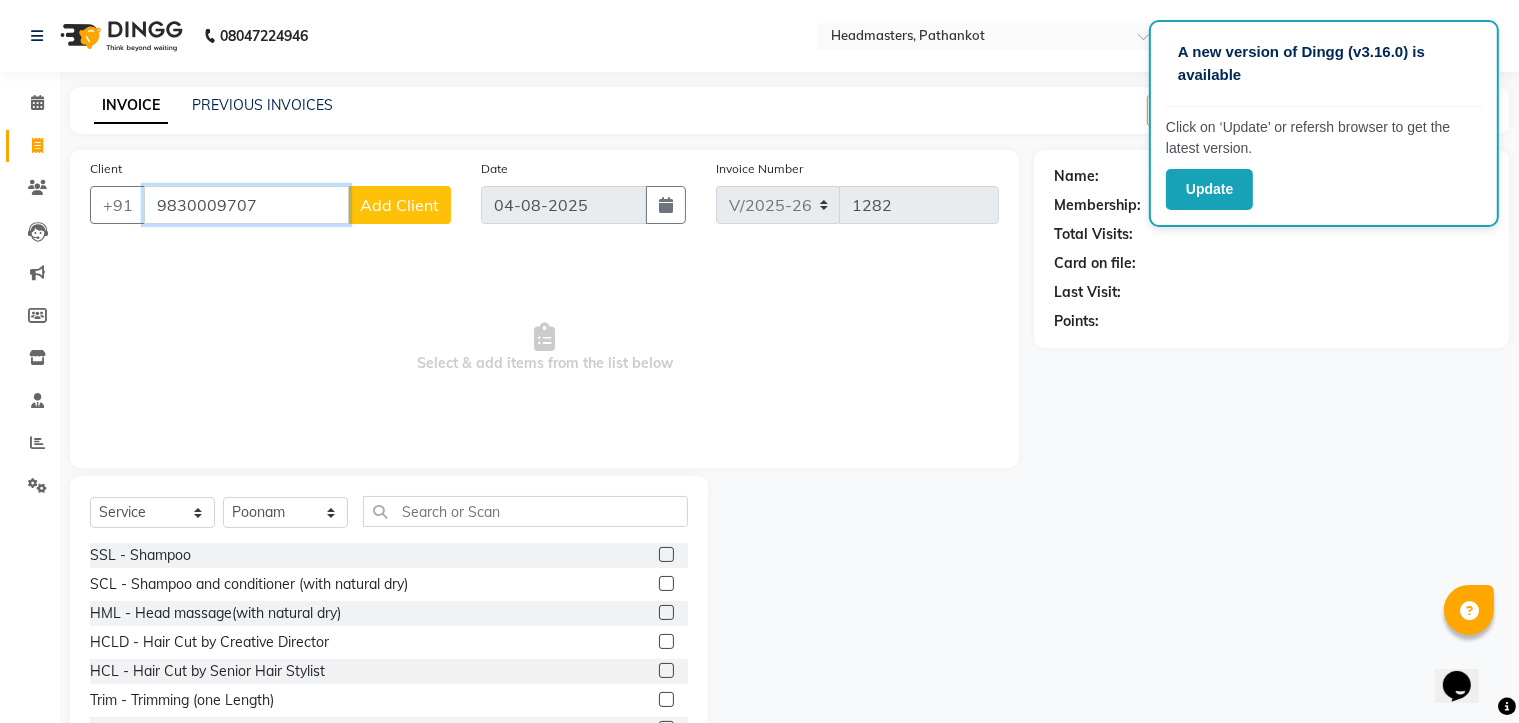 type on "9830009707" 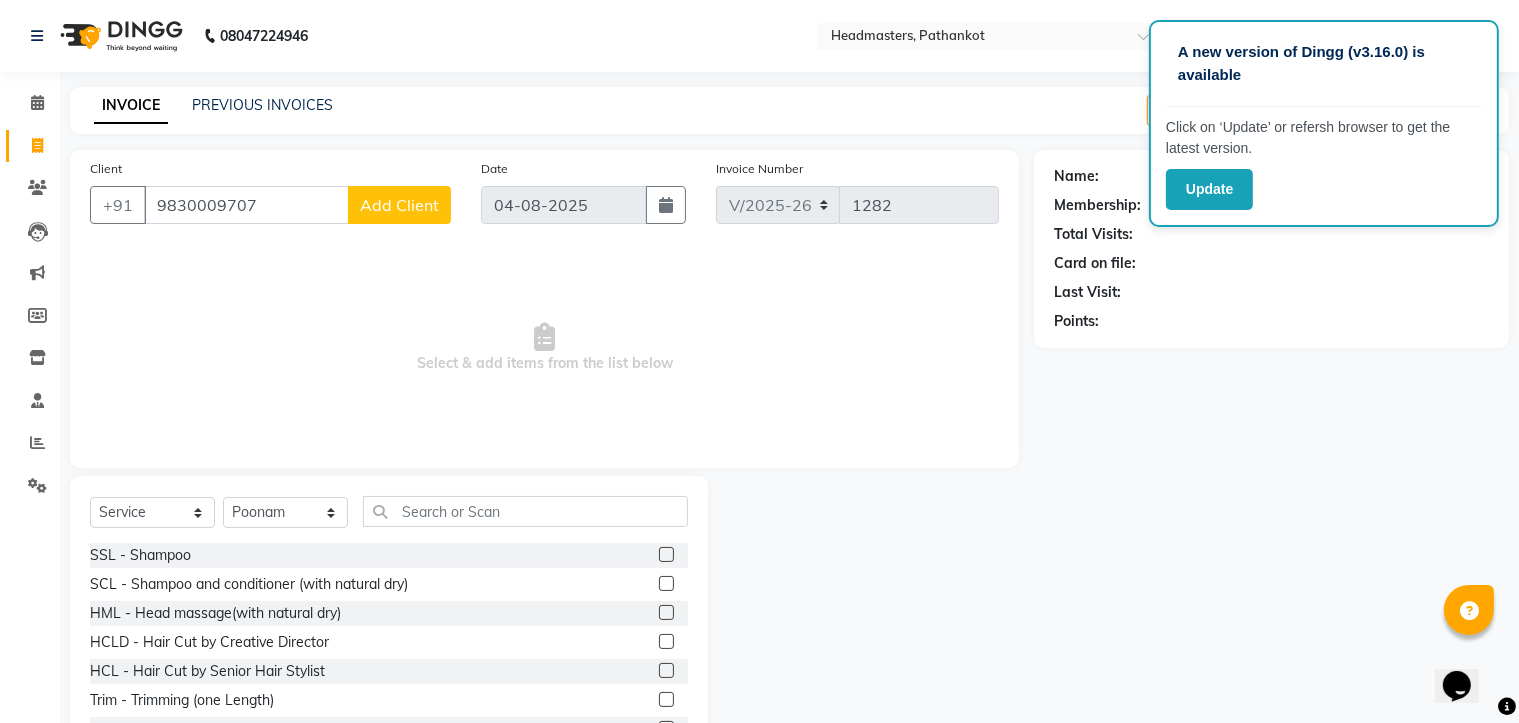 click on "Add Client" 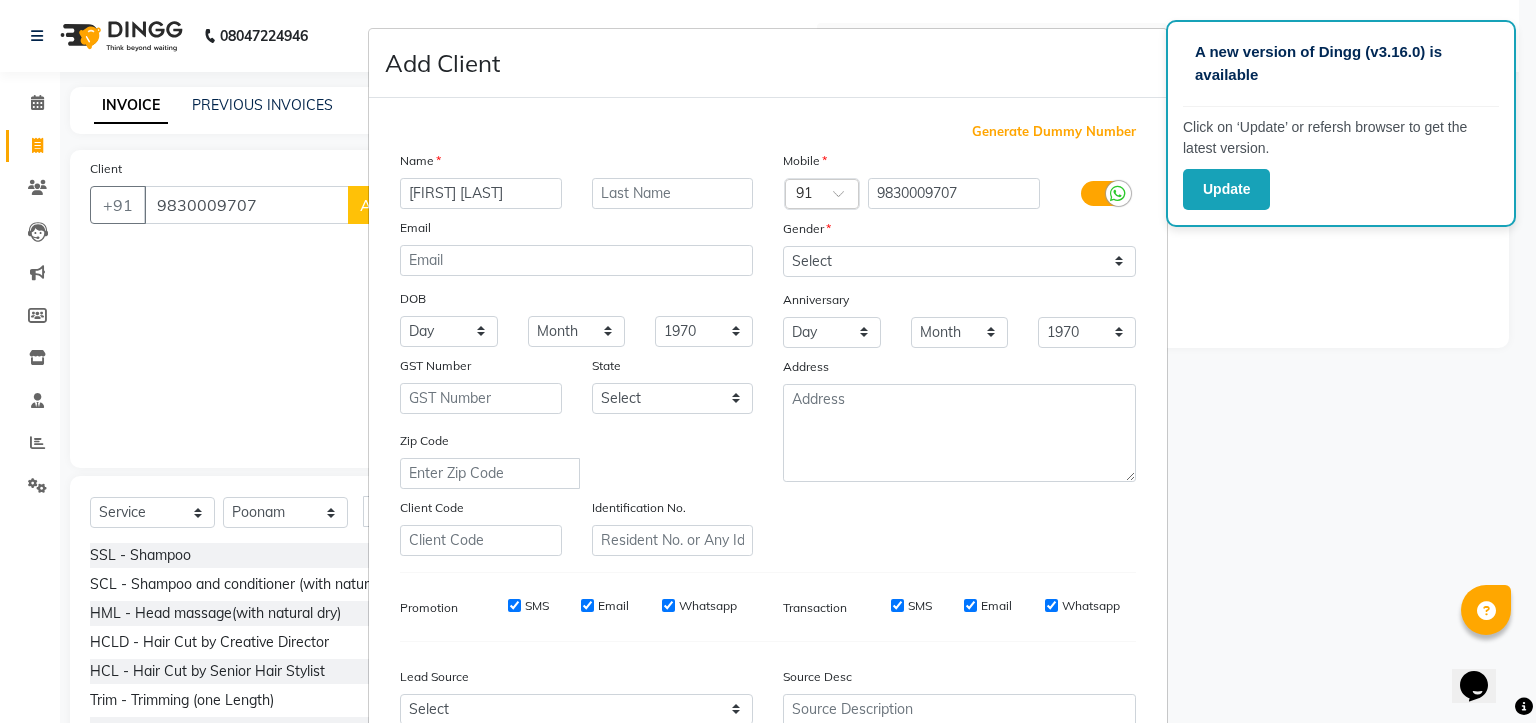 drag, startPoint x: 497, startPoint y: 202, endPoint x: 454, endPoint y: 193, distance: 43.931767 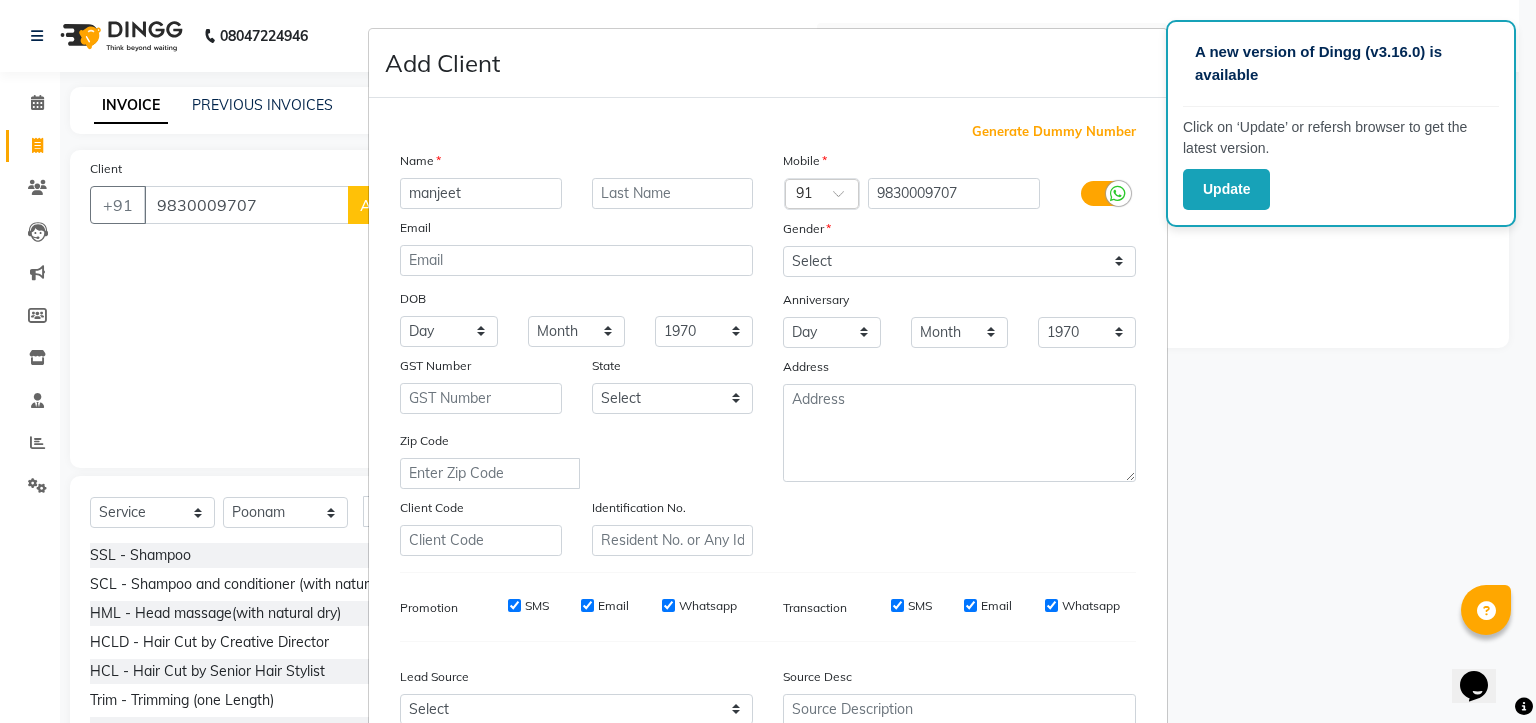 type on "manjeet" 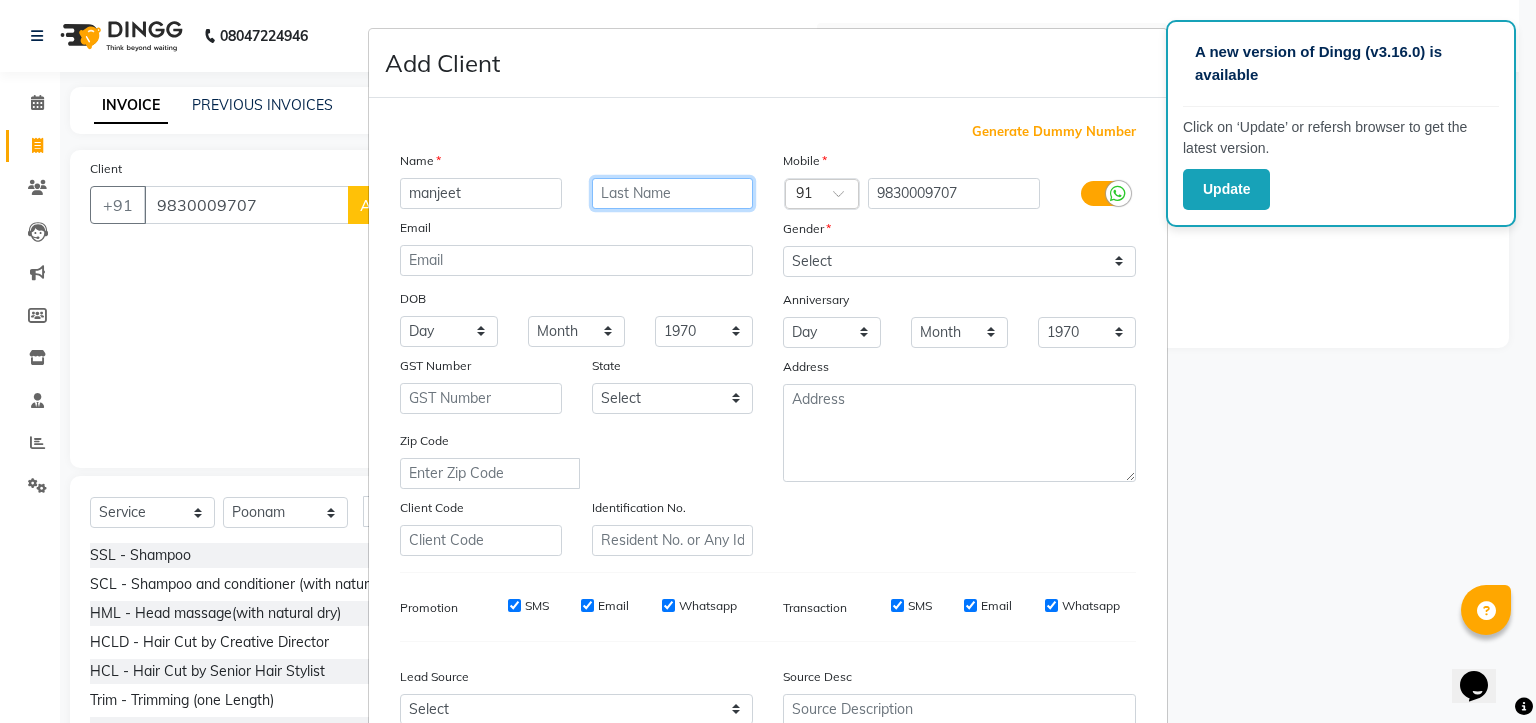 click at bounding box center [673, 193] 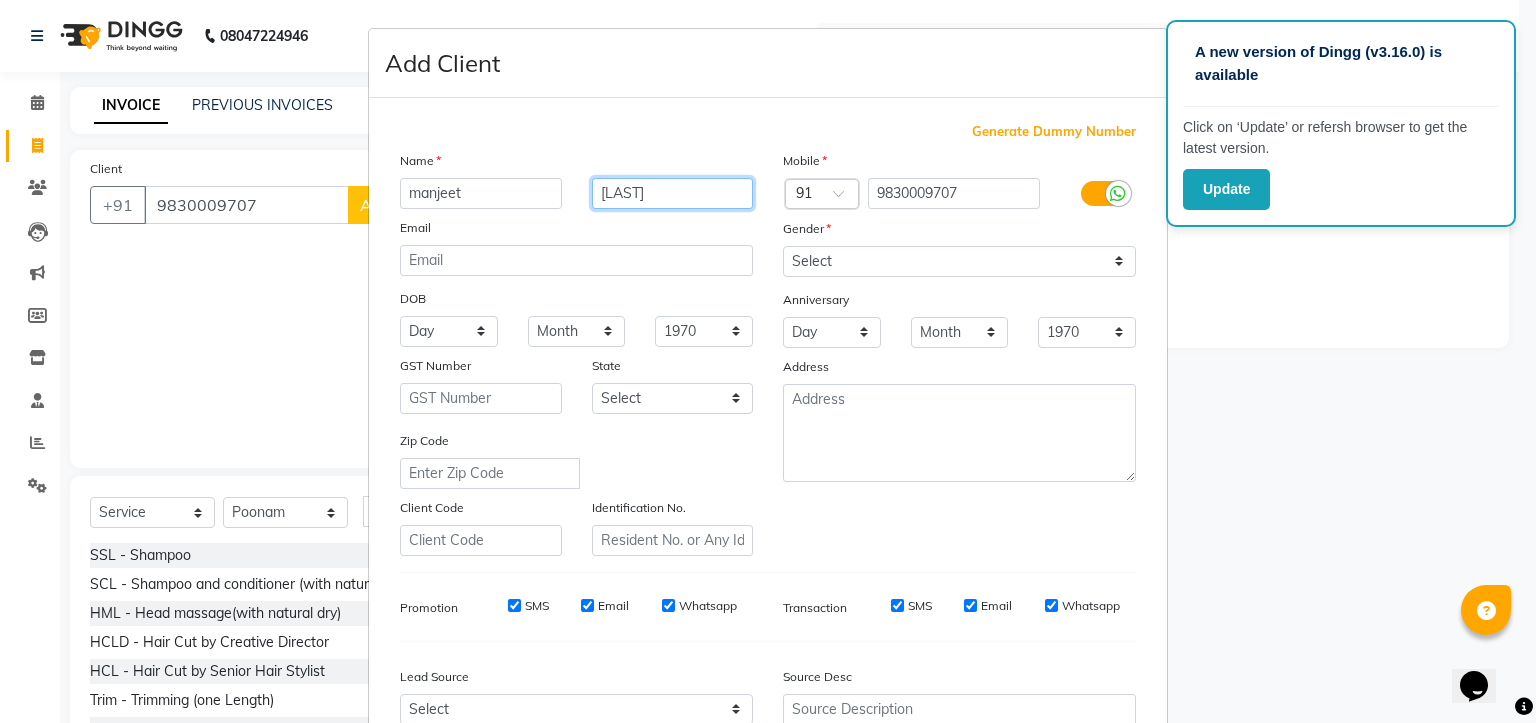 type on "[LAST]" 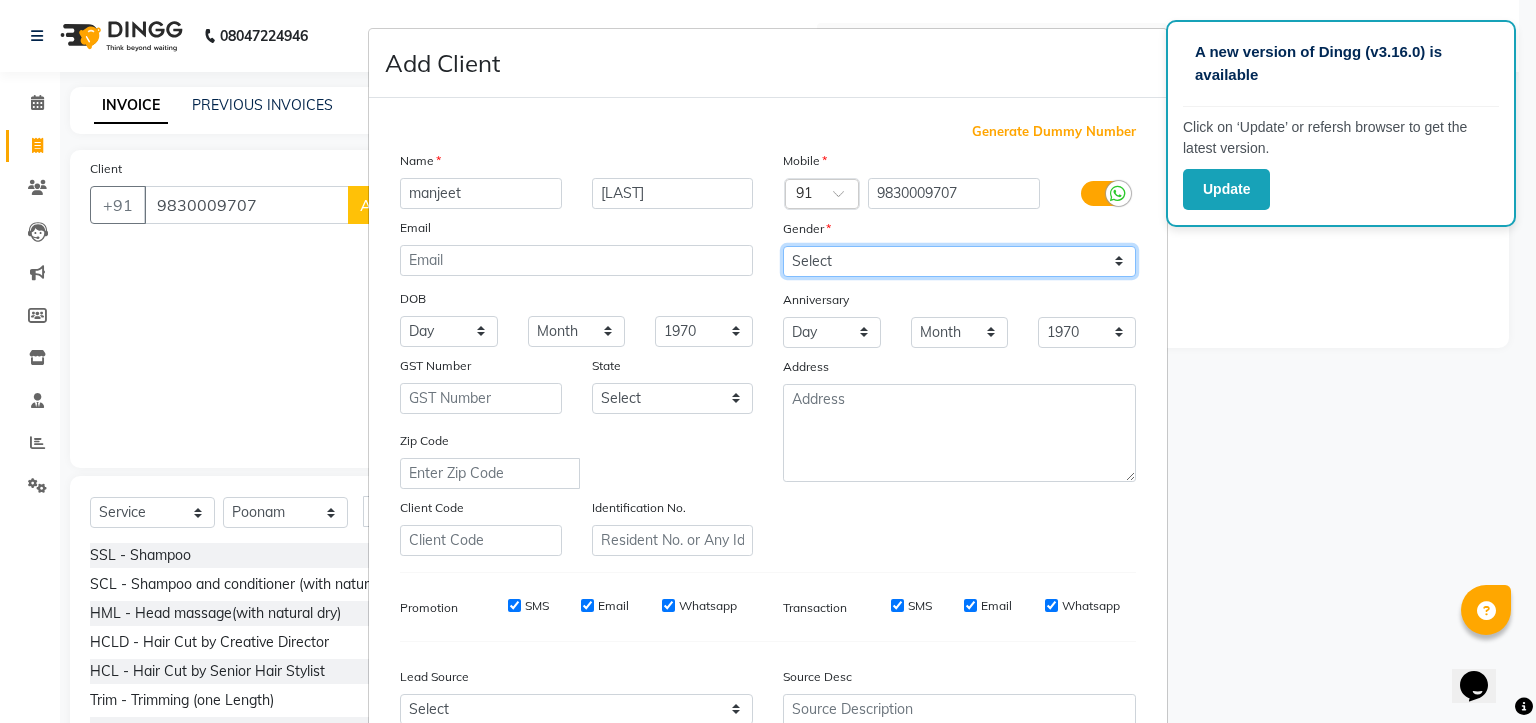 click on "Select Male Female Other Prefer Not To Say" at bounding box center (959, 261) 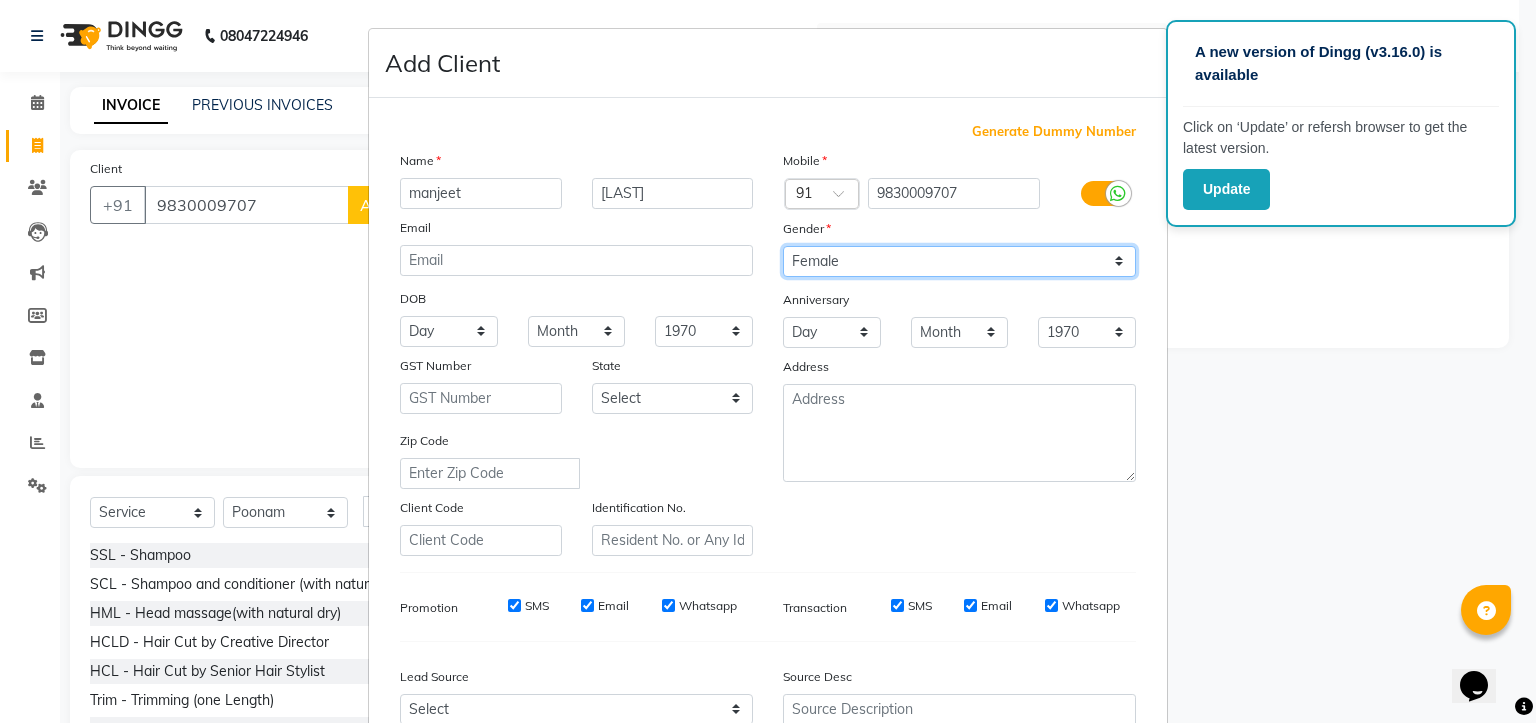 click on "Select Male Female Other Prefer Not To Say" at bounding box center (959, 261) 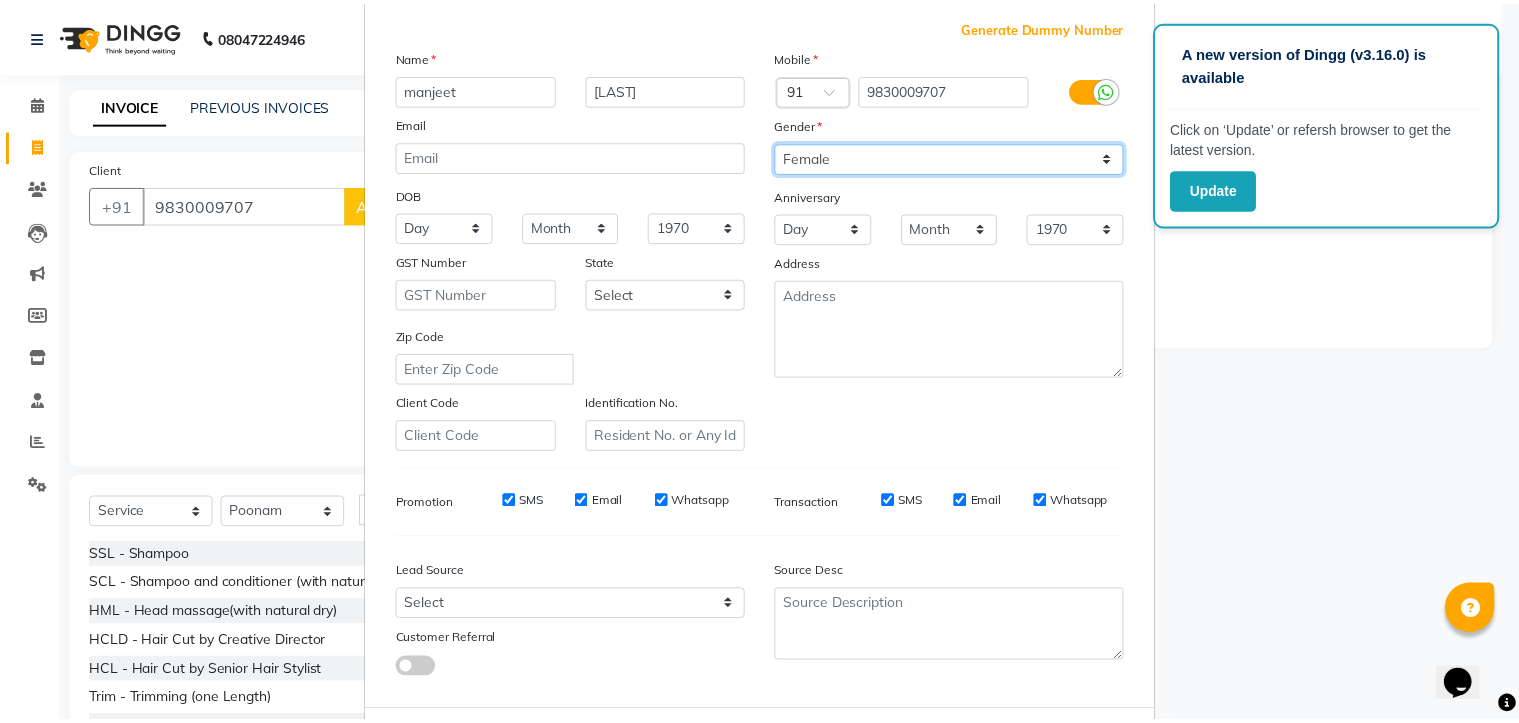scroll, scrollTop: 209, scrollLeft: 0, axis: vertical 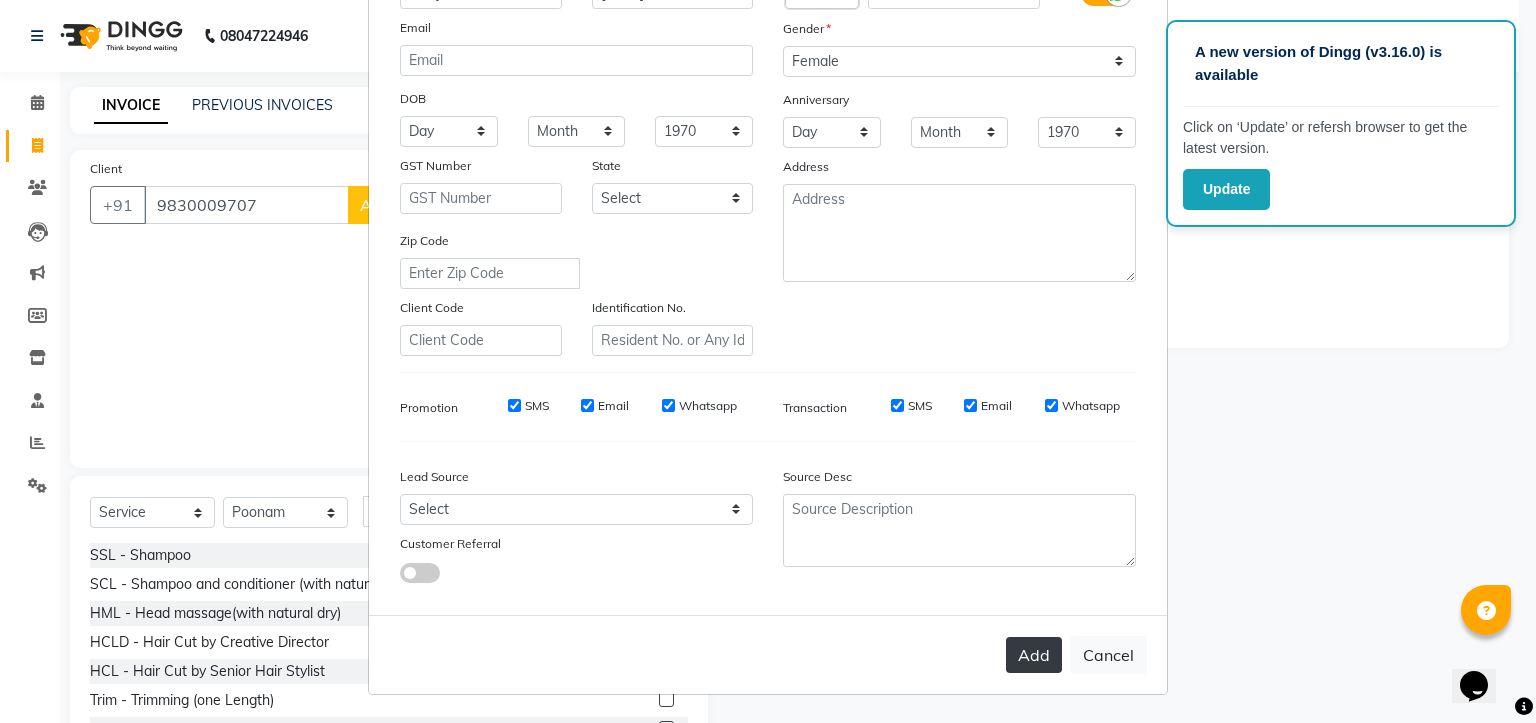 click on "Add" at bounding box center (1034, 655) 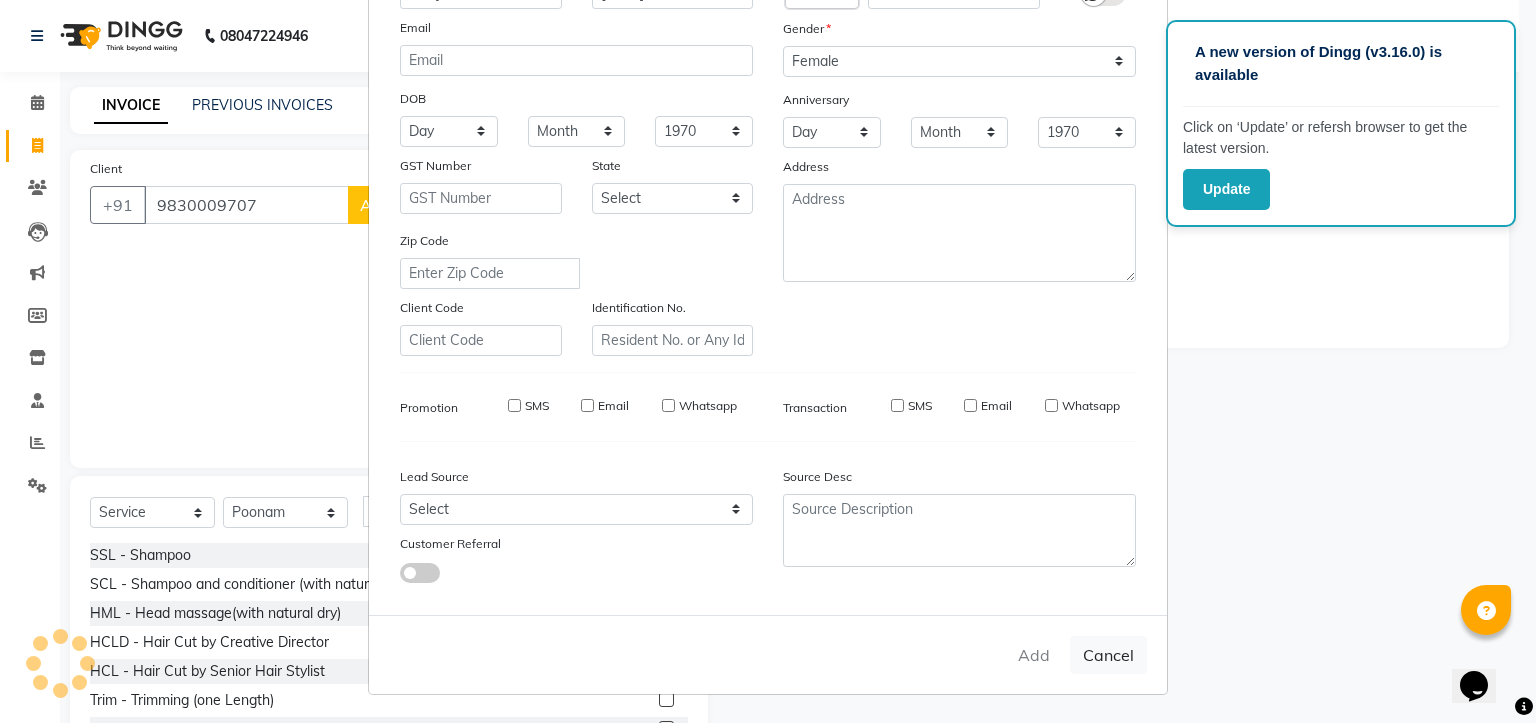 type 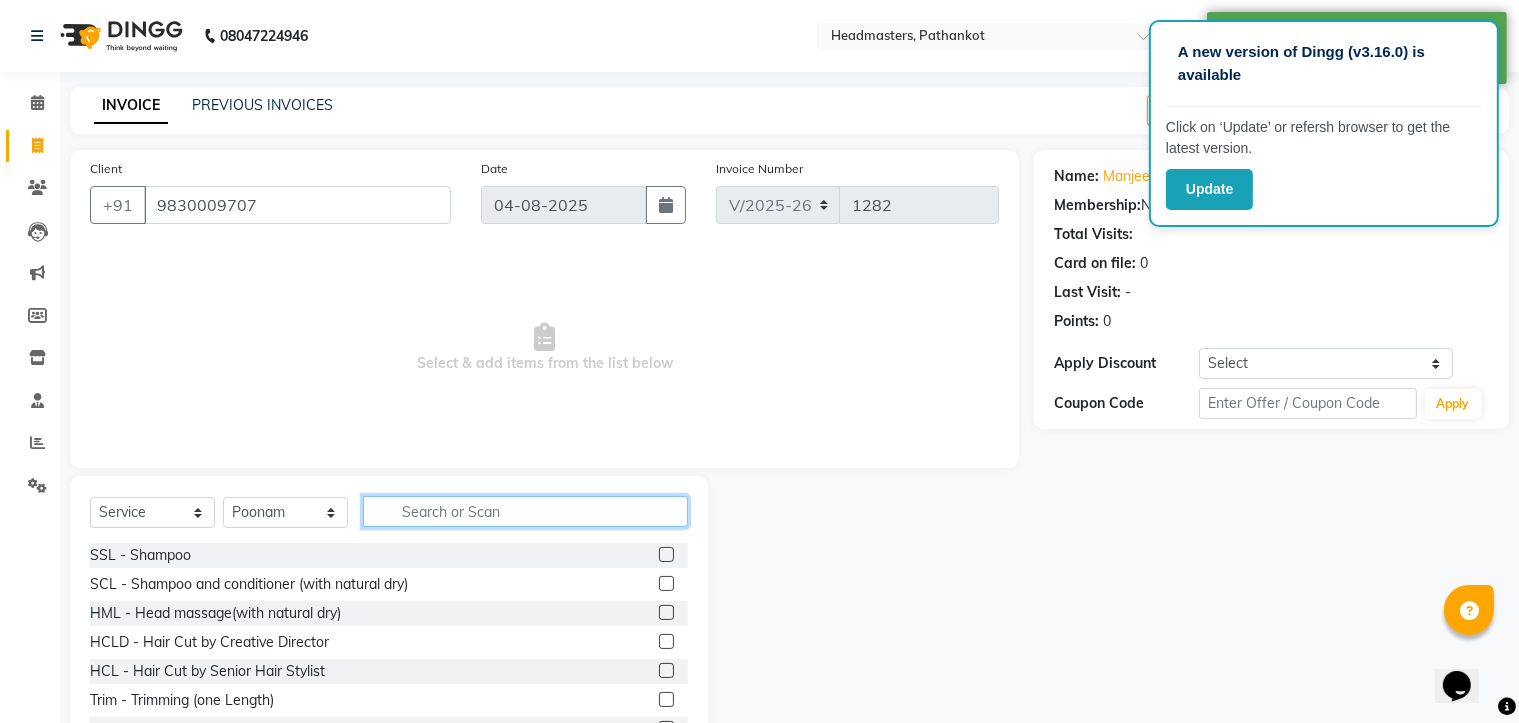click 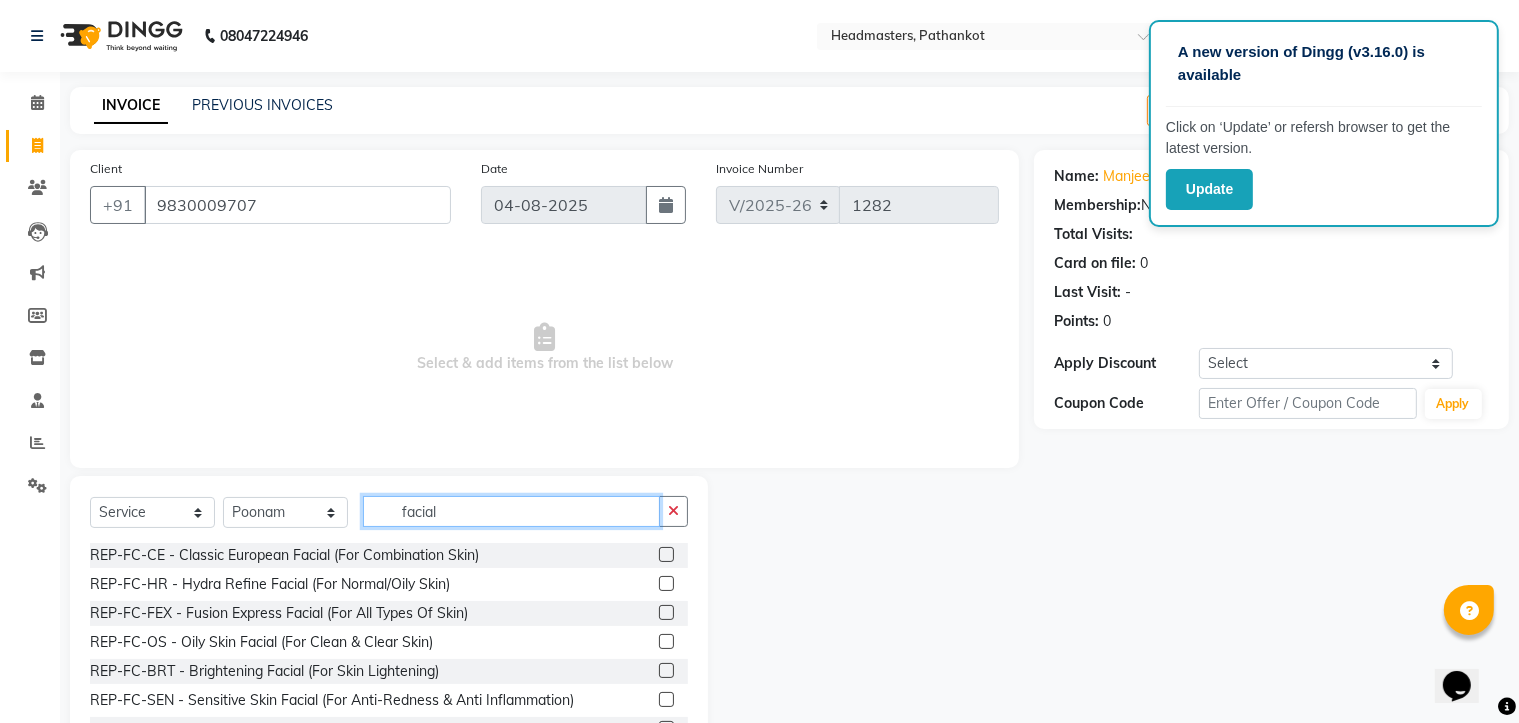 type on "facial" 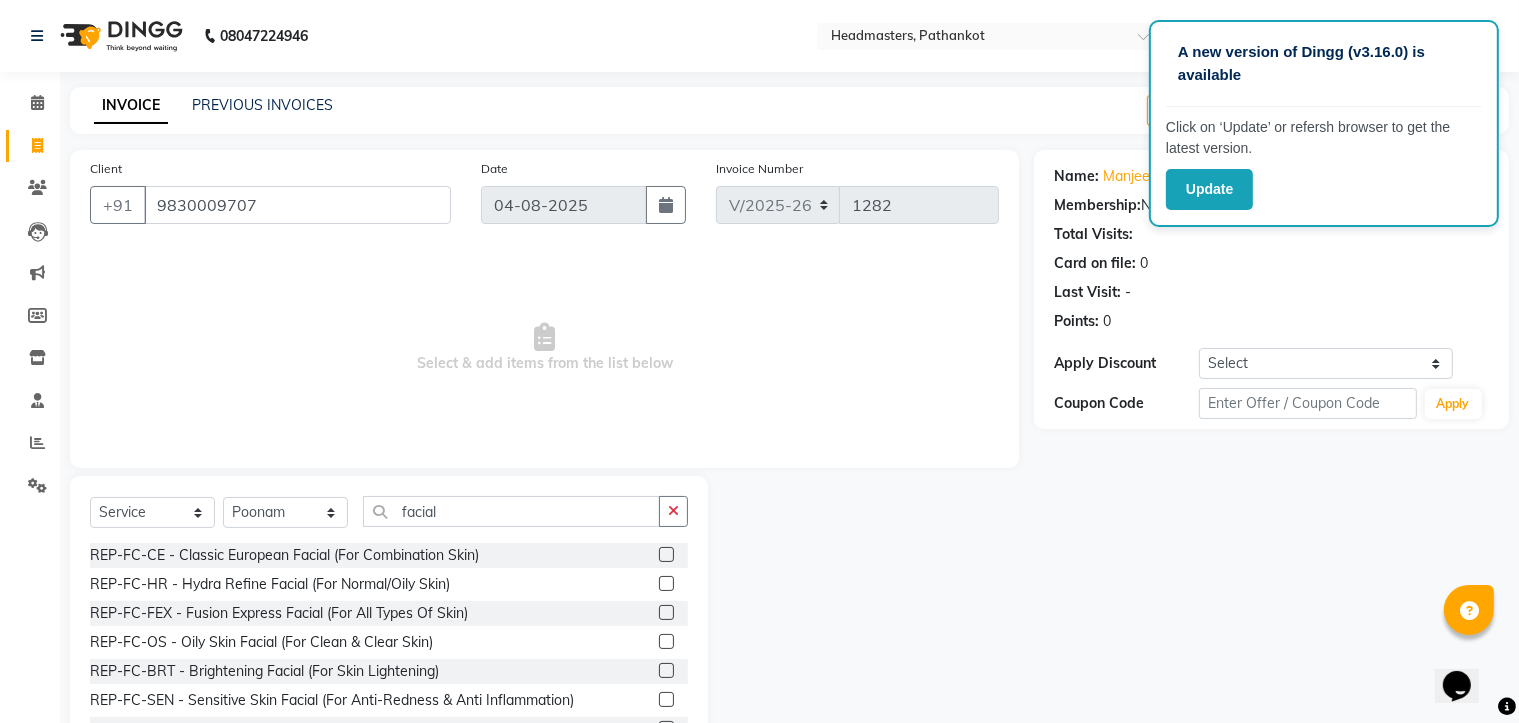 click 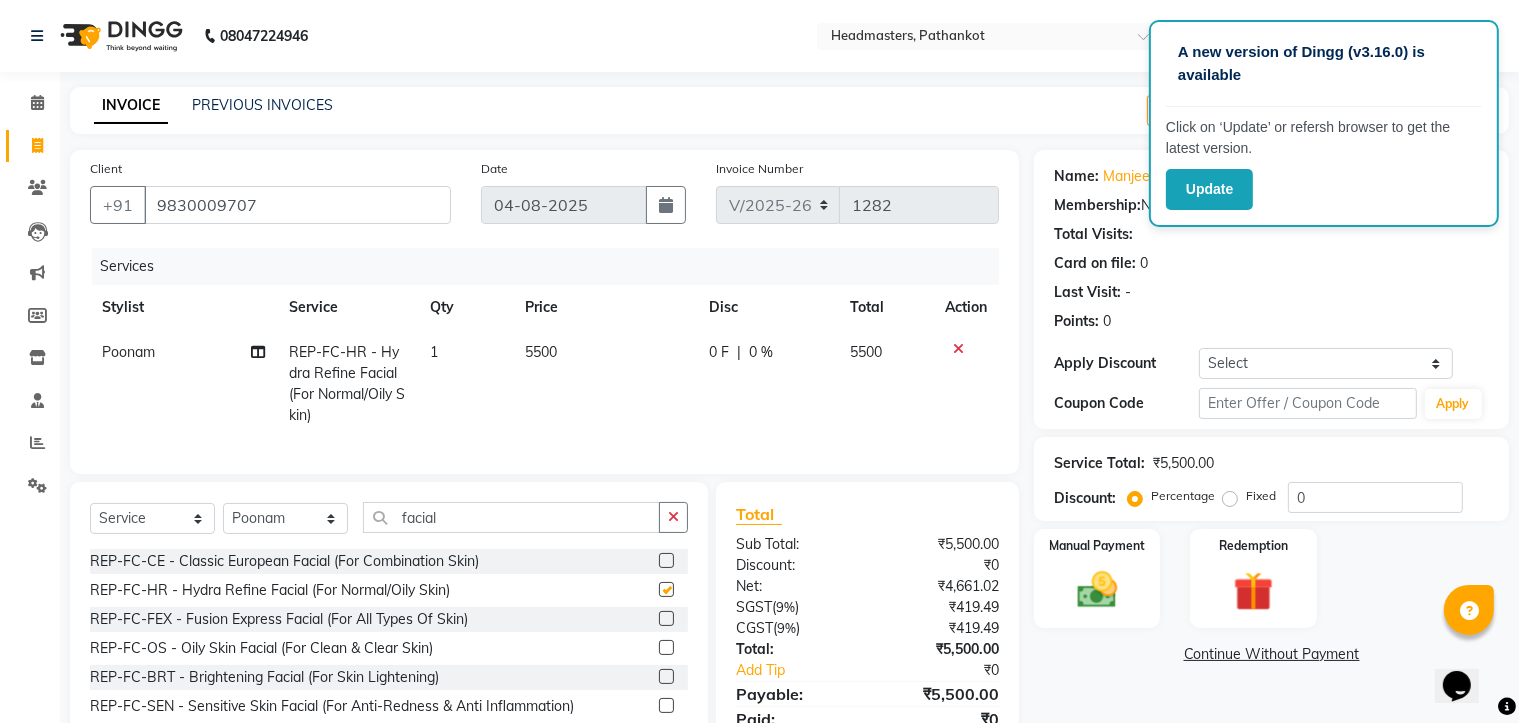 checkbox on "false" 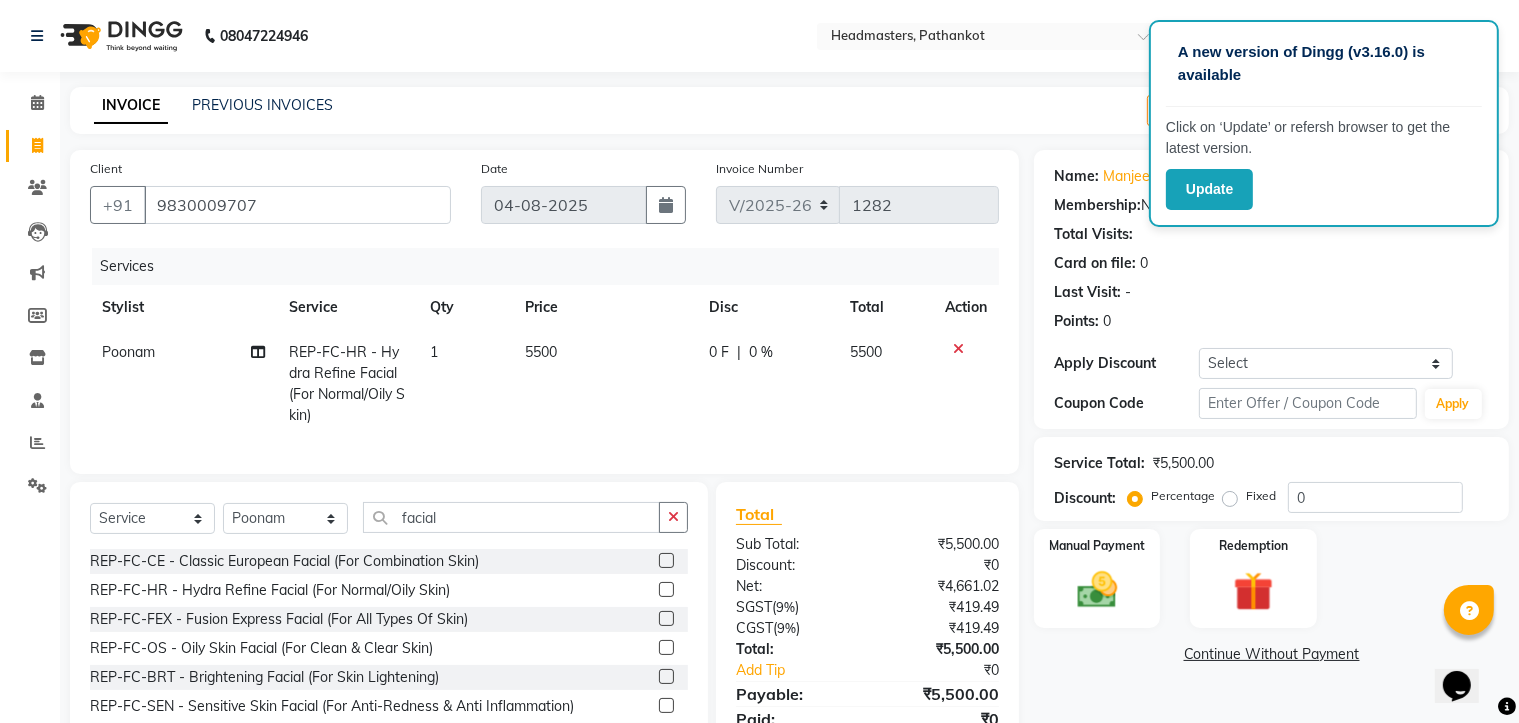 click on "5500" 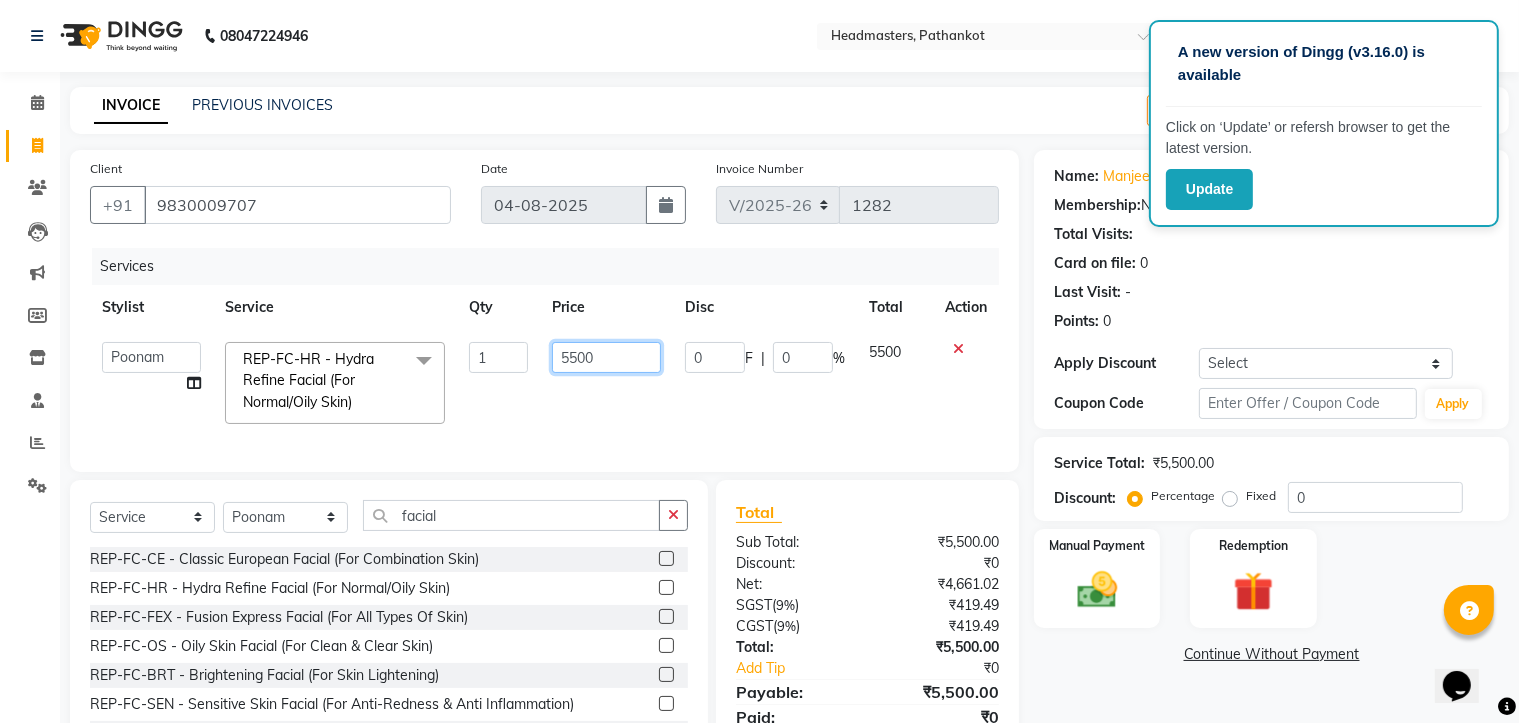 click on "5500" 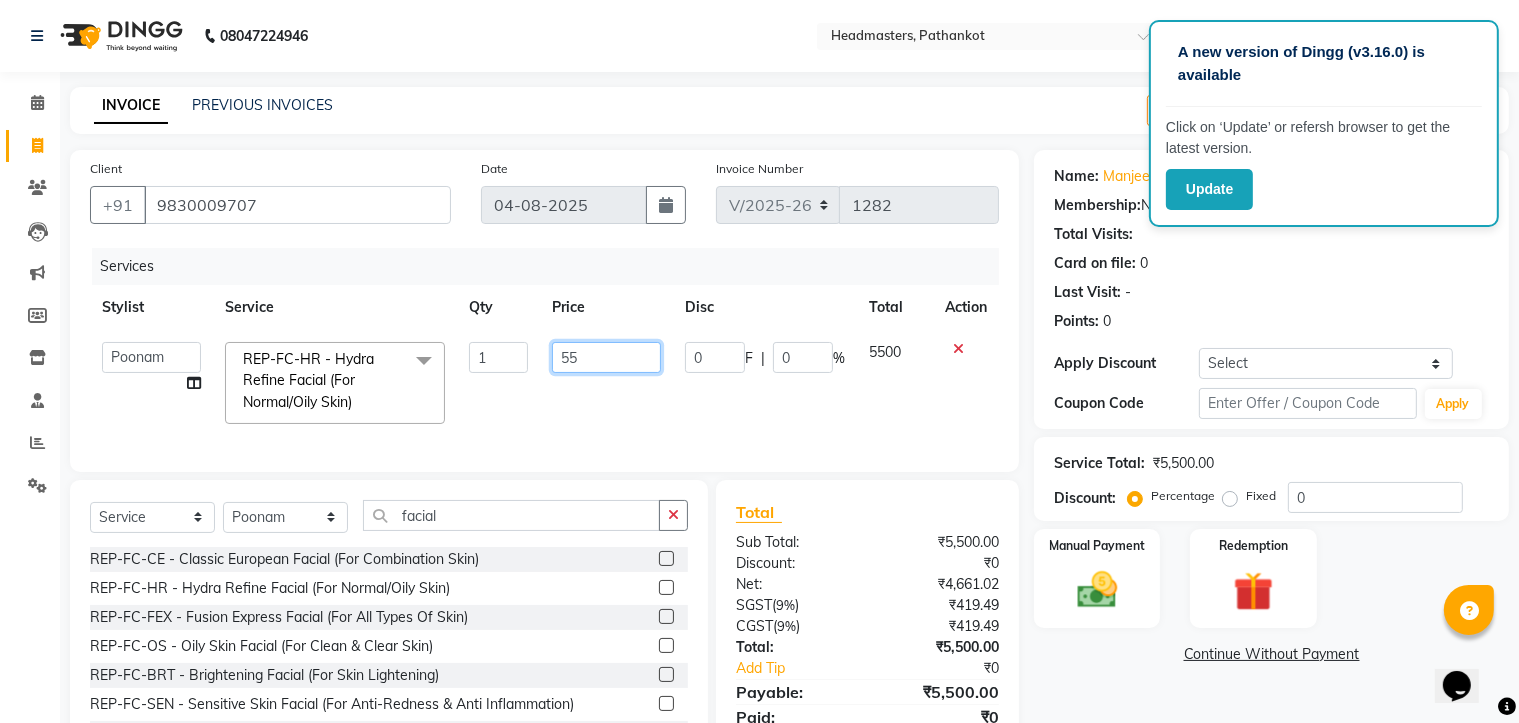 type on "5" 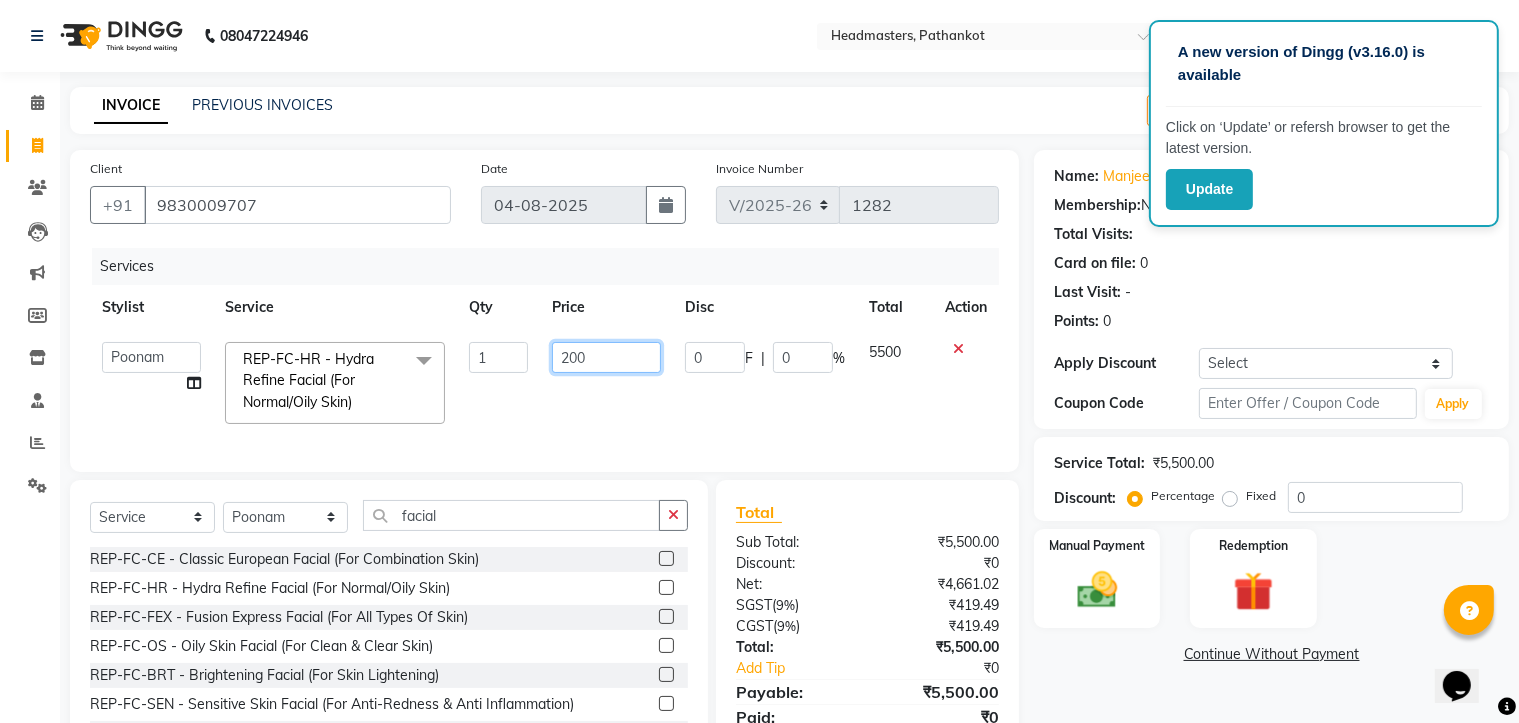 type on "2000" 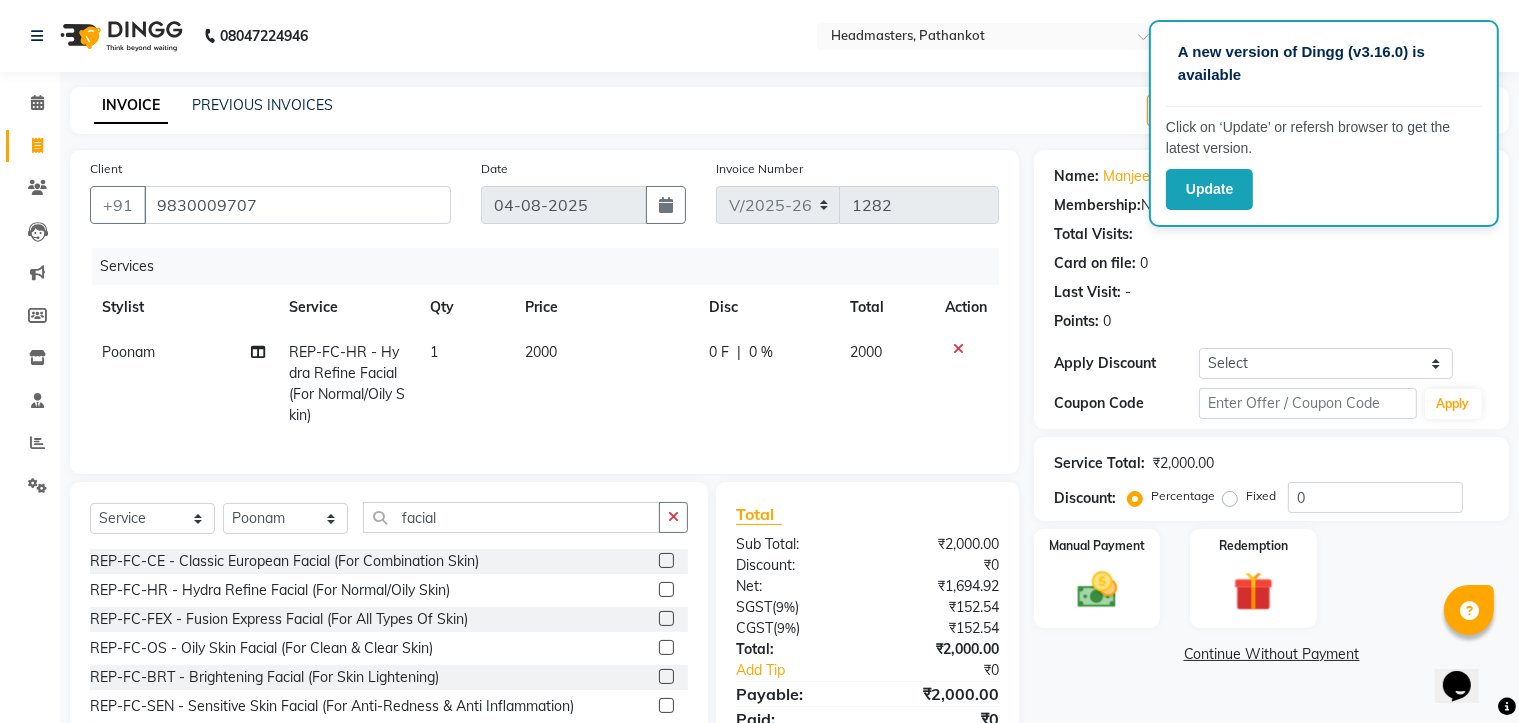 click on "2000" 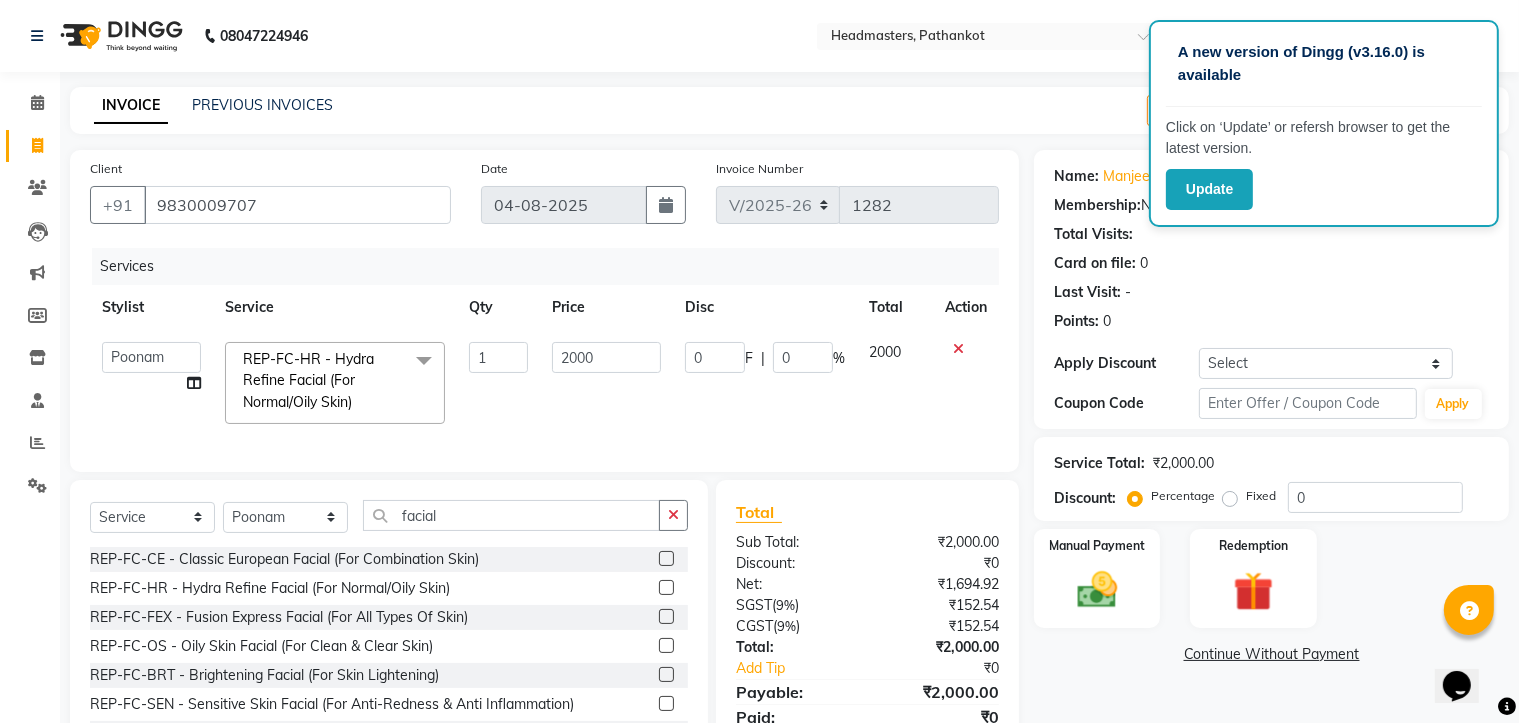 click on "2000" 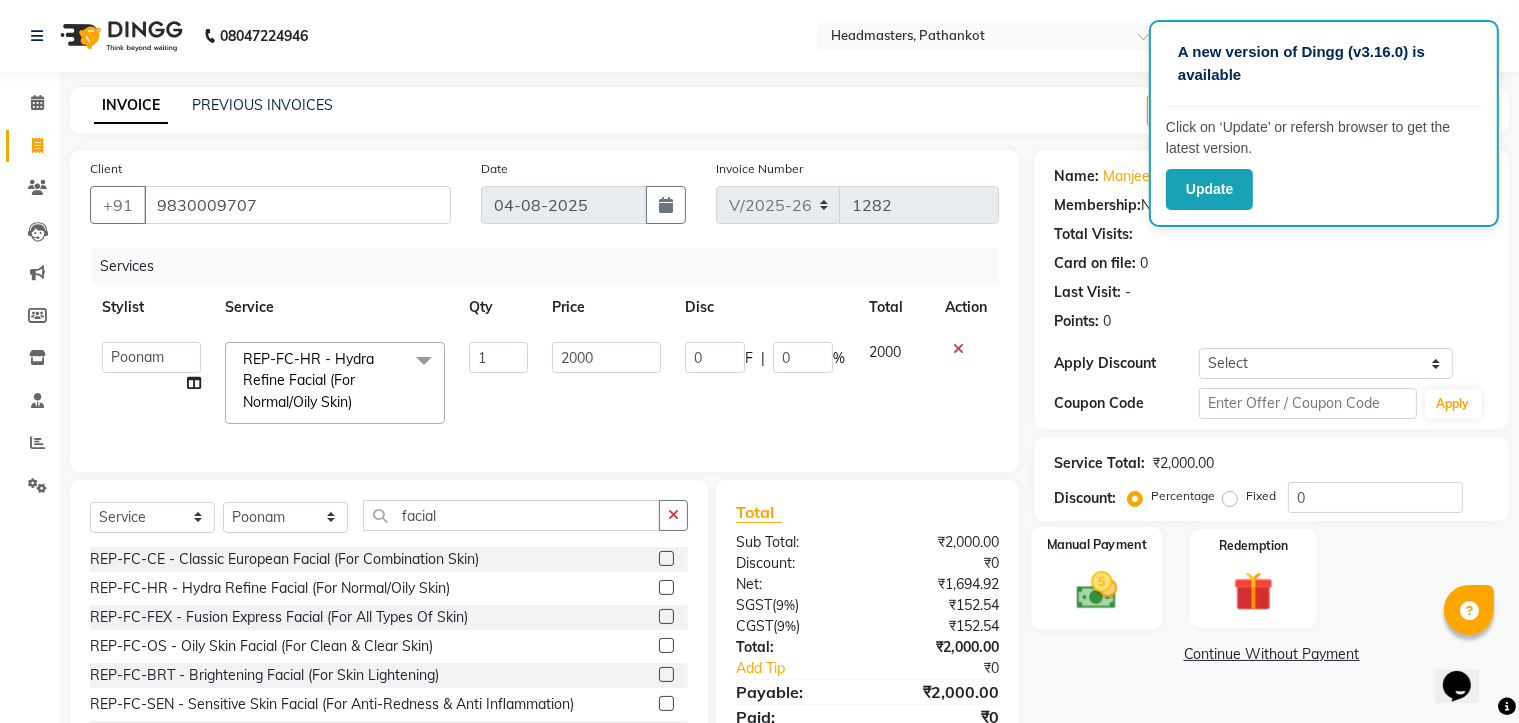 click 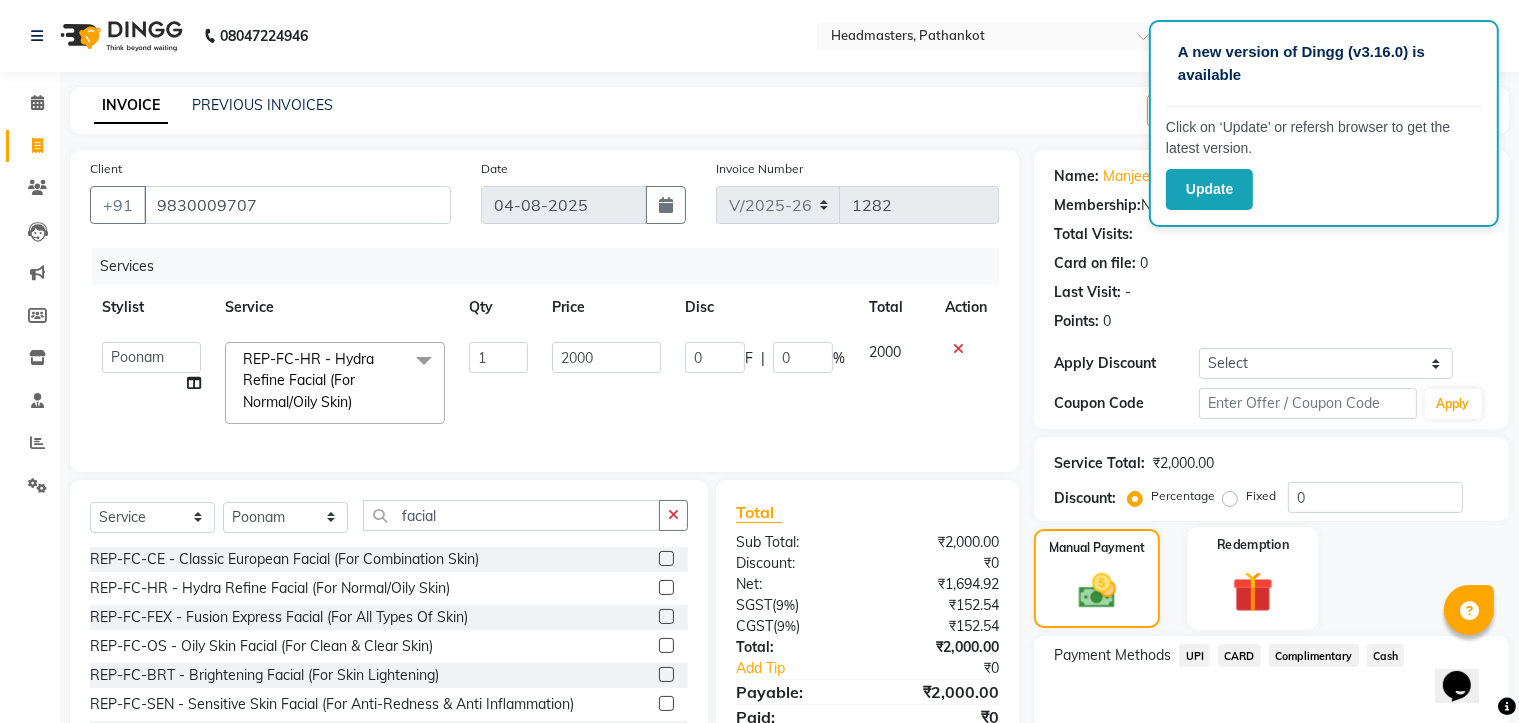 scroll, scrollTop: 104, scrollLeft: 0, axis: vertical 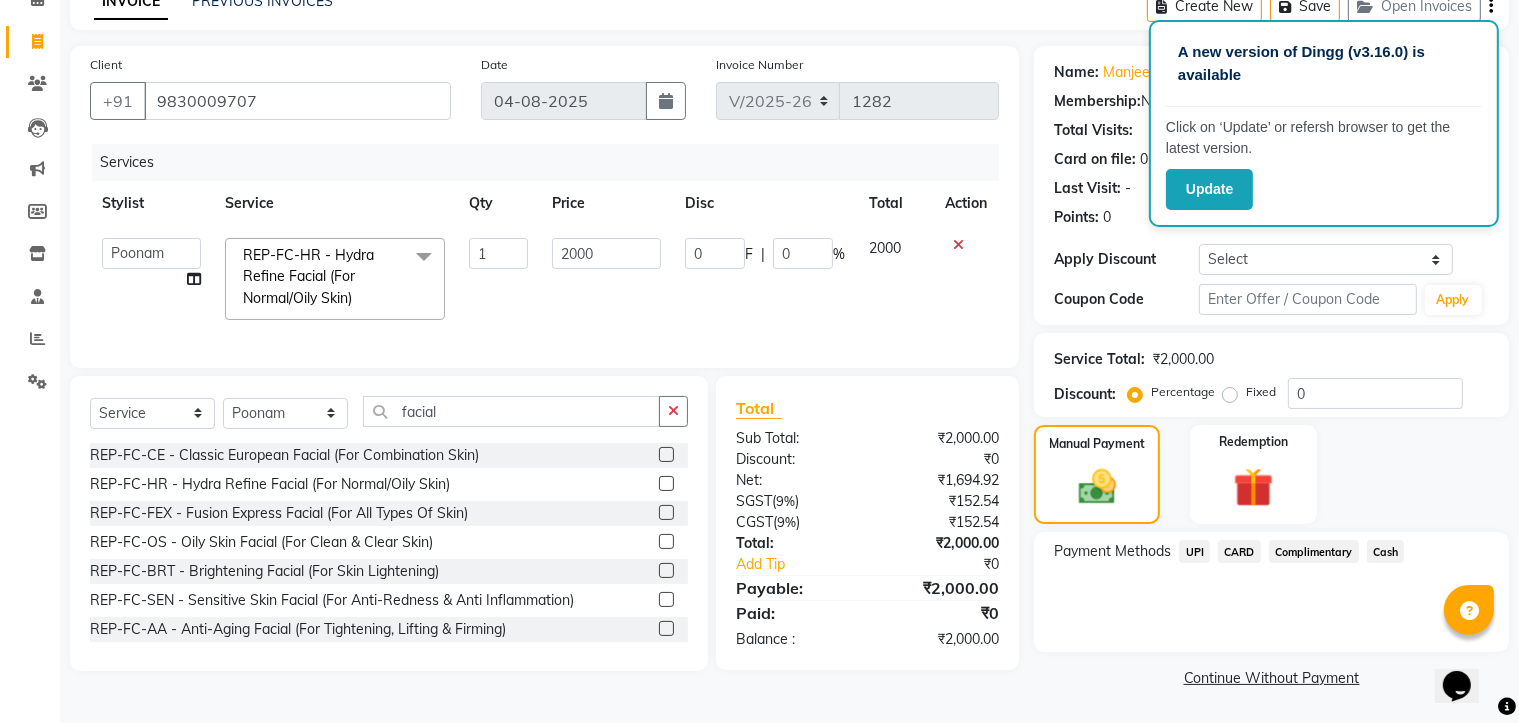 click on "Cash" 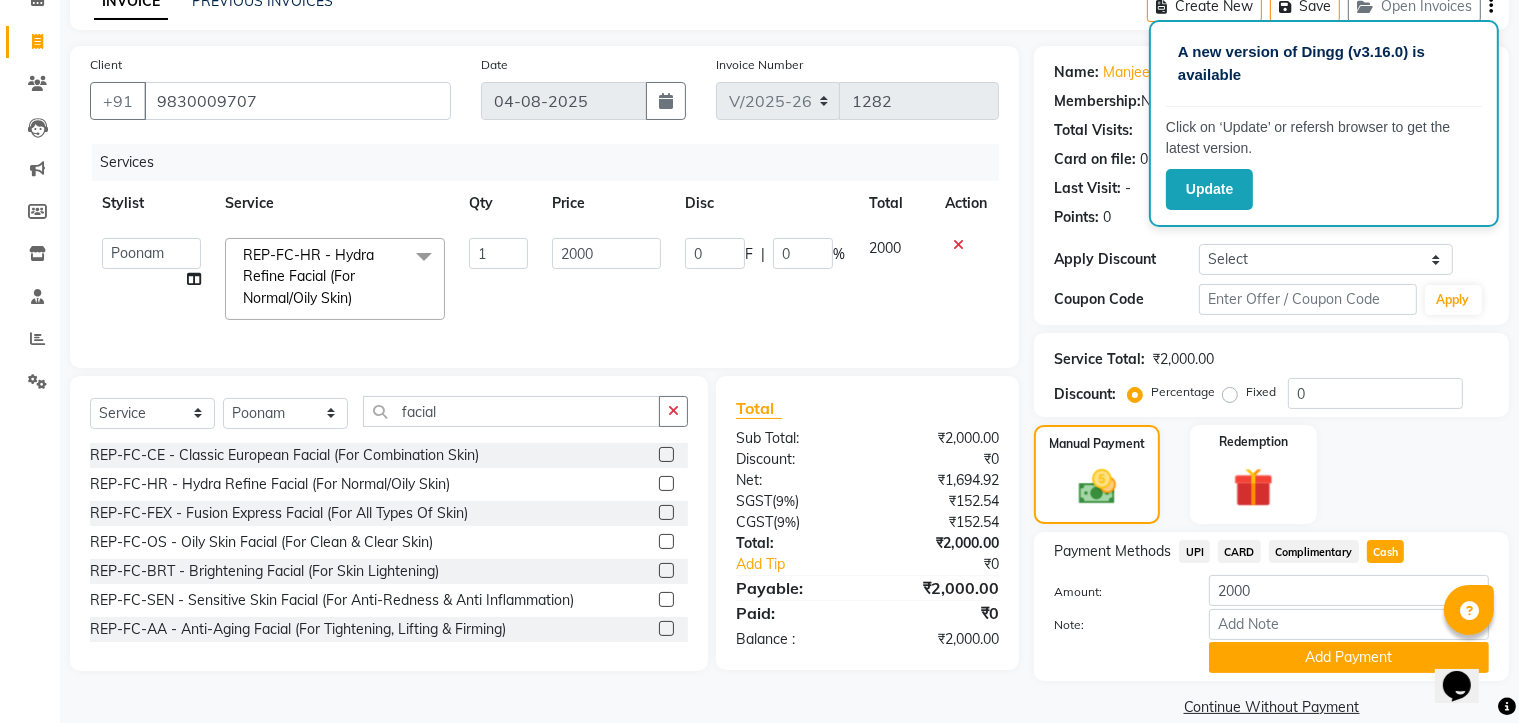 scroll, scrollTop: 135, scrollLeft: 0, axis: vertical 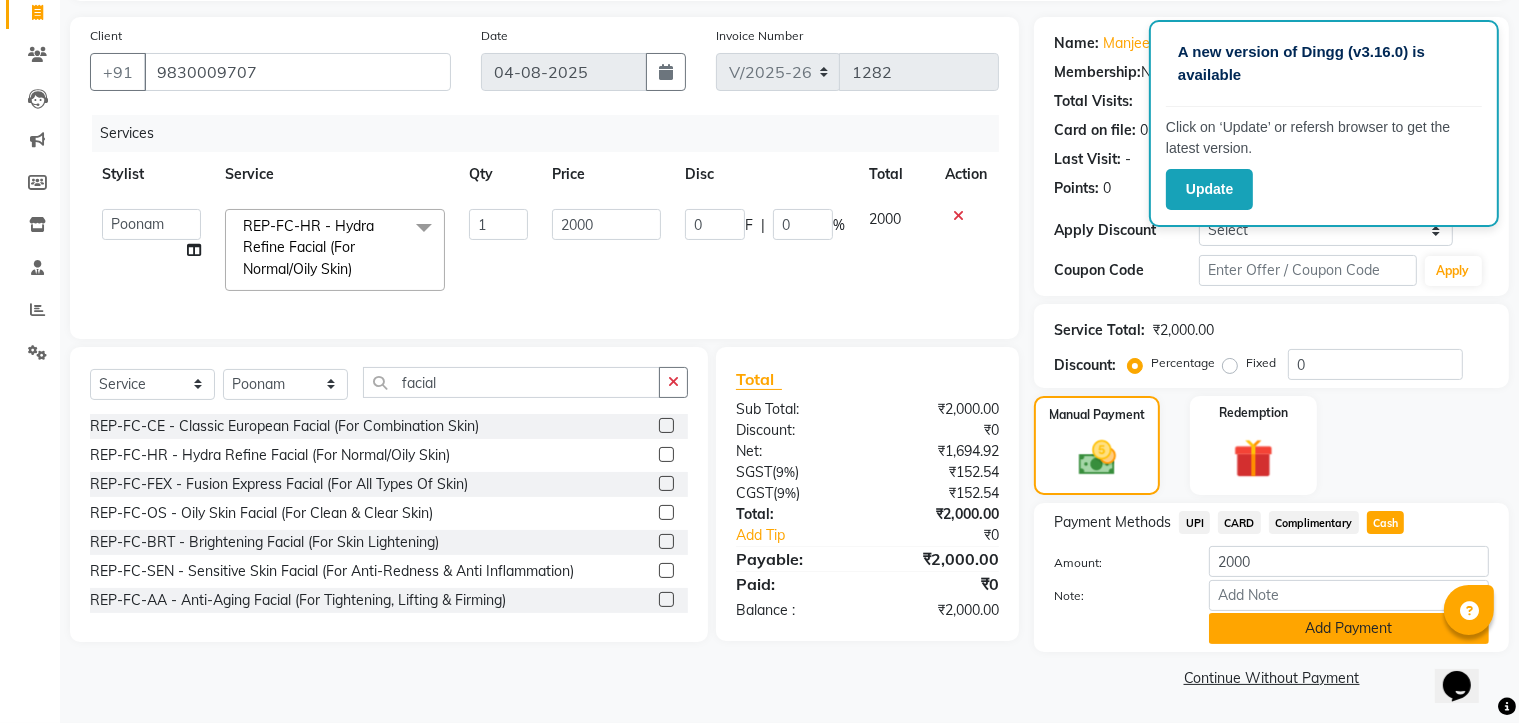click on "Add Payment" 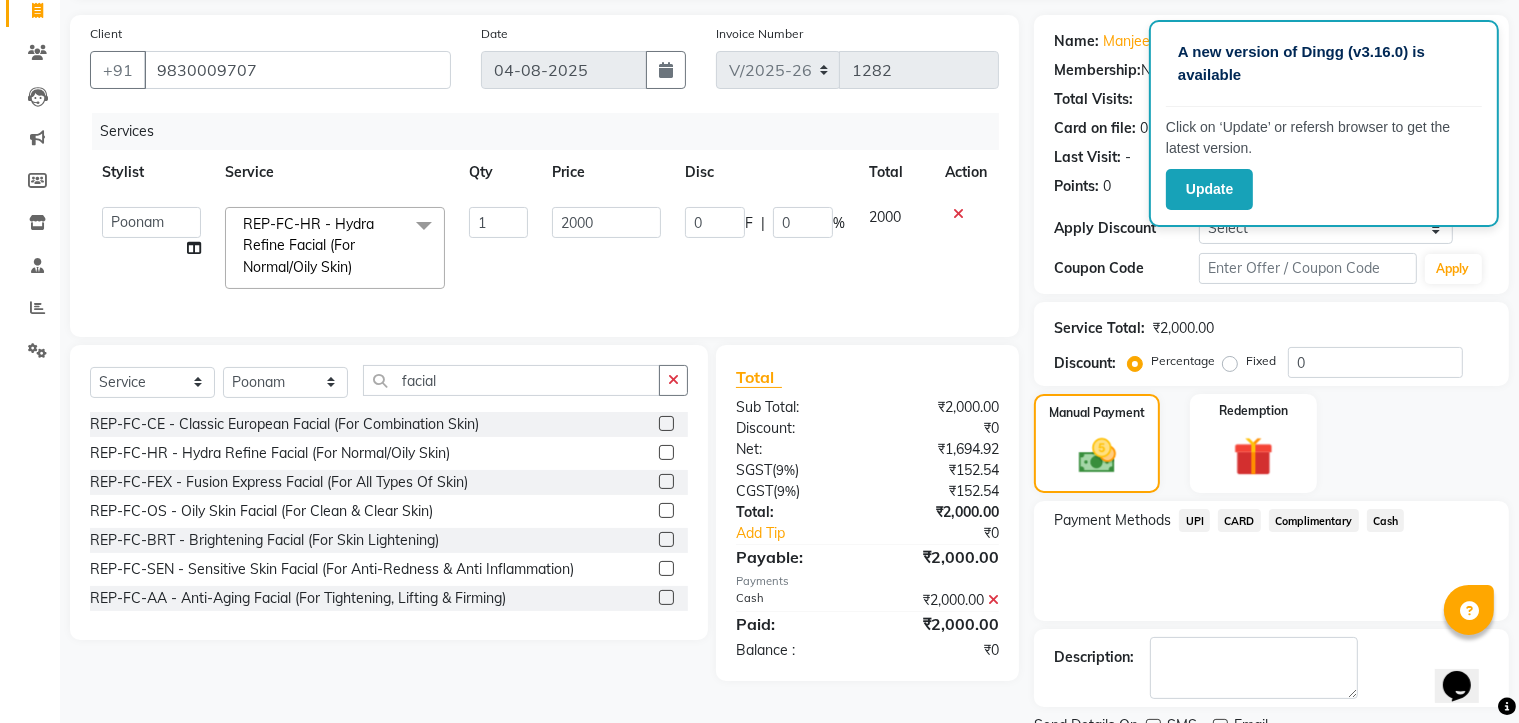 scroll, scrollTop: 216, scrollLeft: 0, axis: vertical 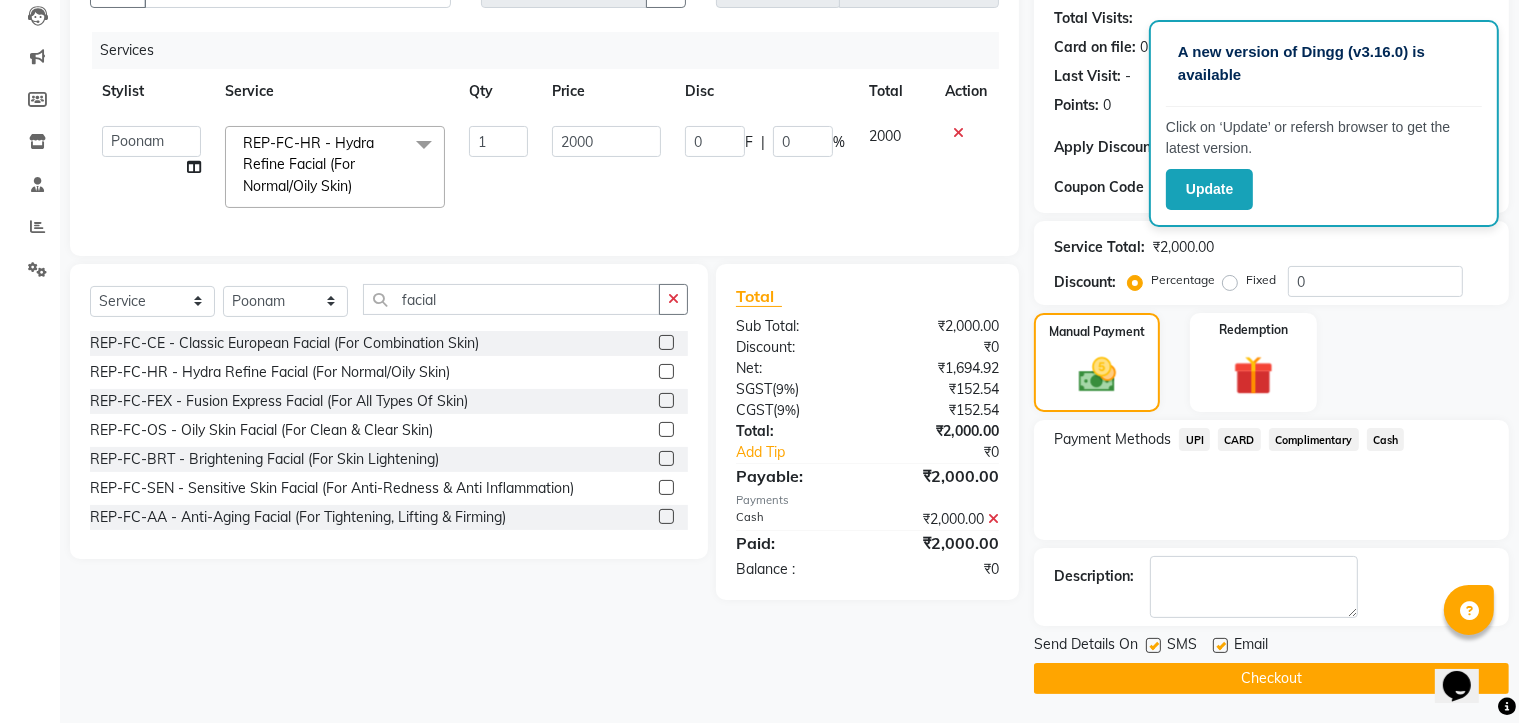 click on "Checkout" 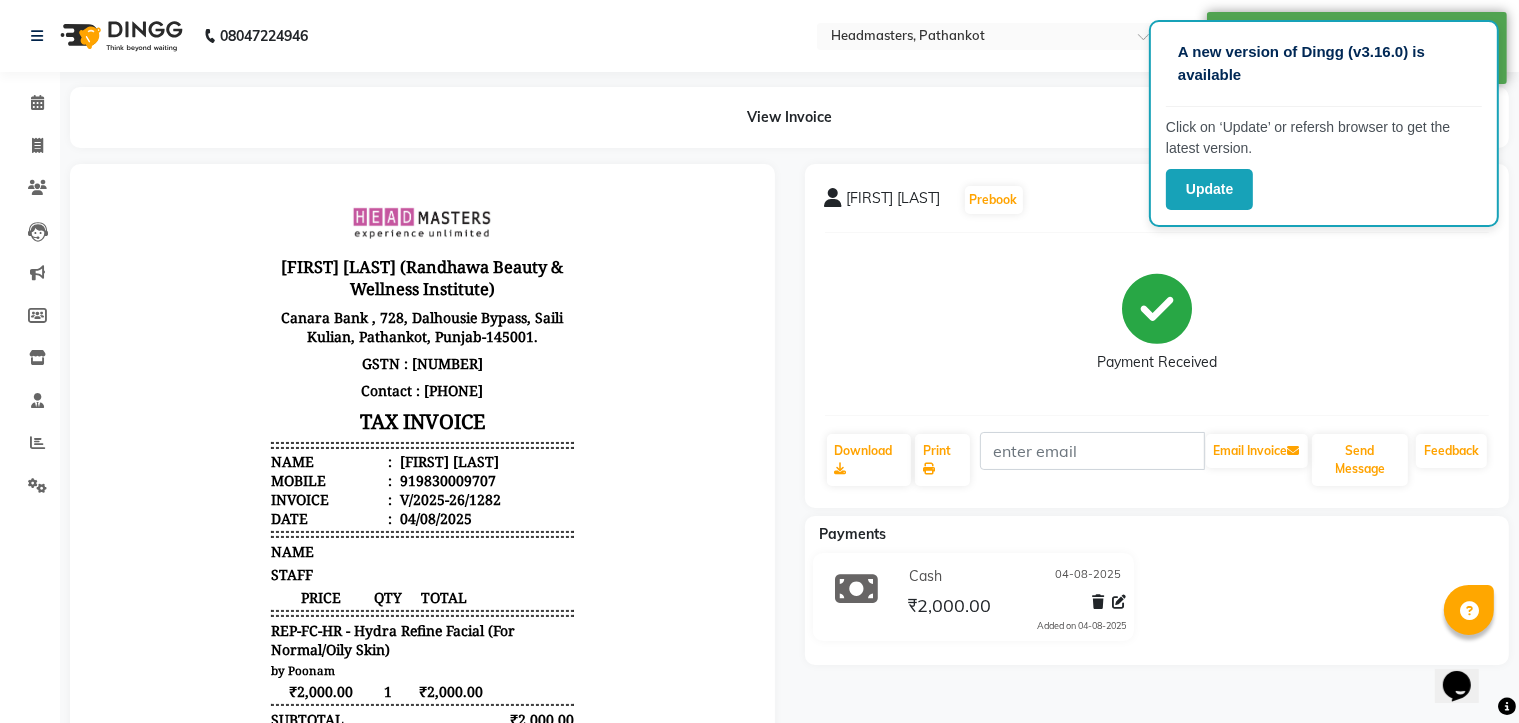 scroll, scrollTop: 0, scrollLeft: 0, axis: both 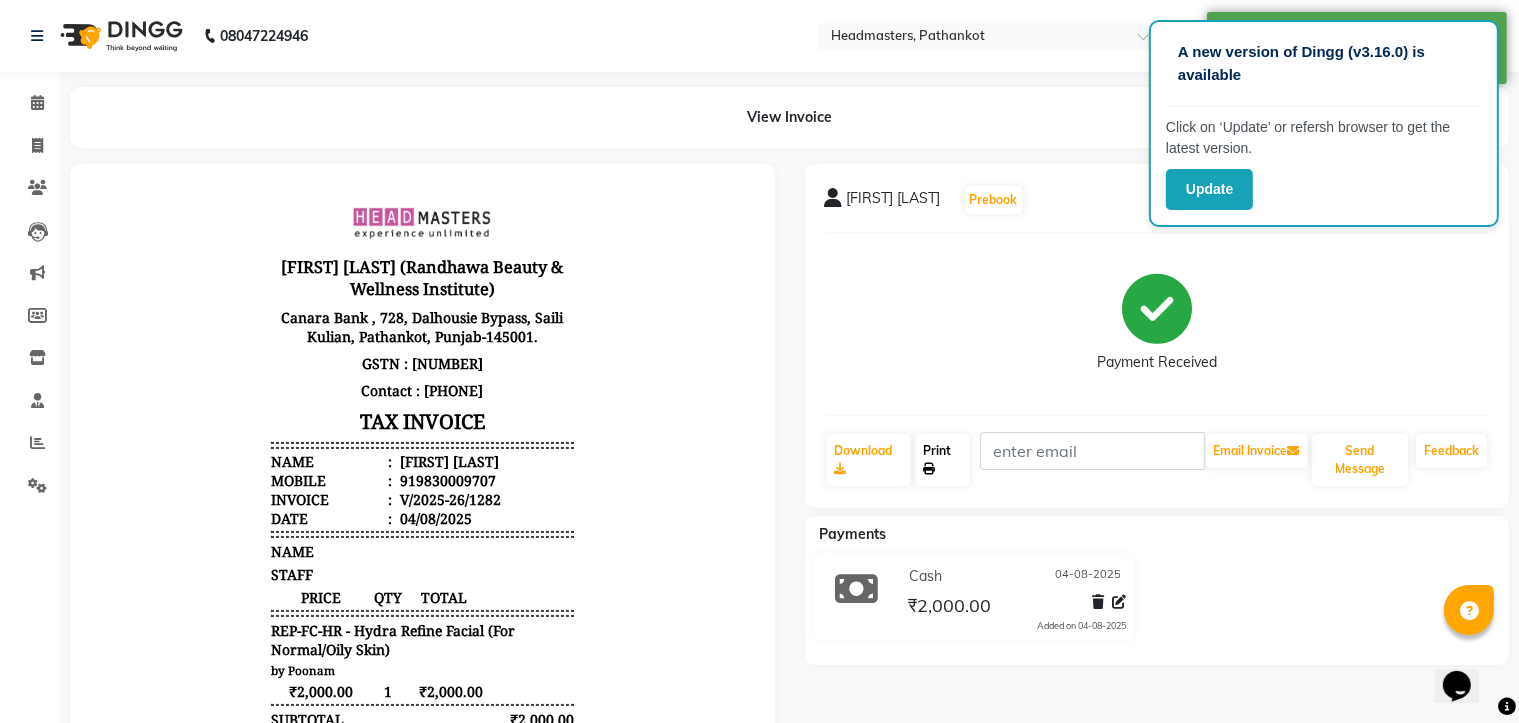 click on "Print" 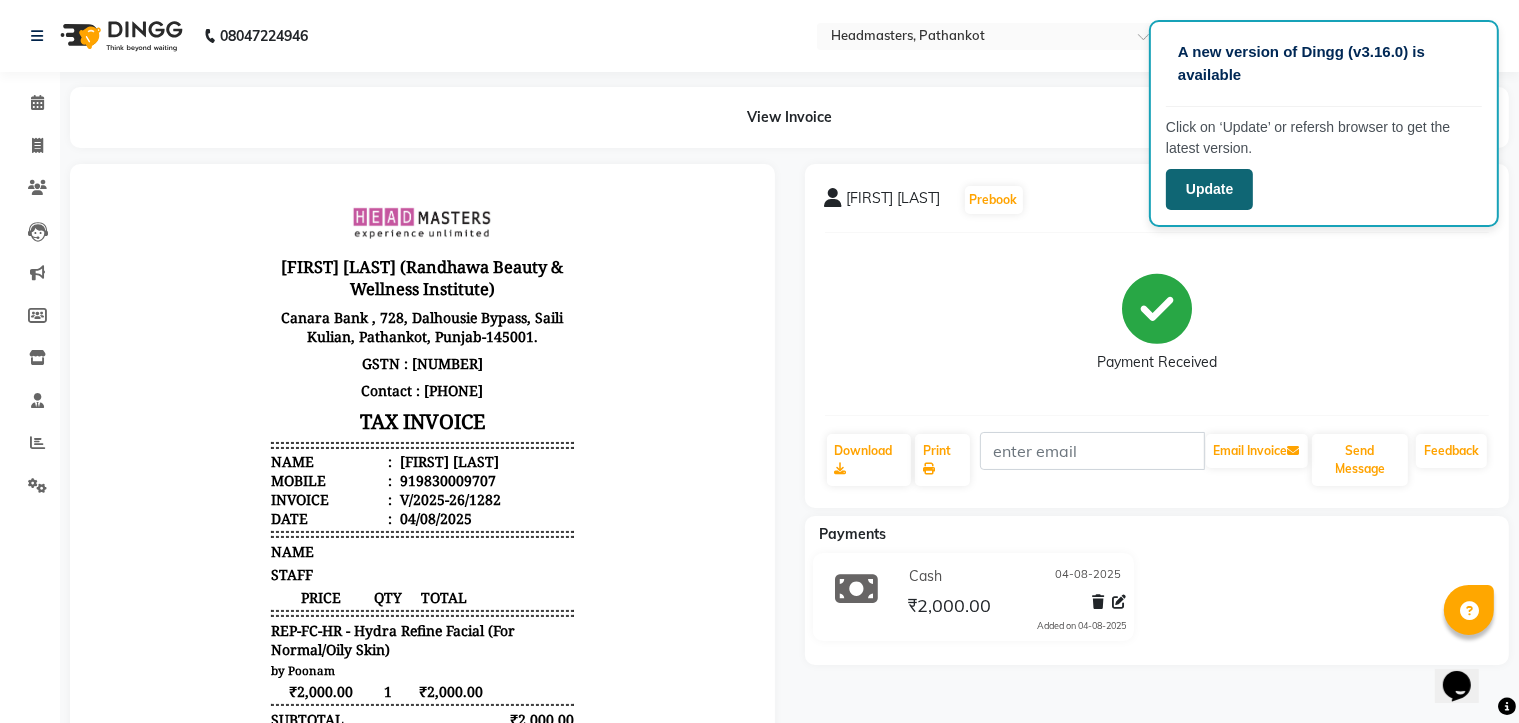 click on "Update" 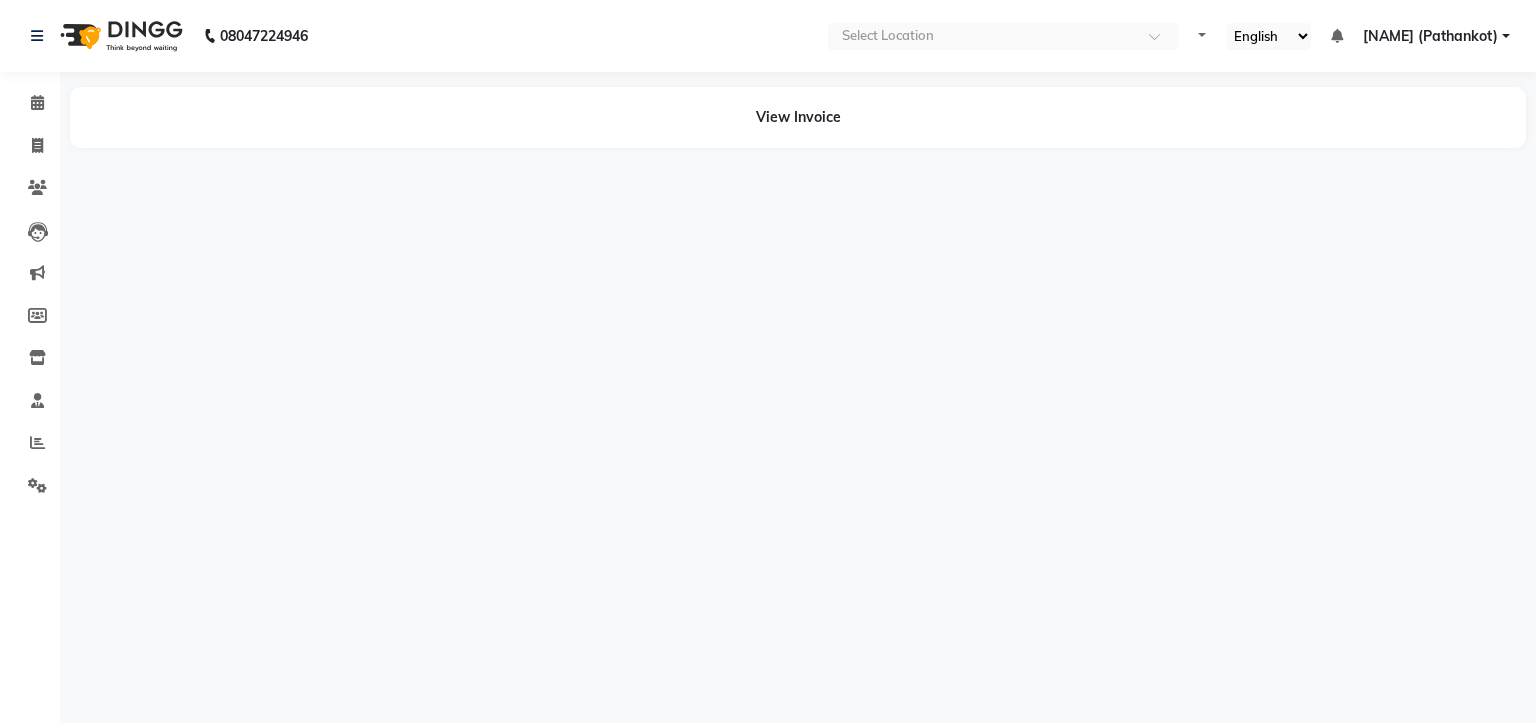 scroll, scrollTop: 0, scrollLeft: 0, axis: both 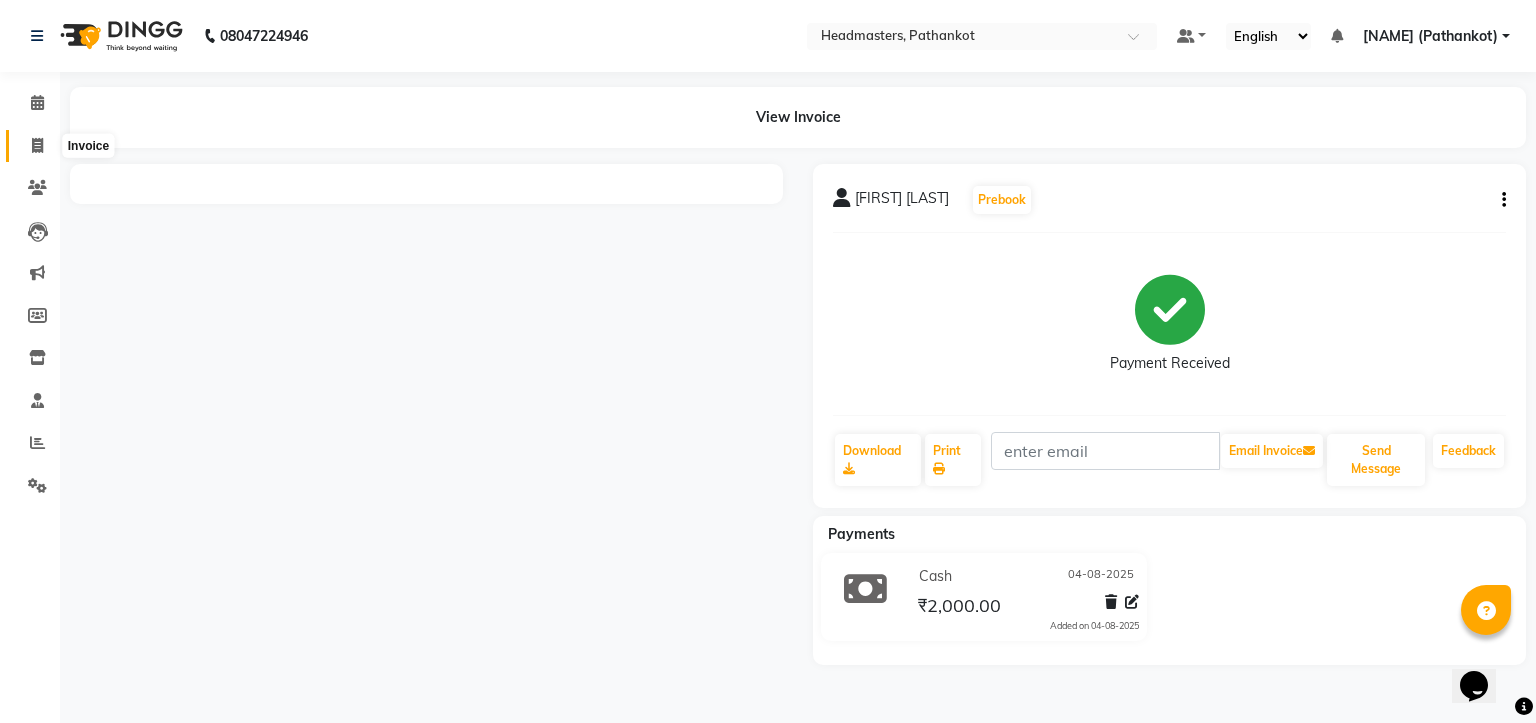 click 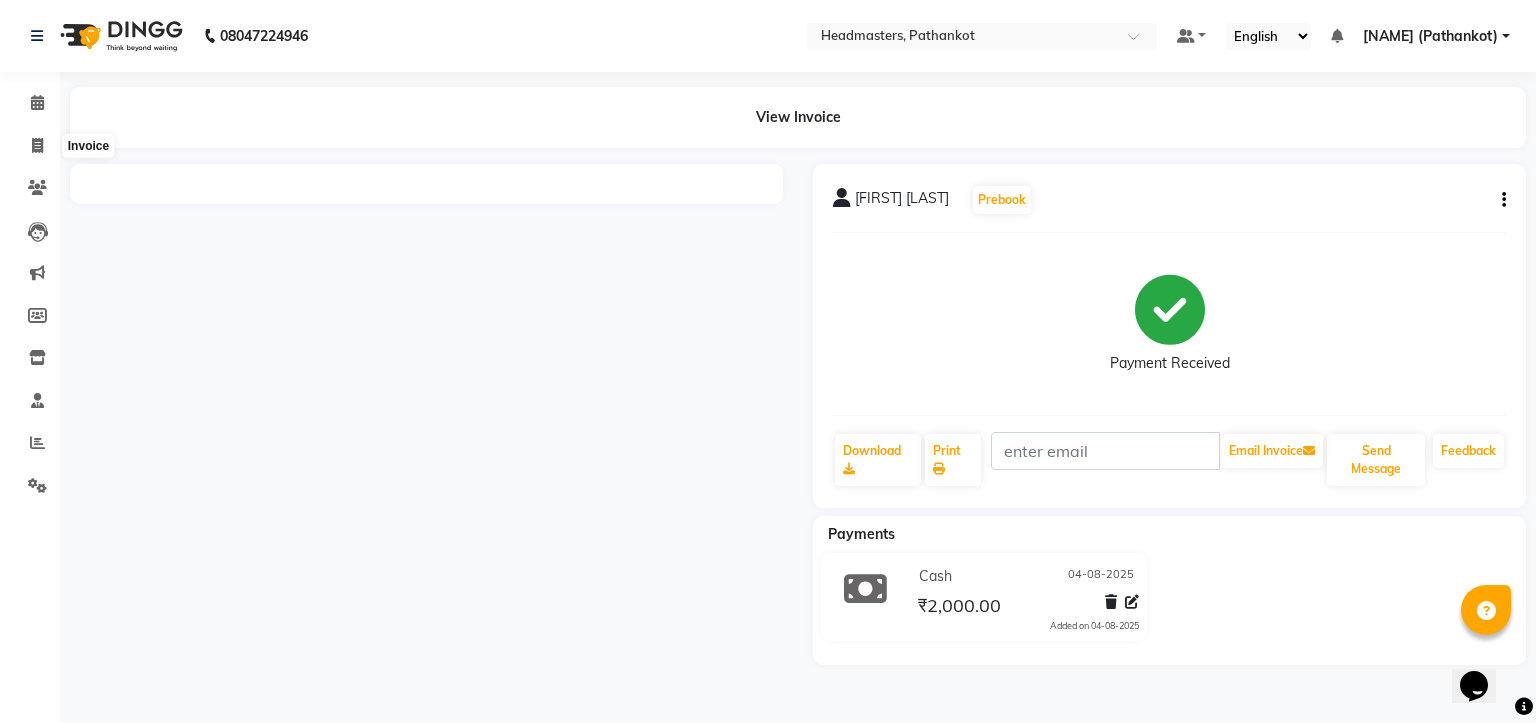 select on "service" 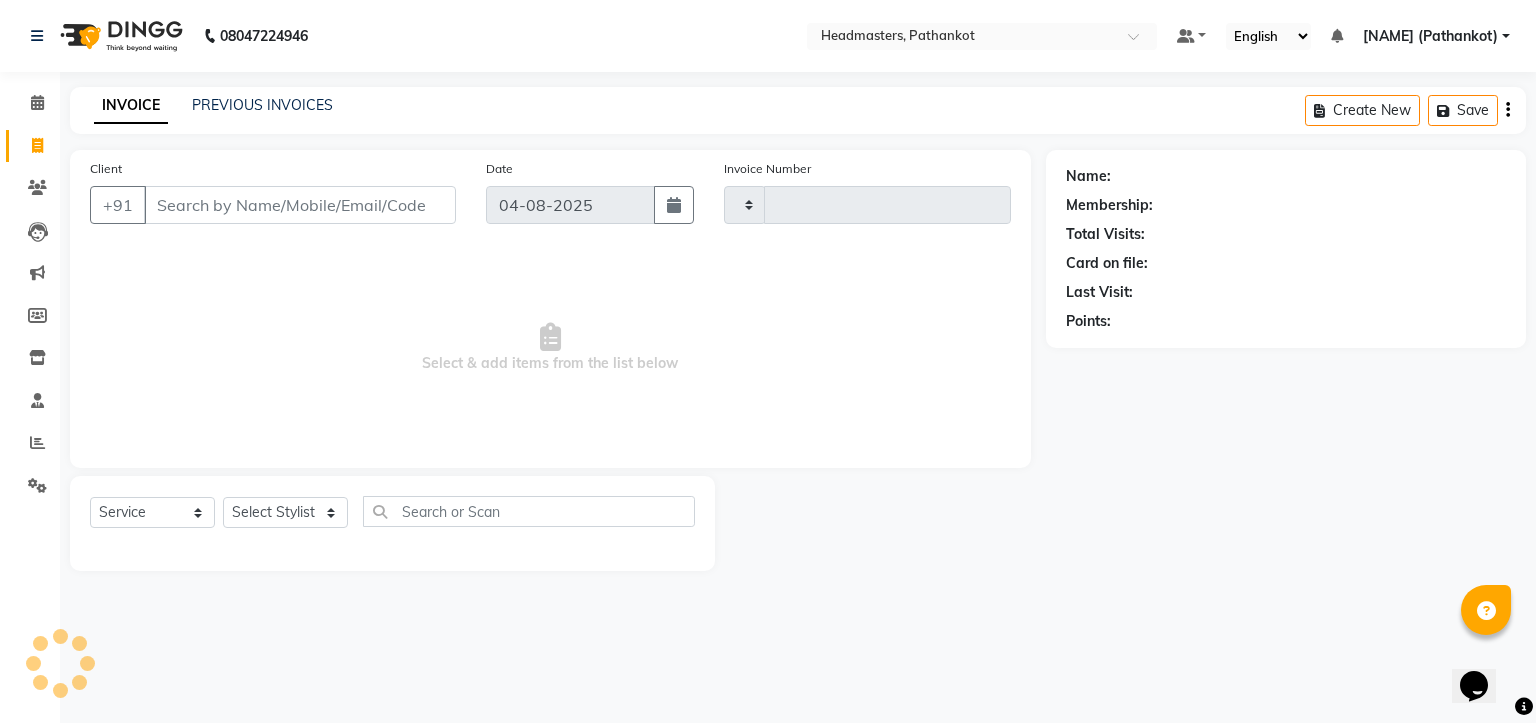 type on "1283" 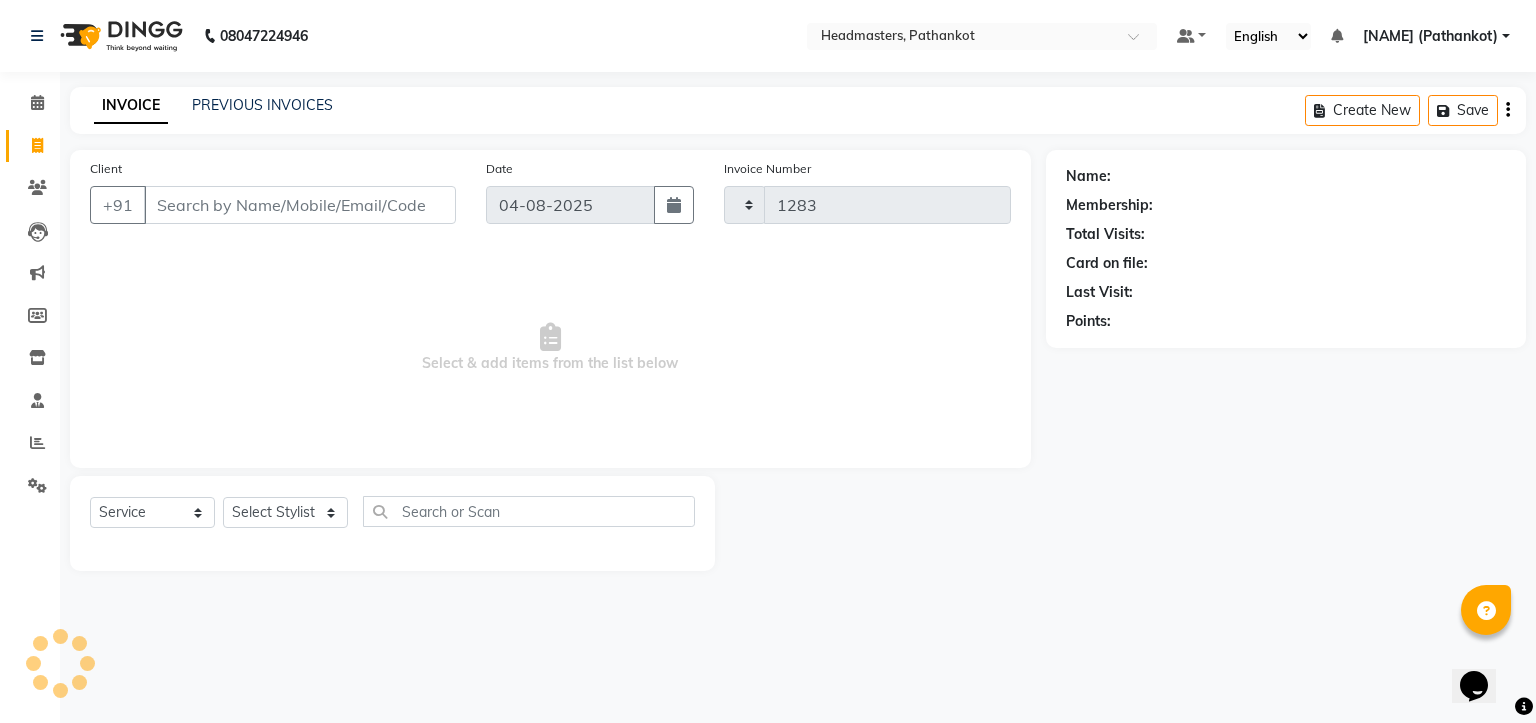 select on "7530" 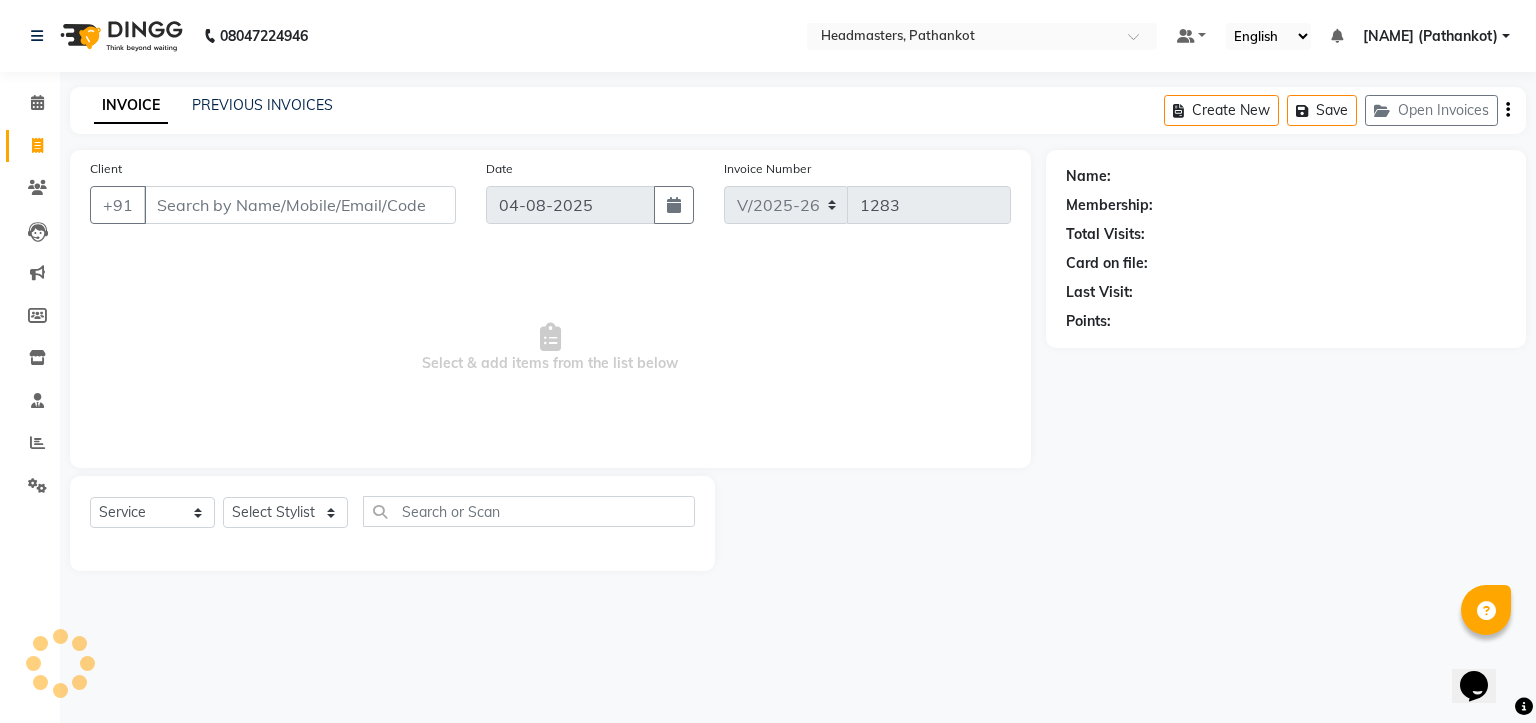 select on "66904" 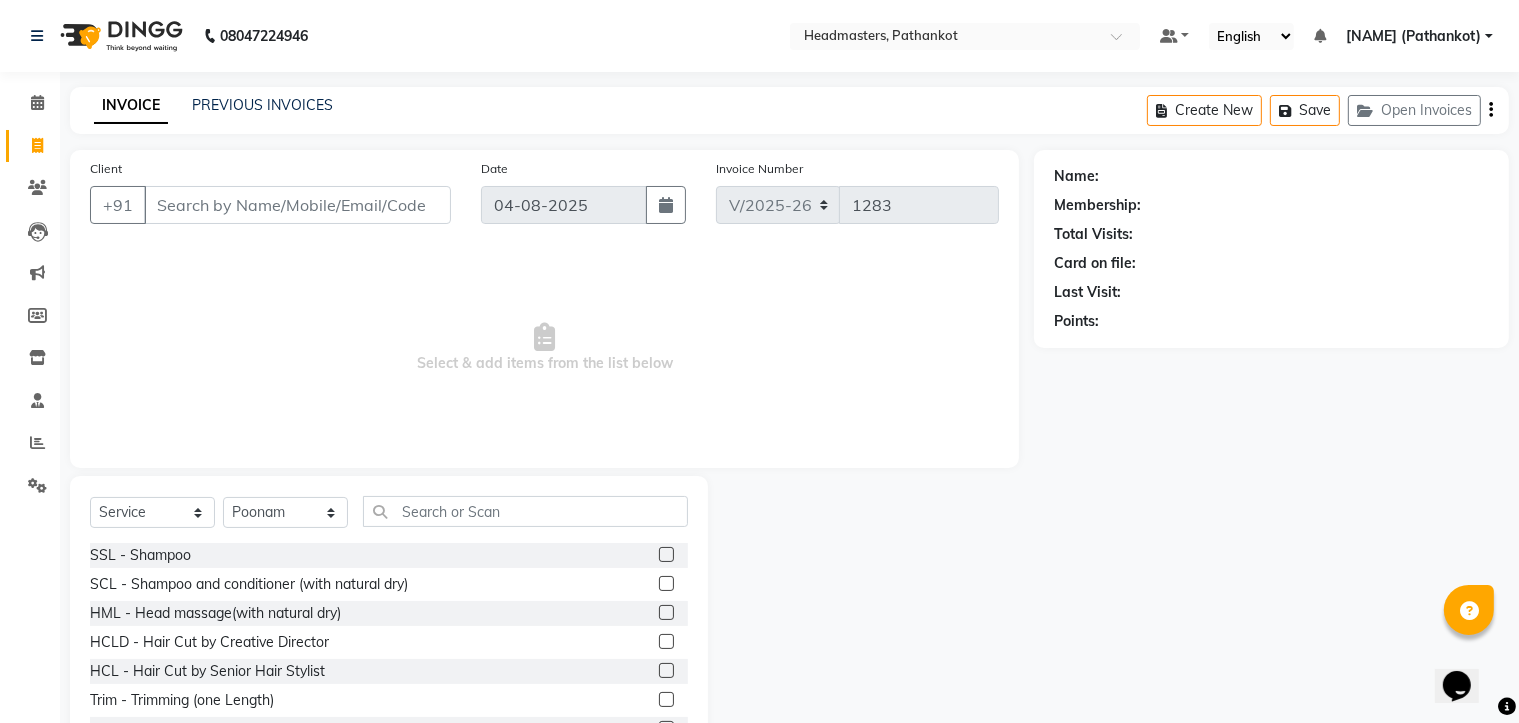 click on "Calendar  Invoice  Clients  Leads   Marketing  Members  Inventory  Staff  Reports  Settings Completed InProgress Upcoming Dropped Tentative Check-In Confirm Bookings Generate Report Segments Page Builder" 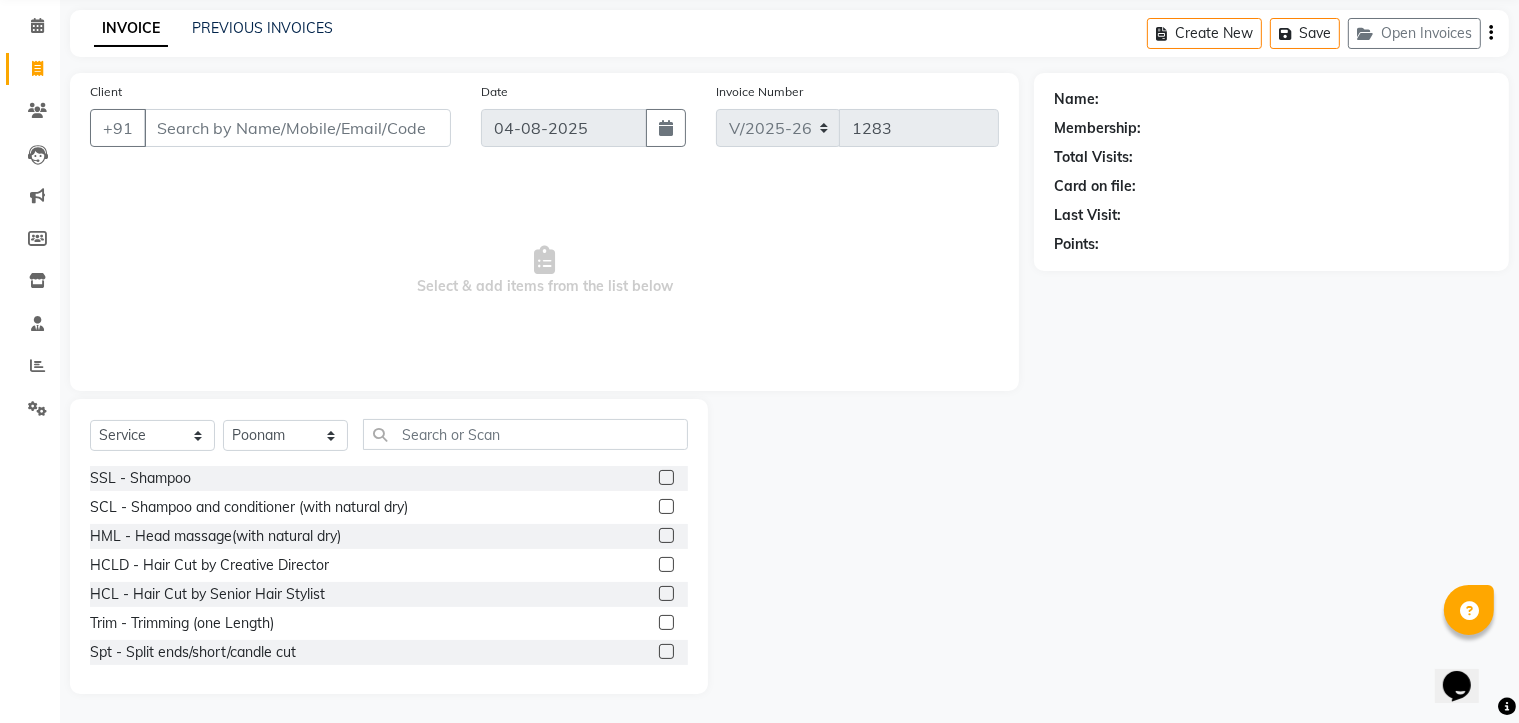 scroll, scrollTop: 78, scrollLeft: 0, axis: vertical 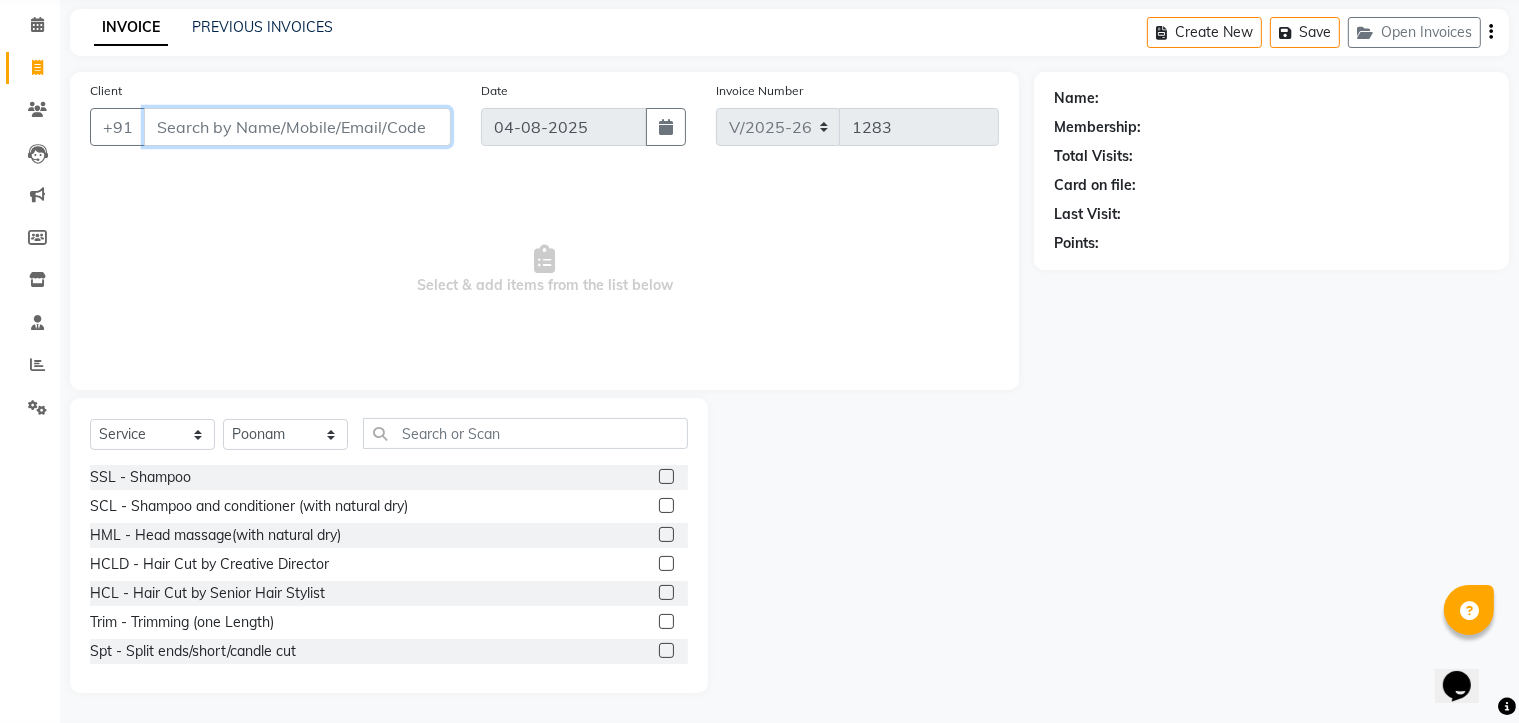 click on "Client" at bounding box center [297, 127] 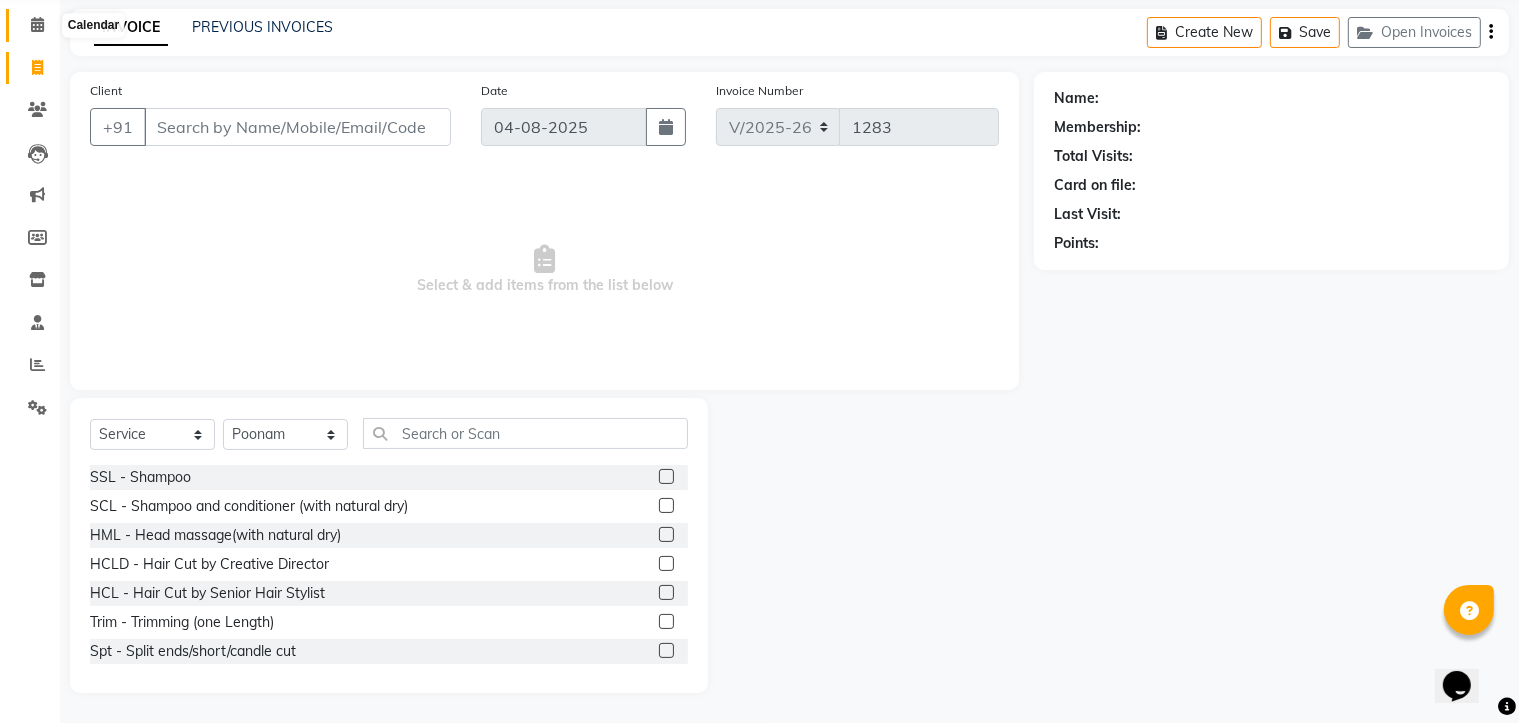 click 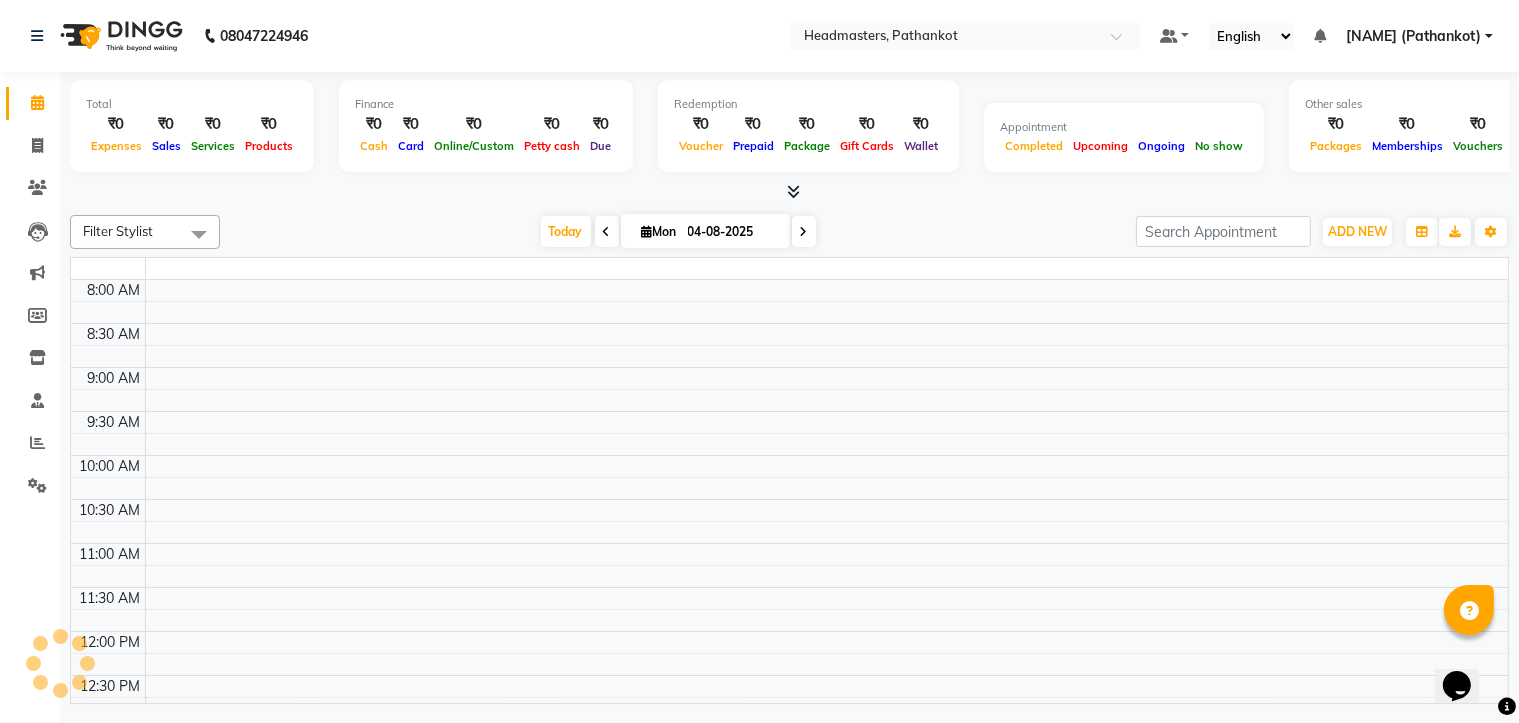 scroll, scrollTop: 0, scrollLeft: 0, axis: both 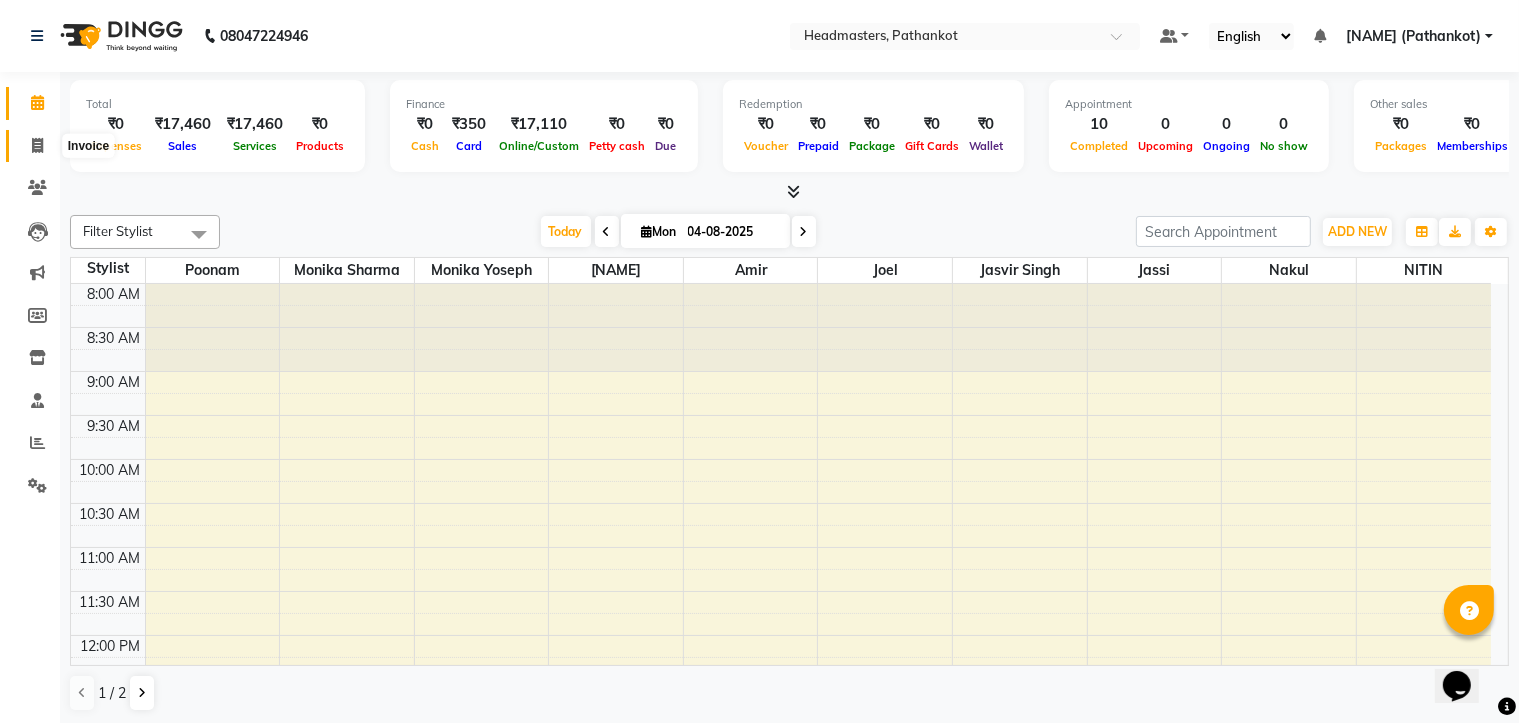 click 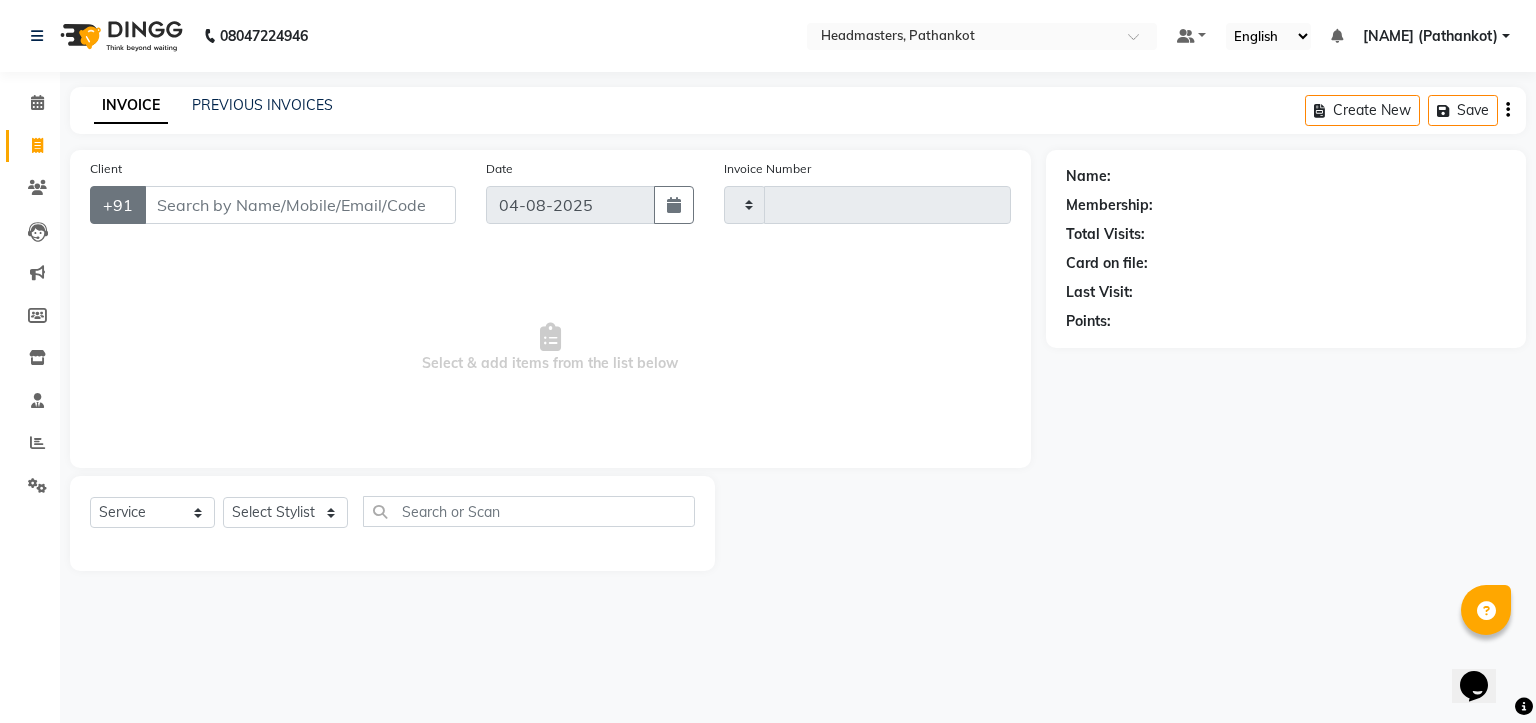 type on "1283" 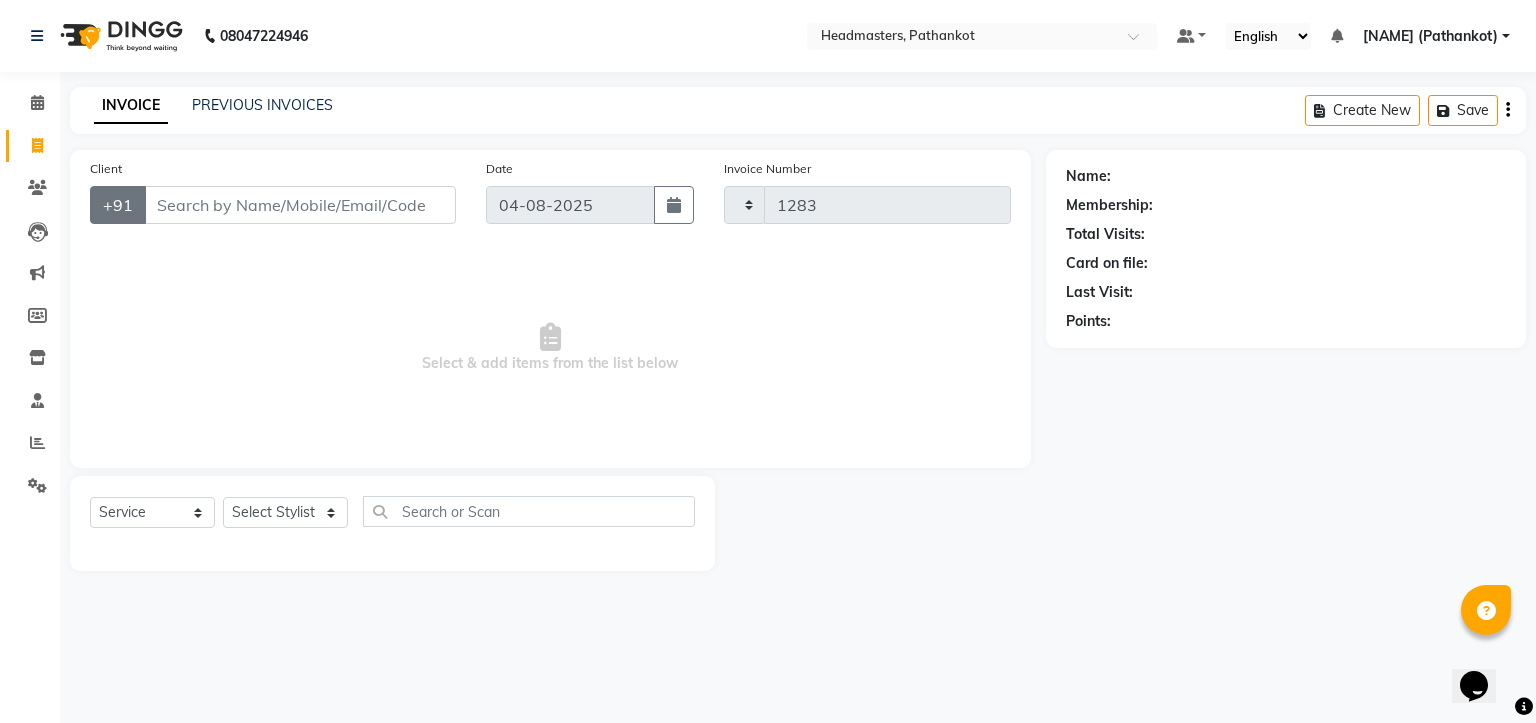 select on "7530" 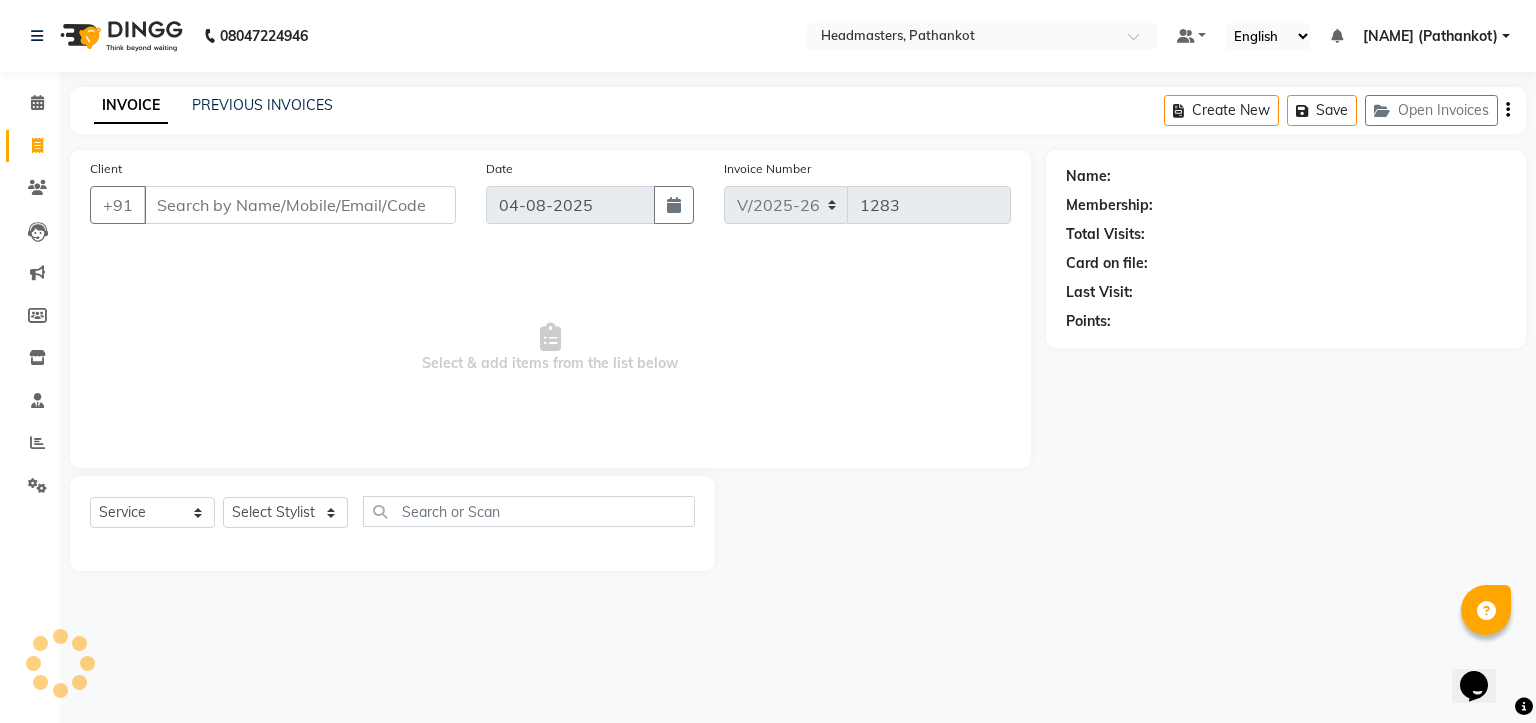 click on "Client" at bounding box center (300, 205) 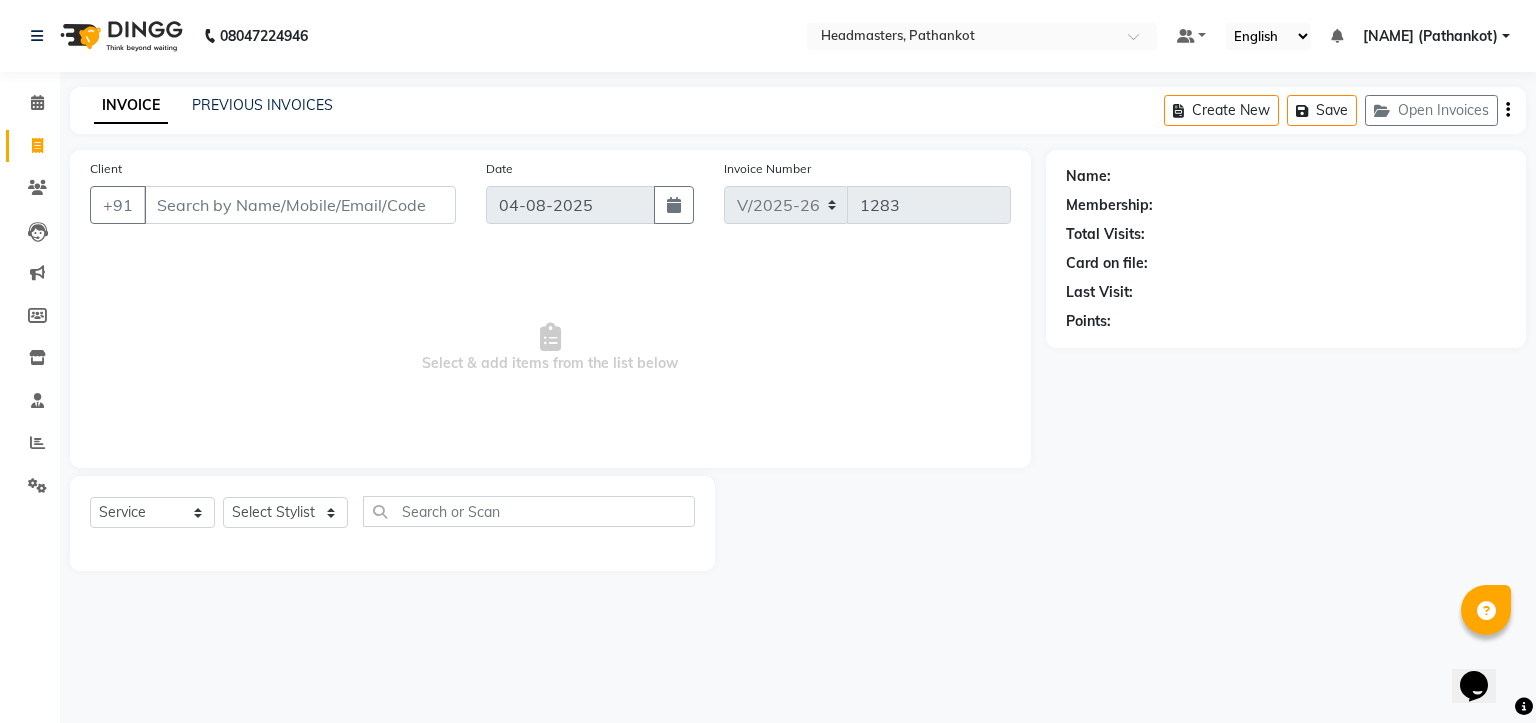 select on "66904" 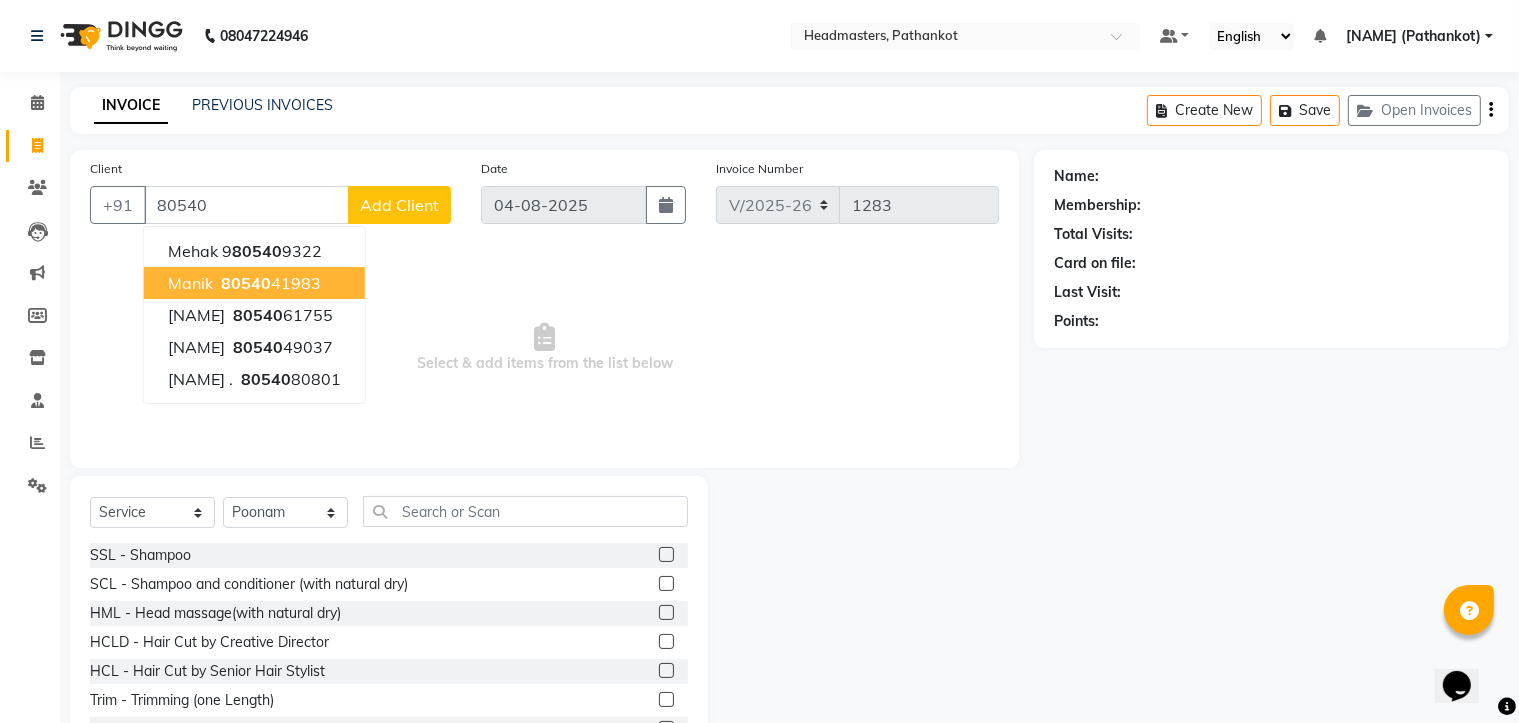 click on "80540" at bounding box center (246, 283) 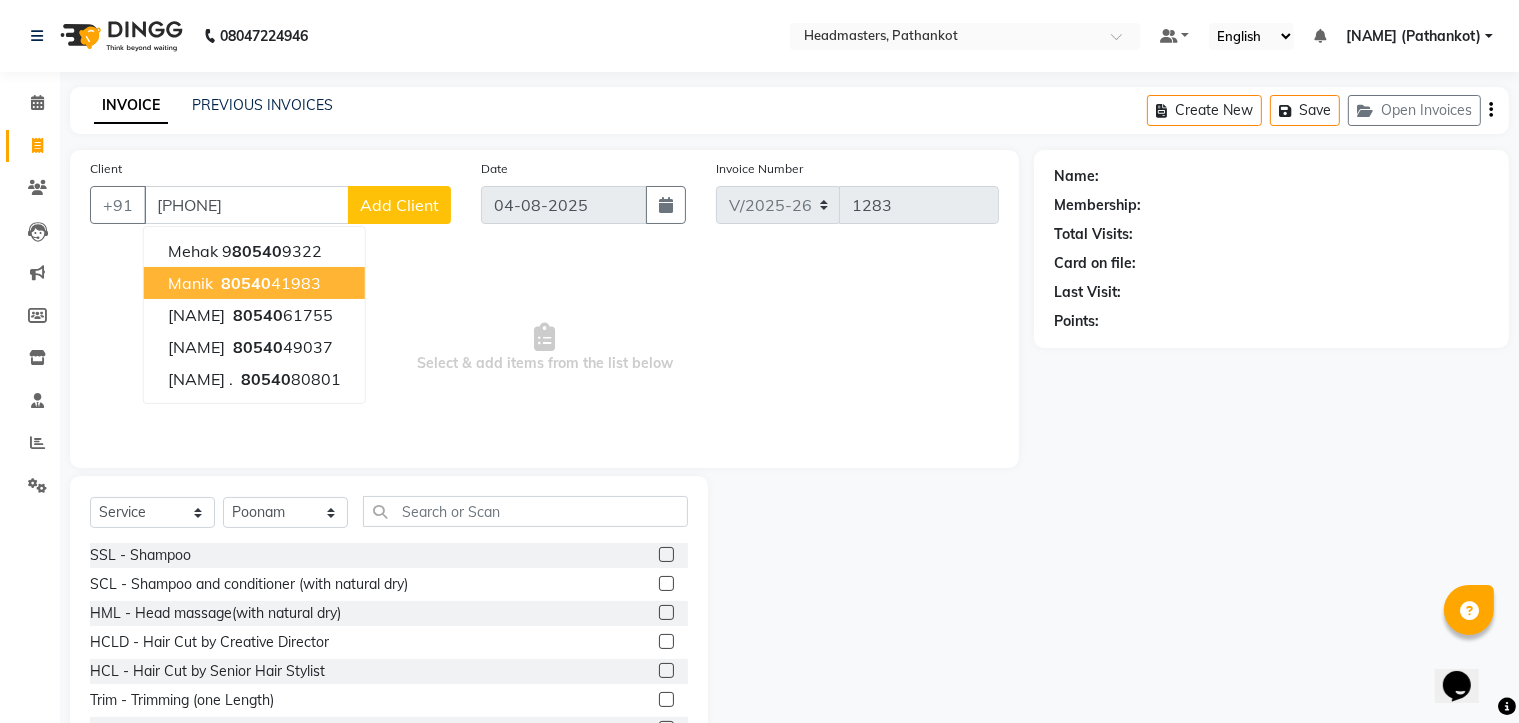 type on "[PHONE]" 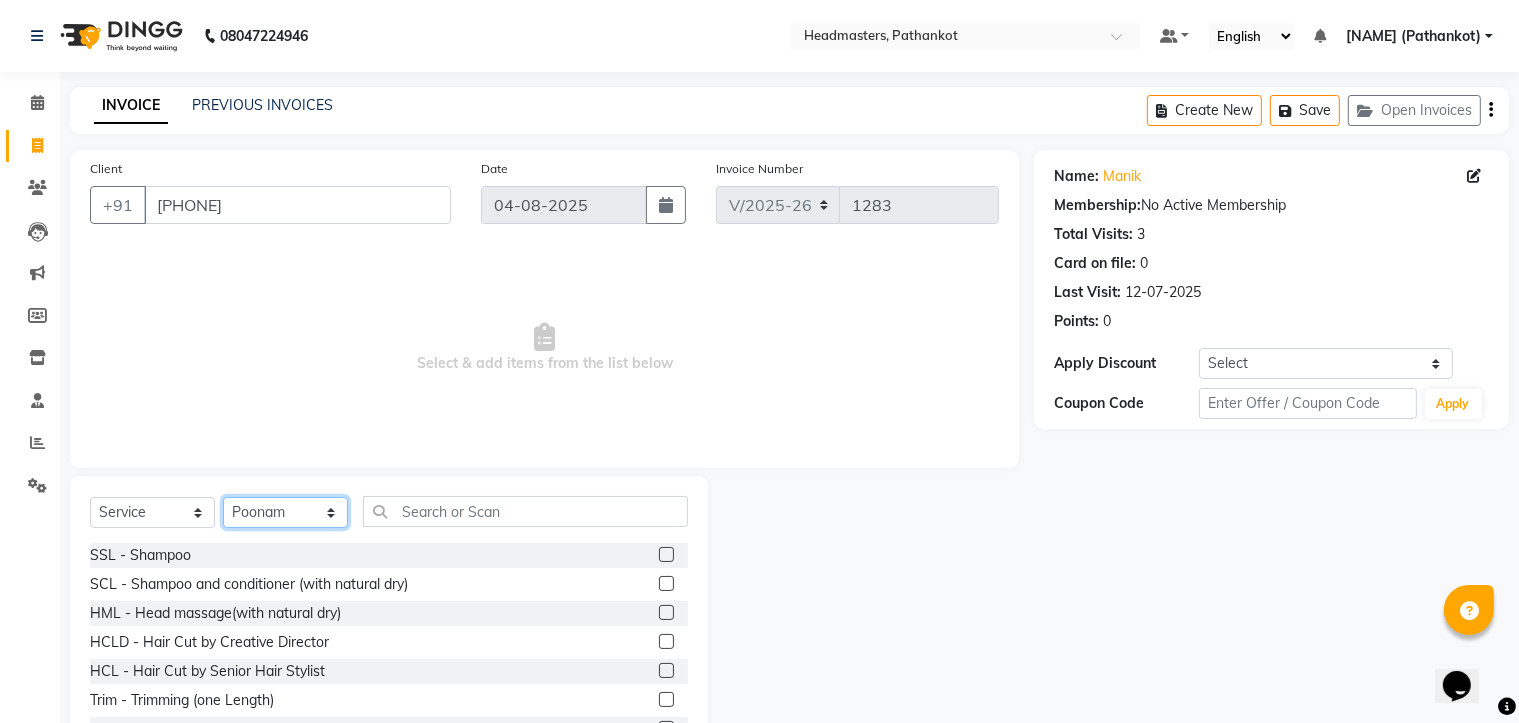 click on "Select Stylist Amir HEAD MASTERS jassi jasvir Singh JB  Joel  Monika sharma Monika Yoseph  nakul NITIN Poonam puja roop Sumit Teji" 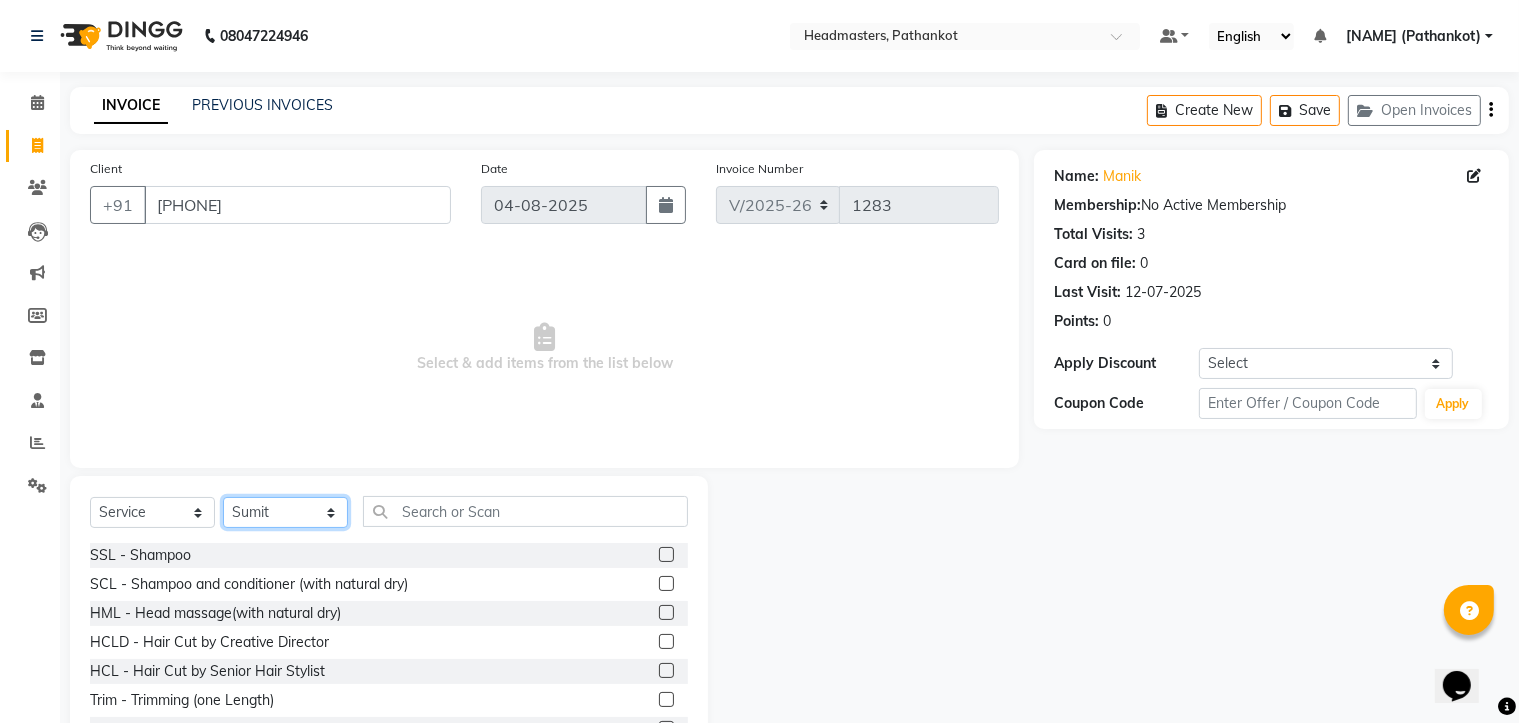 click on "Select Stylist Amir HEAD MASTERS jassi jasvir Singh JB  Joel  Monika sharma Monika Yoseph  nakul NITIN Poonam puja roop Sumit Teji" 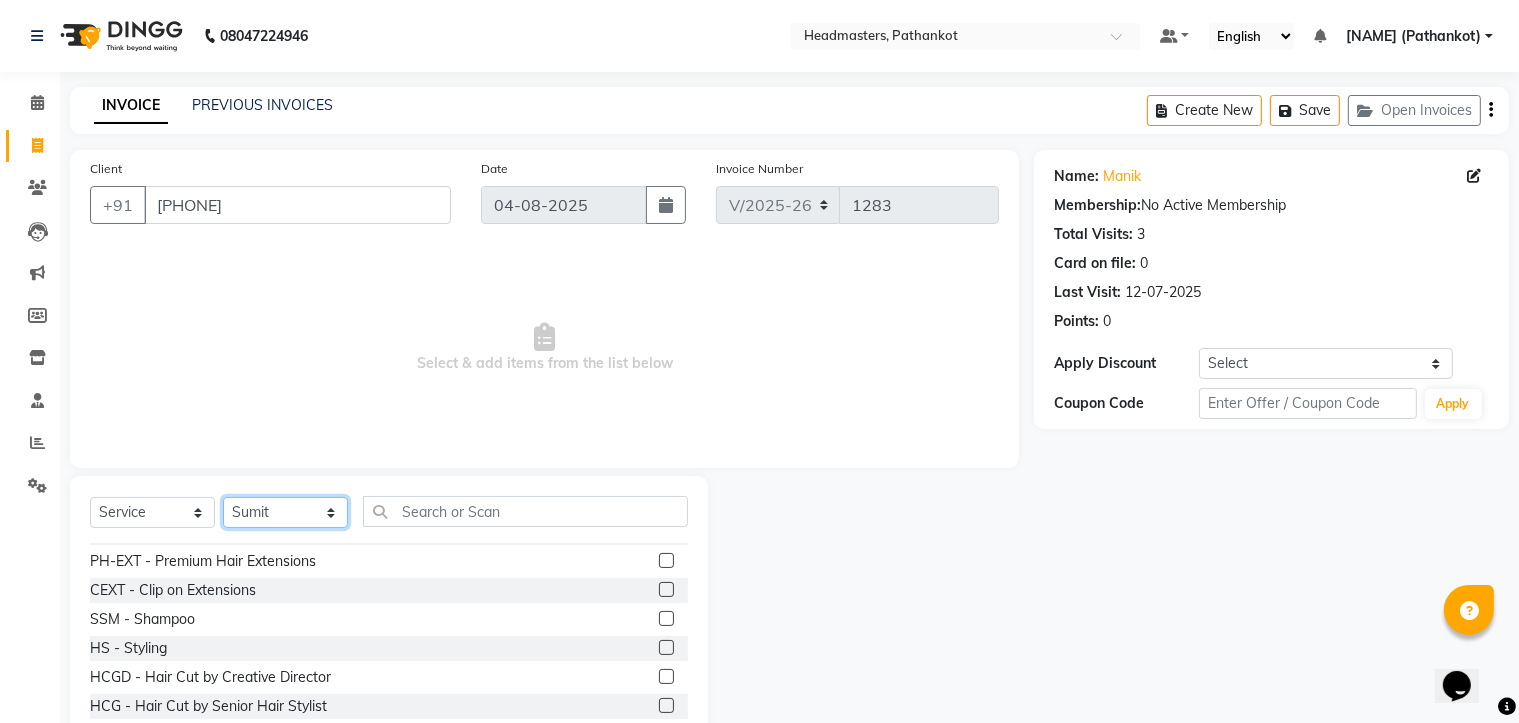 scroll, scrollTop: 800, scrollLeft: 0, axis: vertical 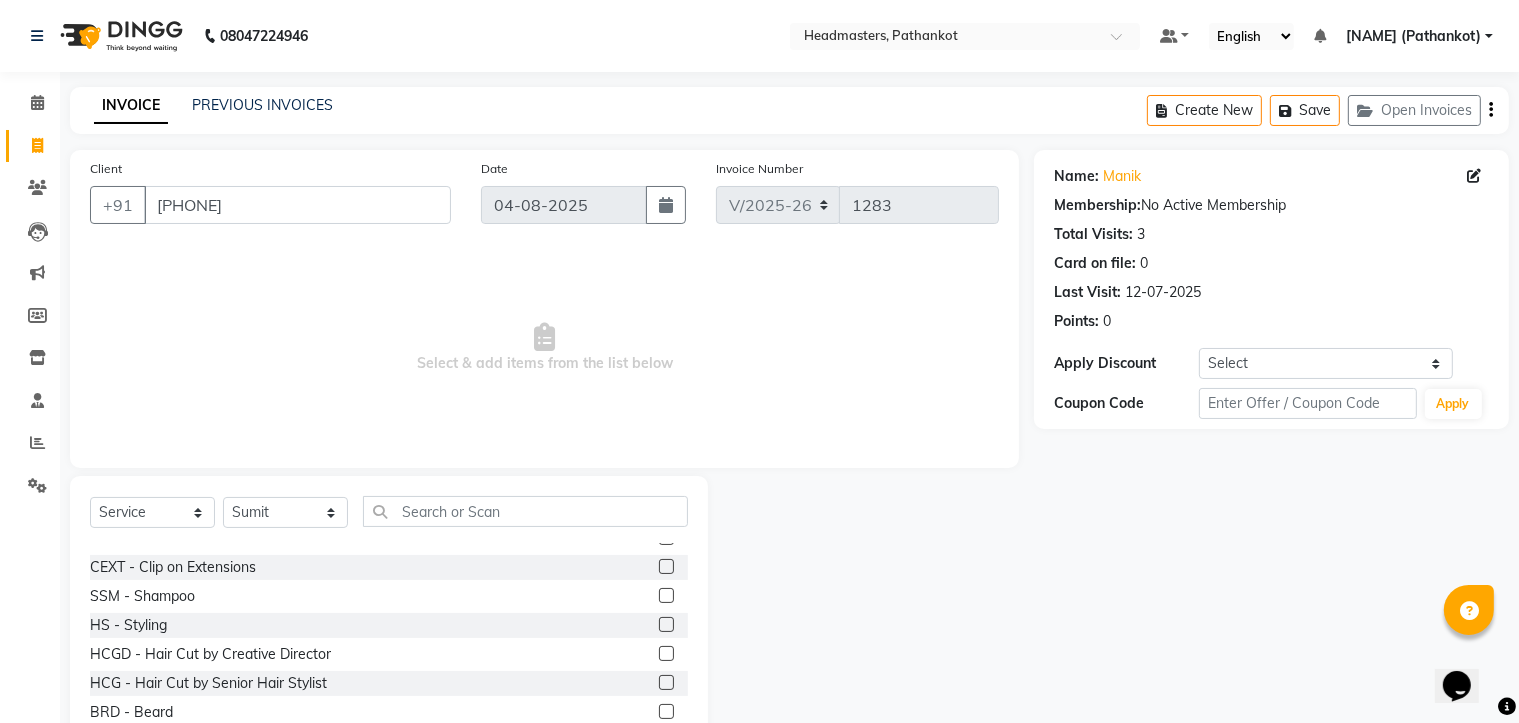 click 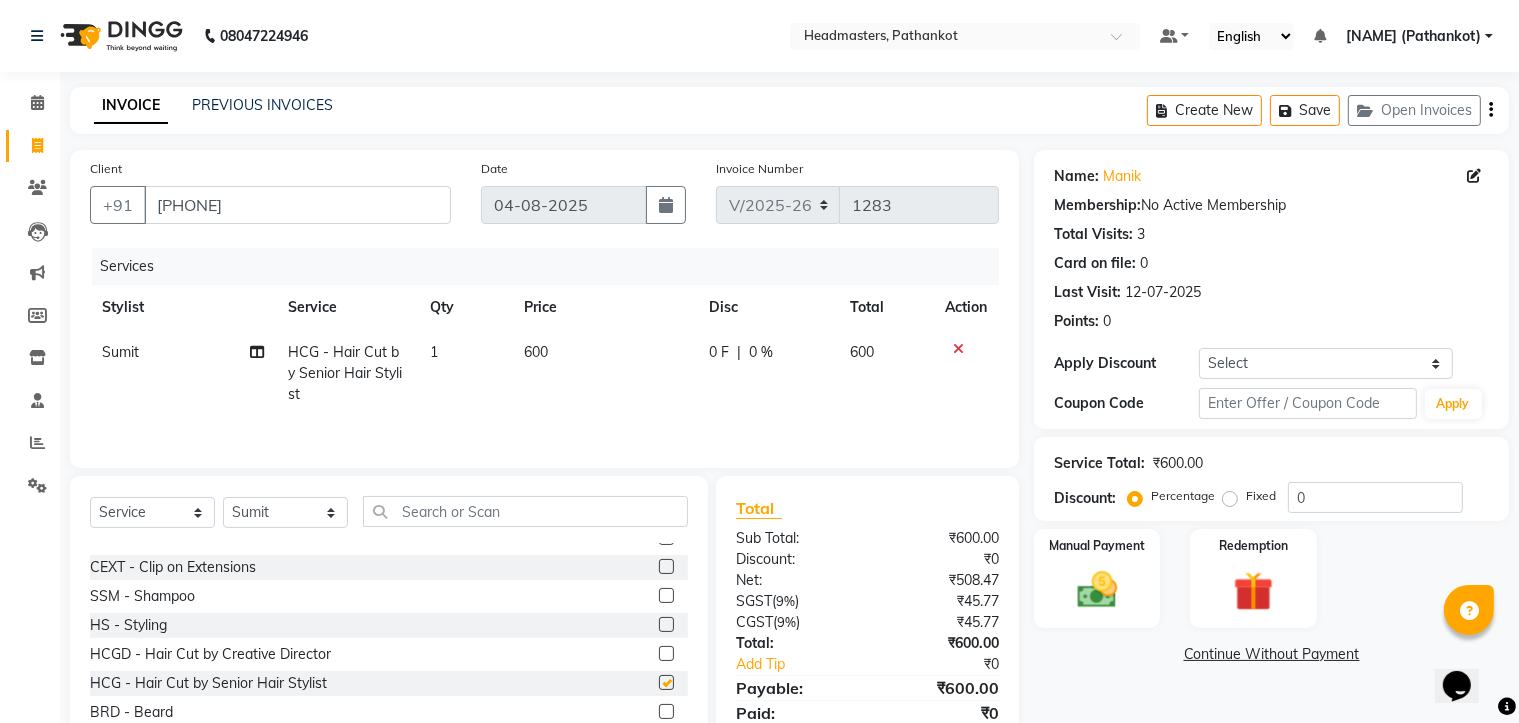 checkbox on "false" 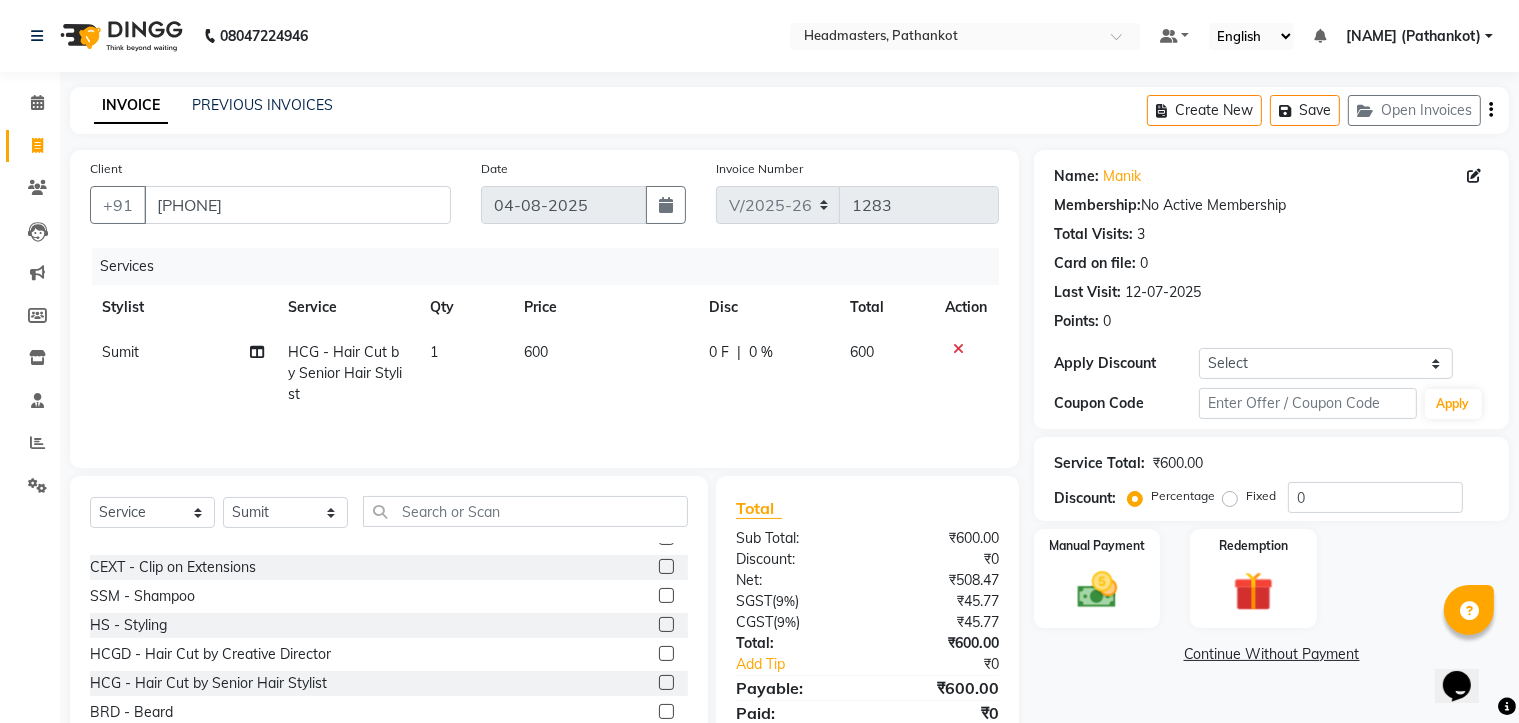 click 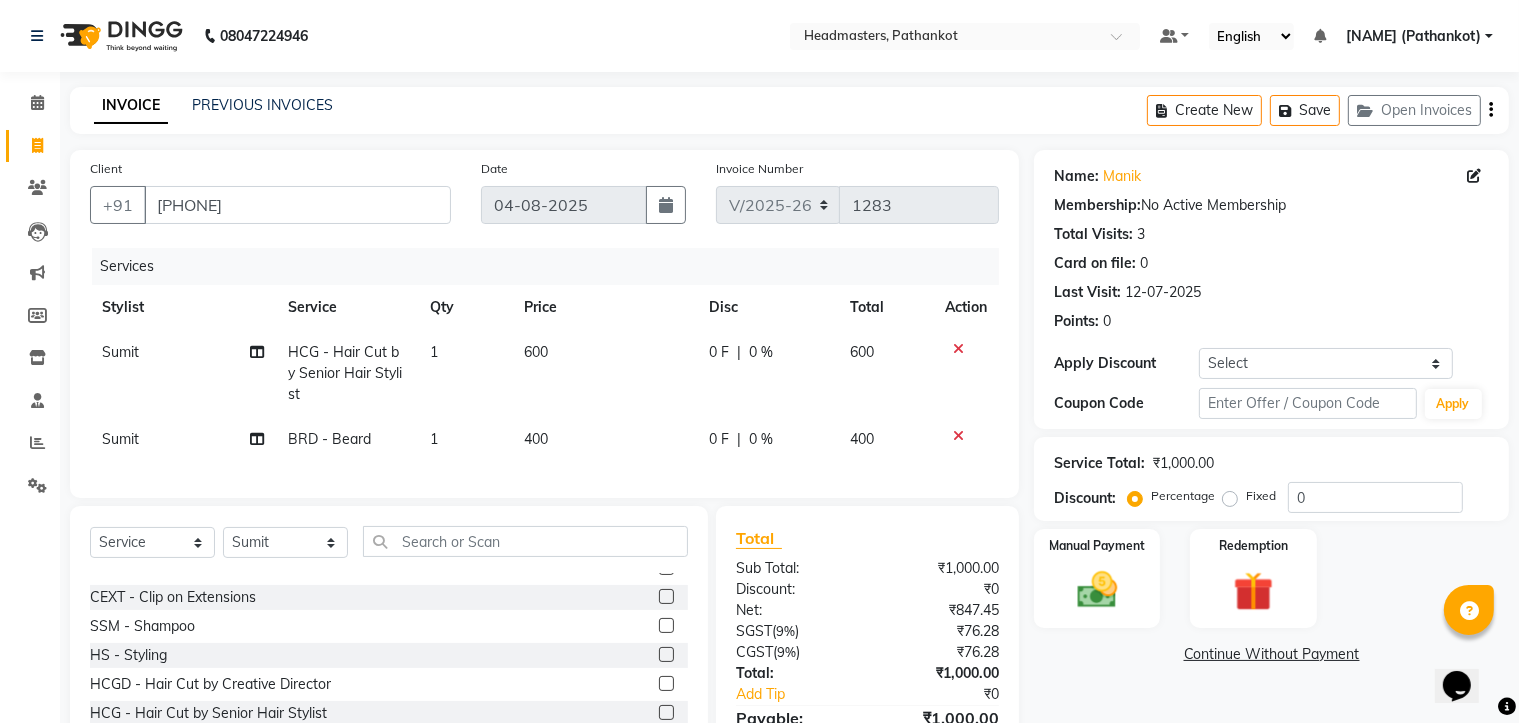 checkbox on "false" 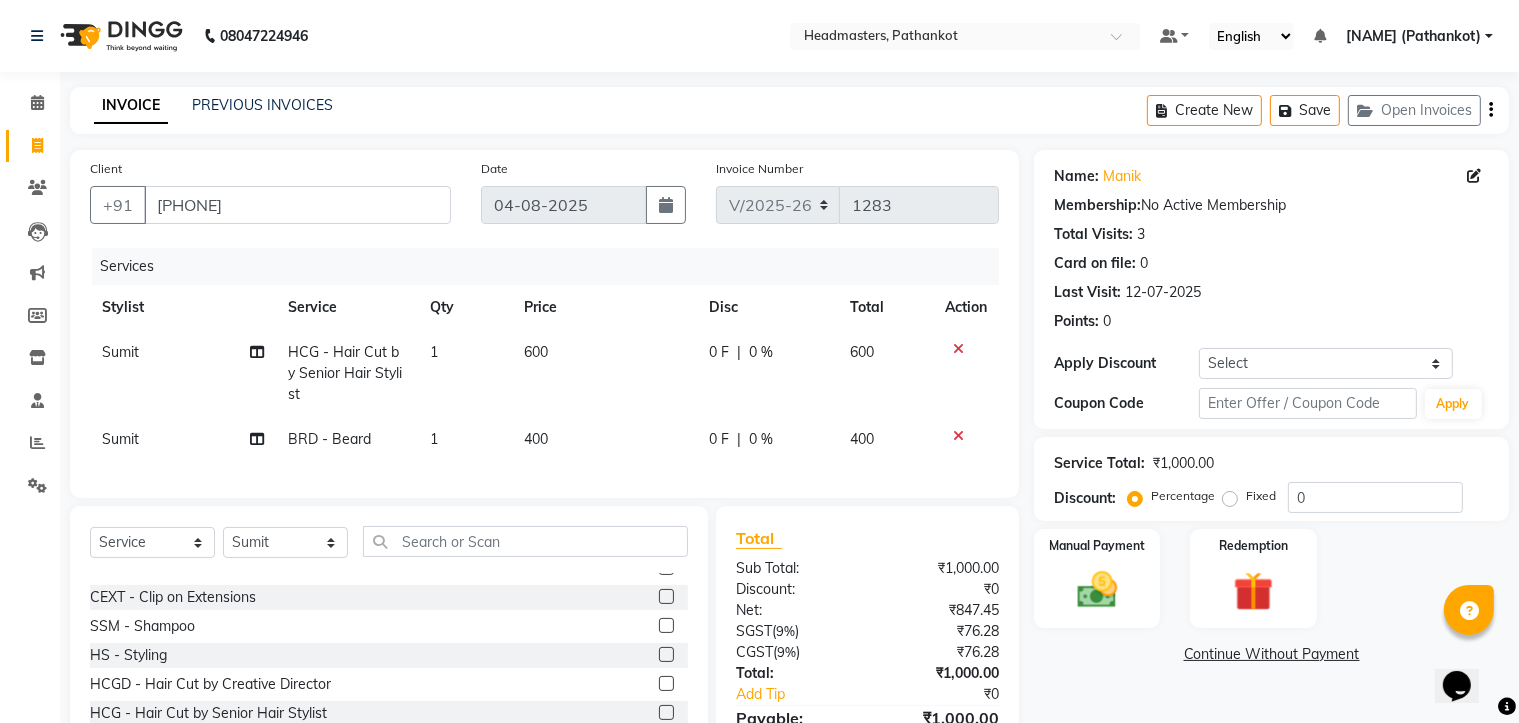 click on "600" 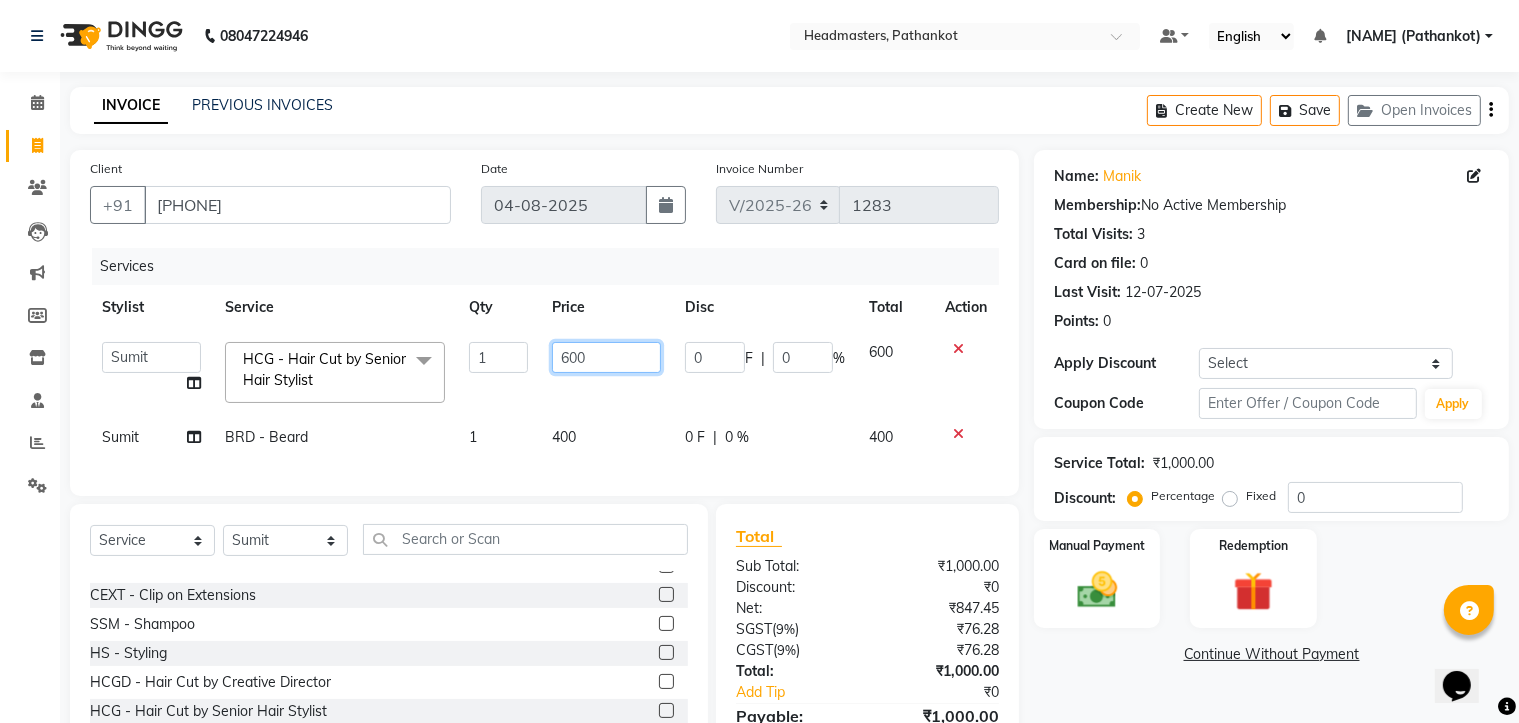 click on "600" 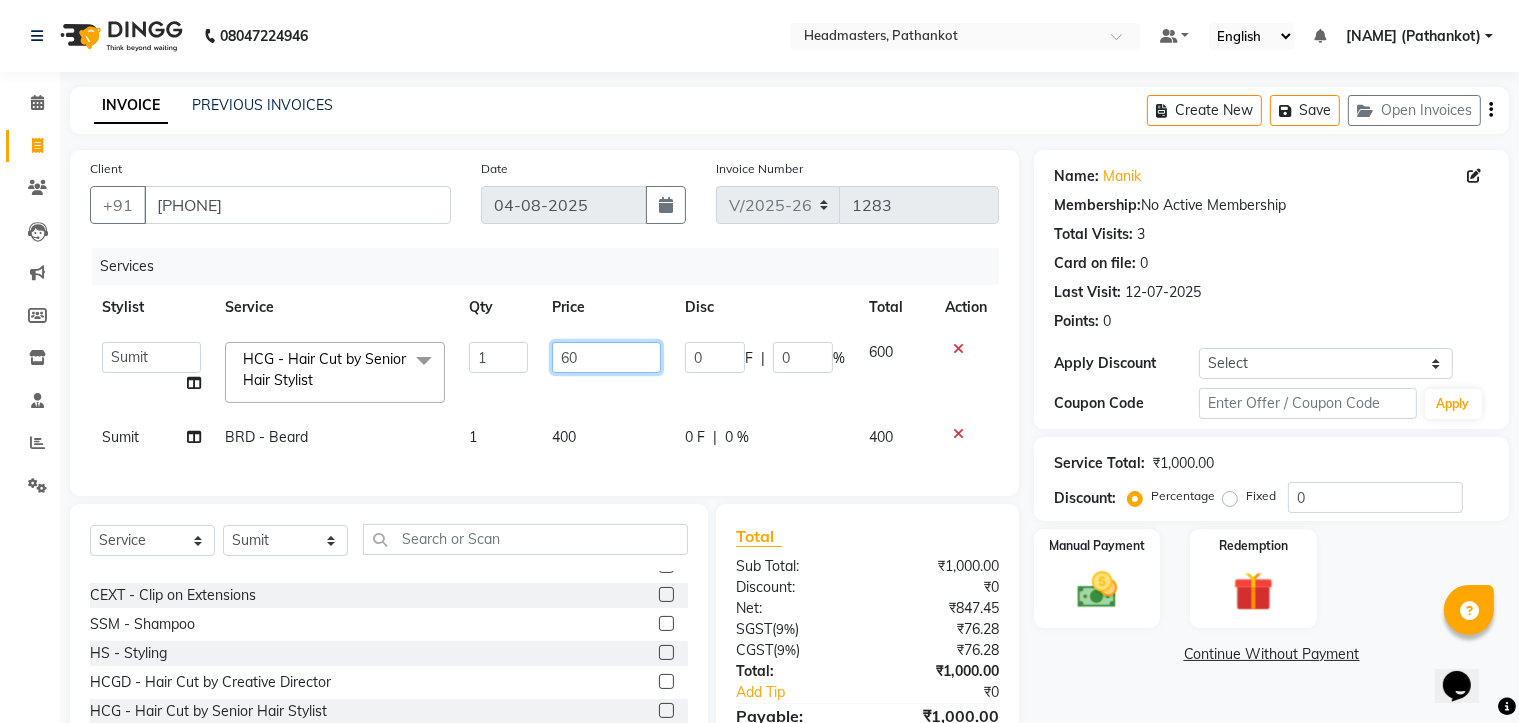 type on "6" 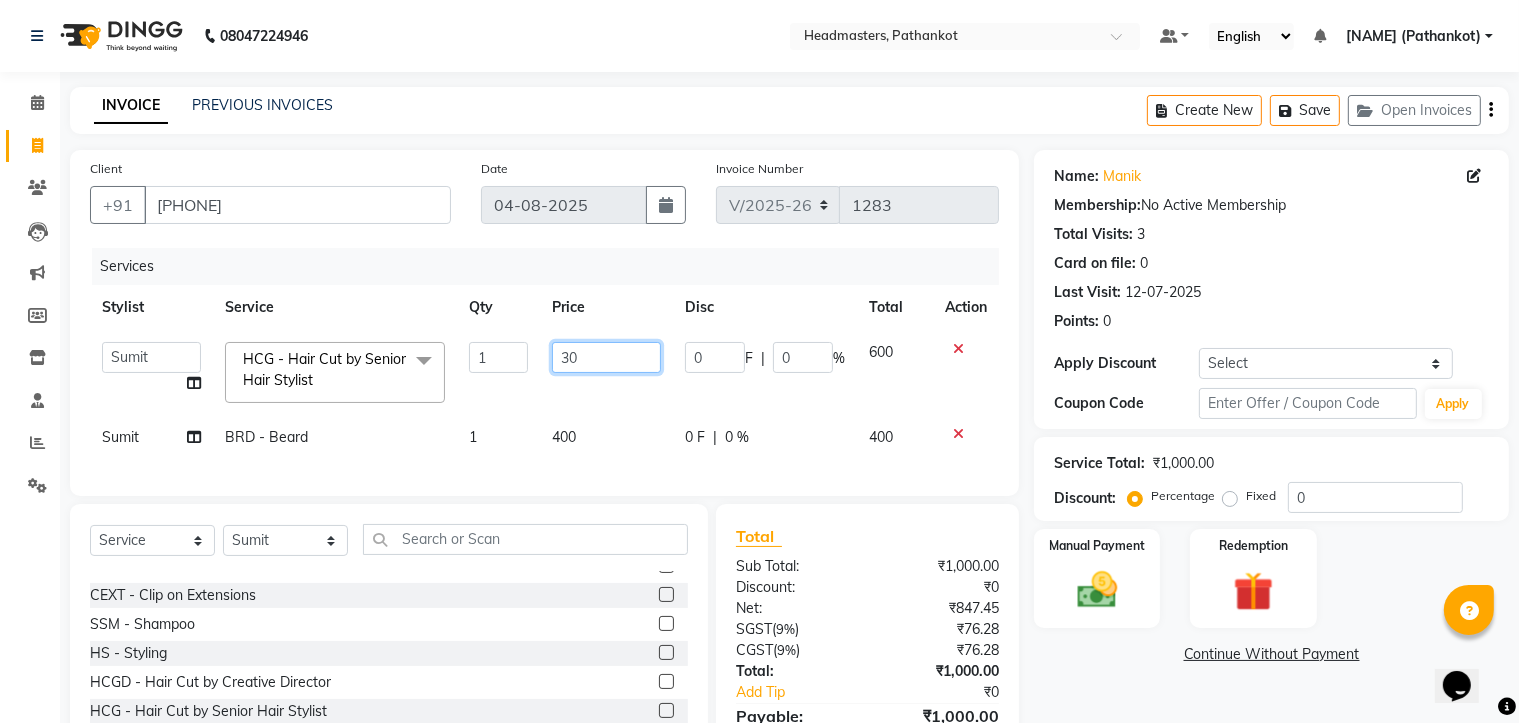 type on "300" 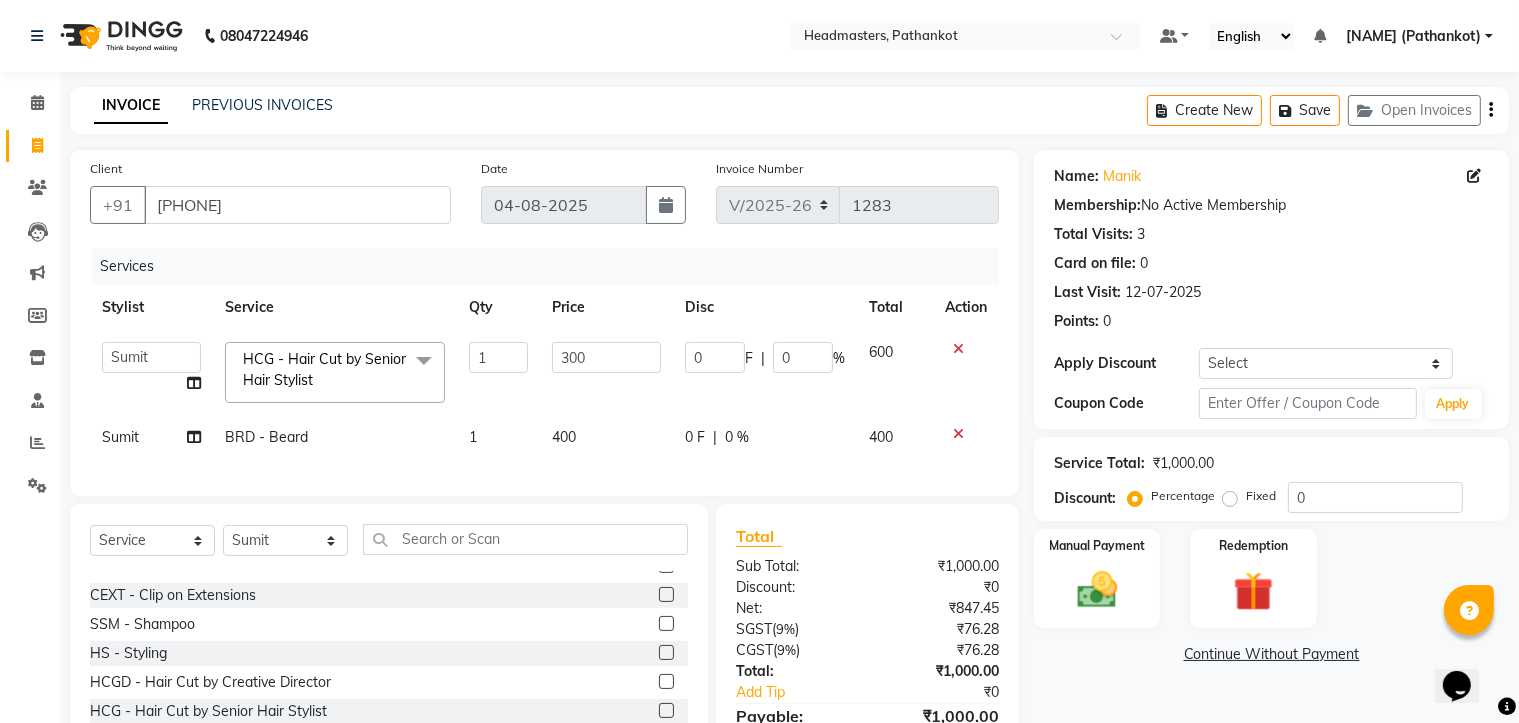 click on "400" 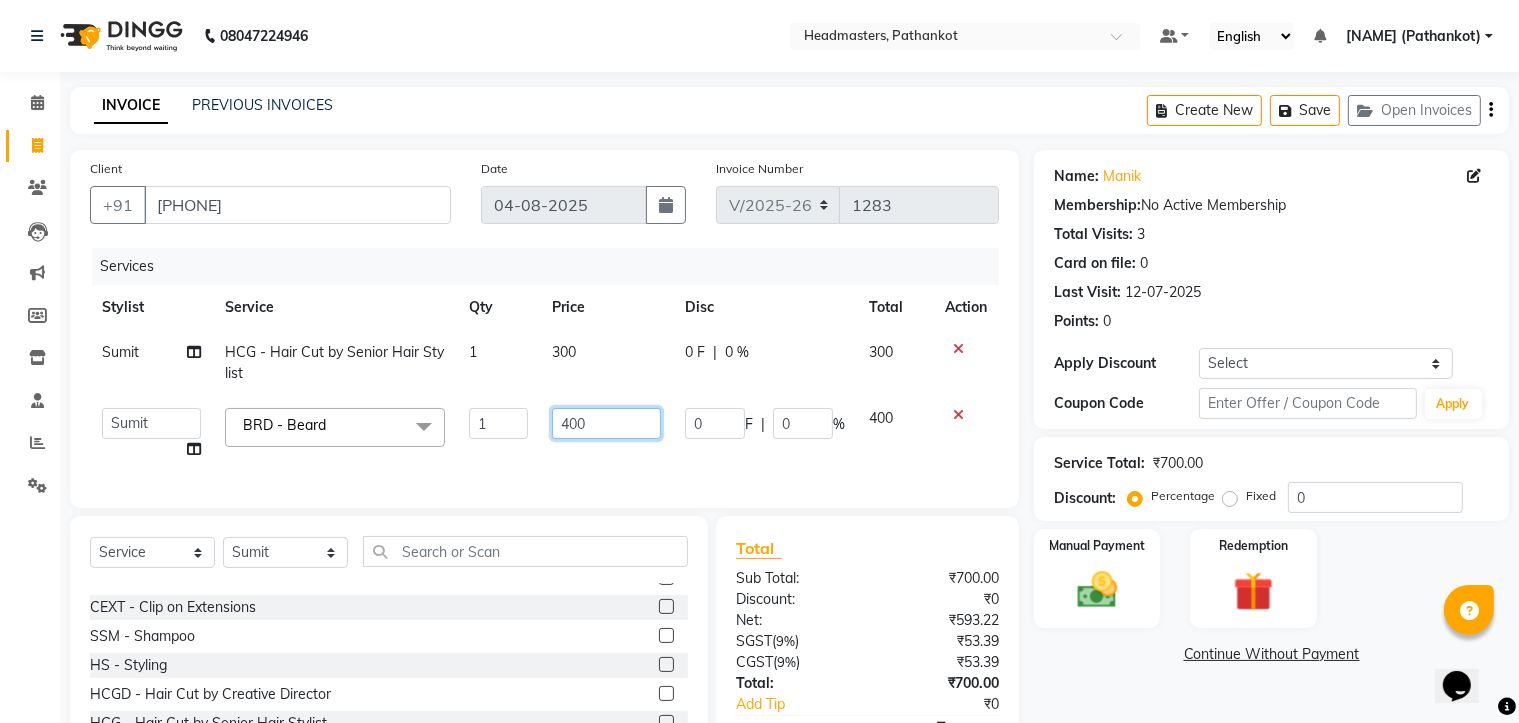 click on "400" 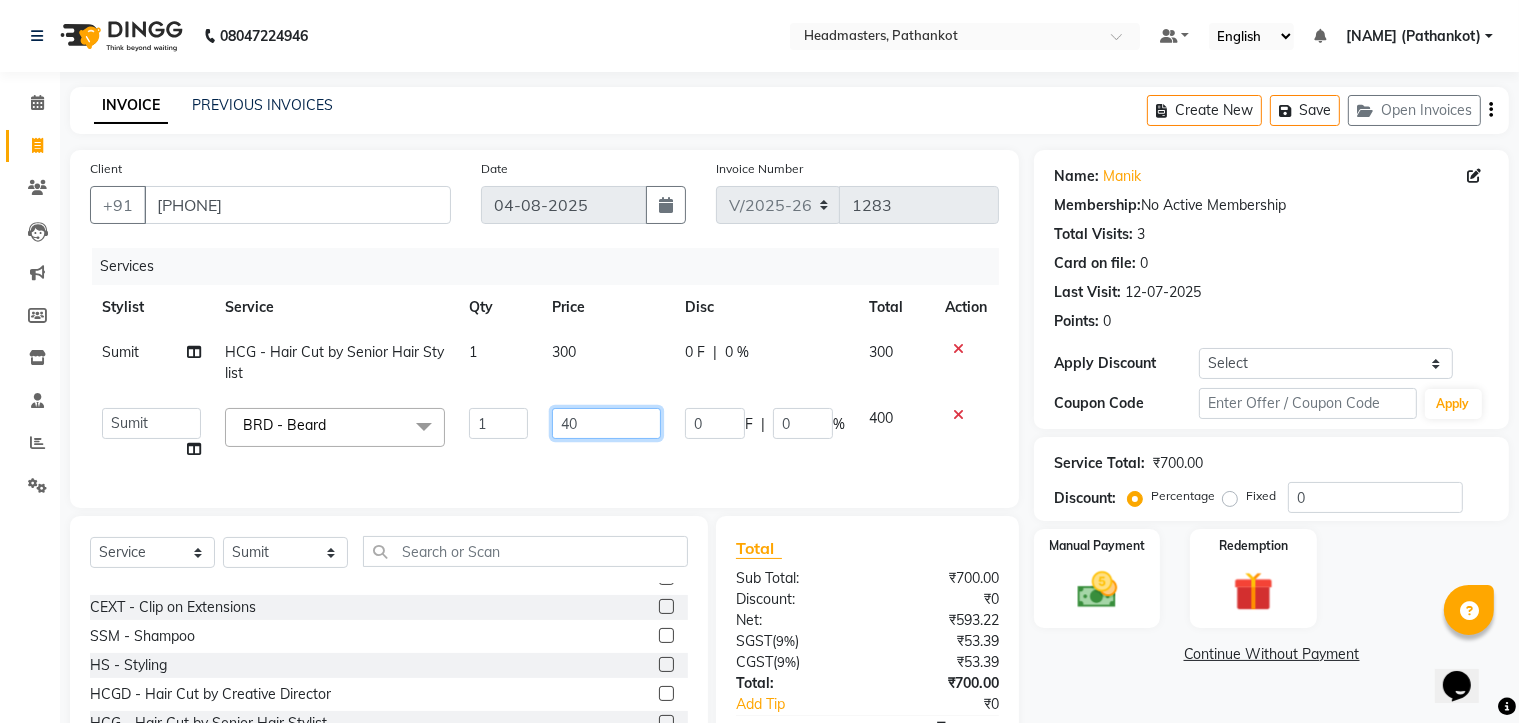 type on "4" 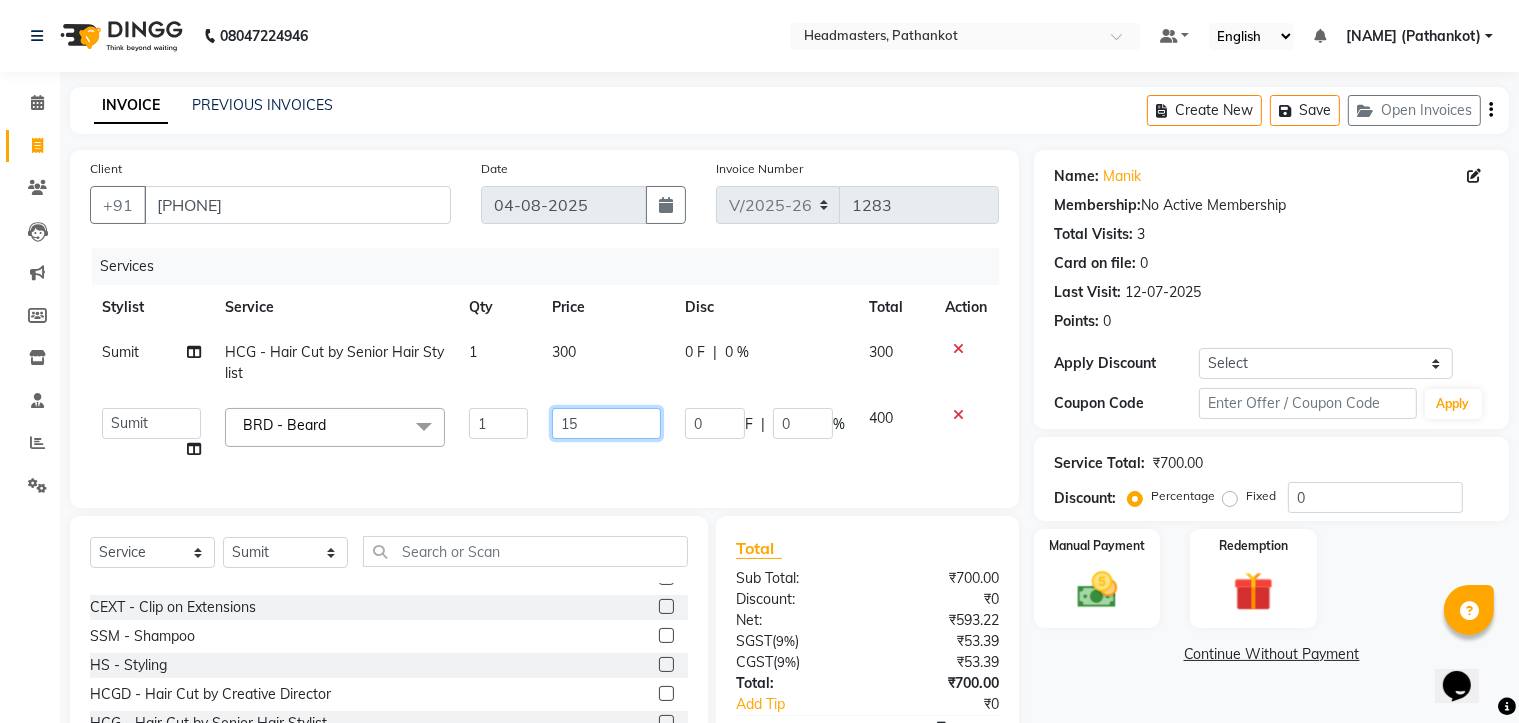 type on "150" 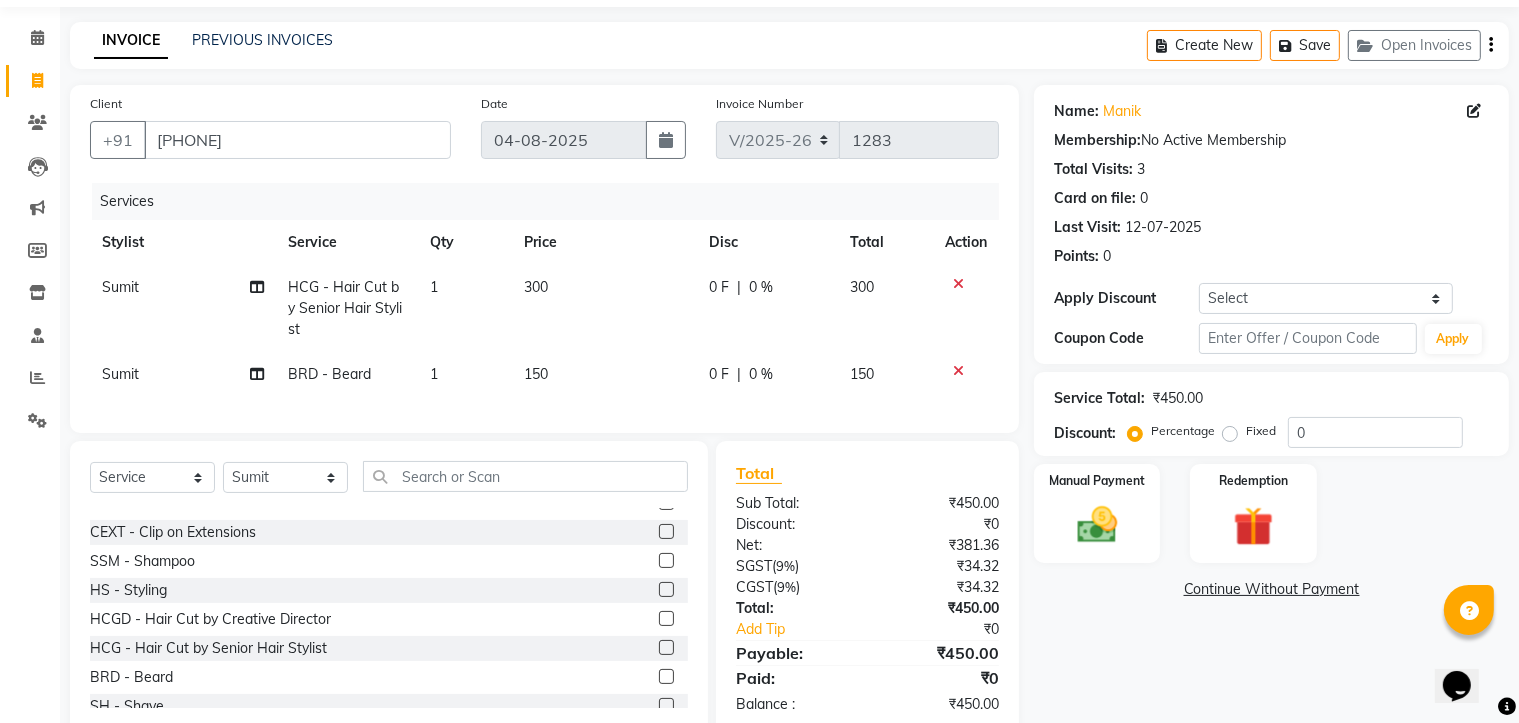 scroll, scrollTop: 100, scrollLeft: 0, axis: vertical 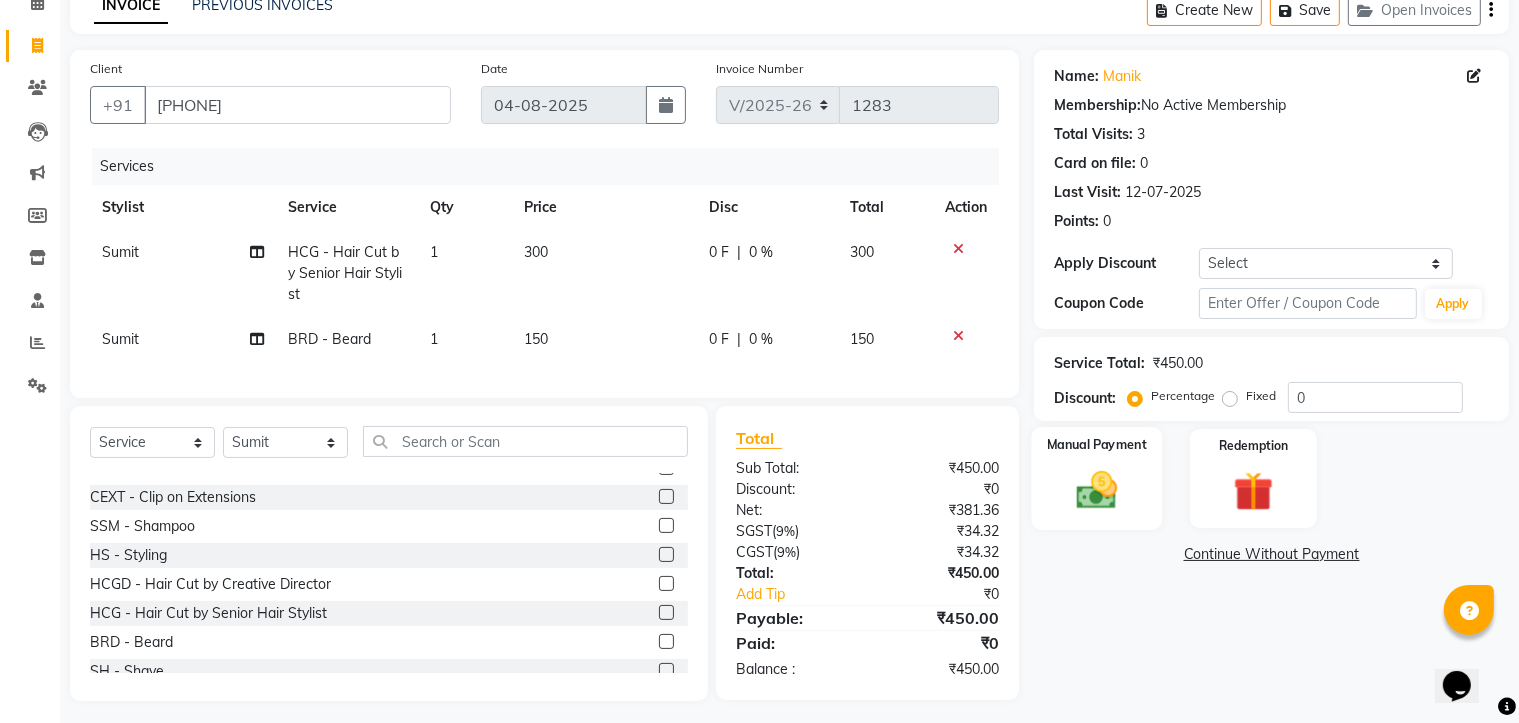 click on "Manual Payment" 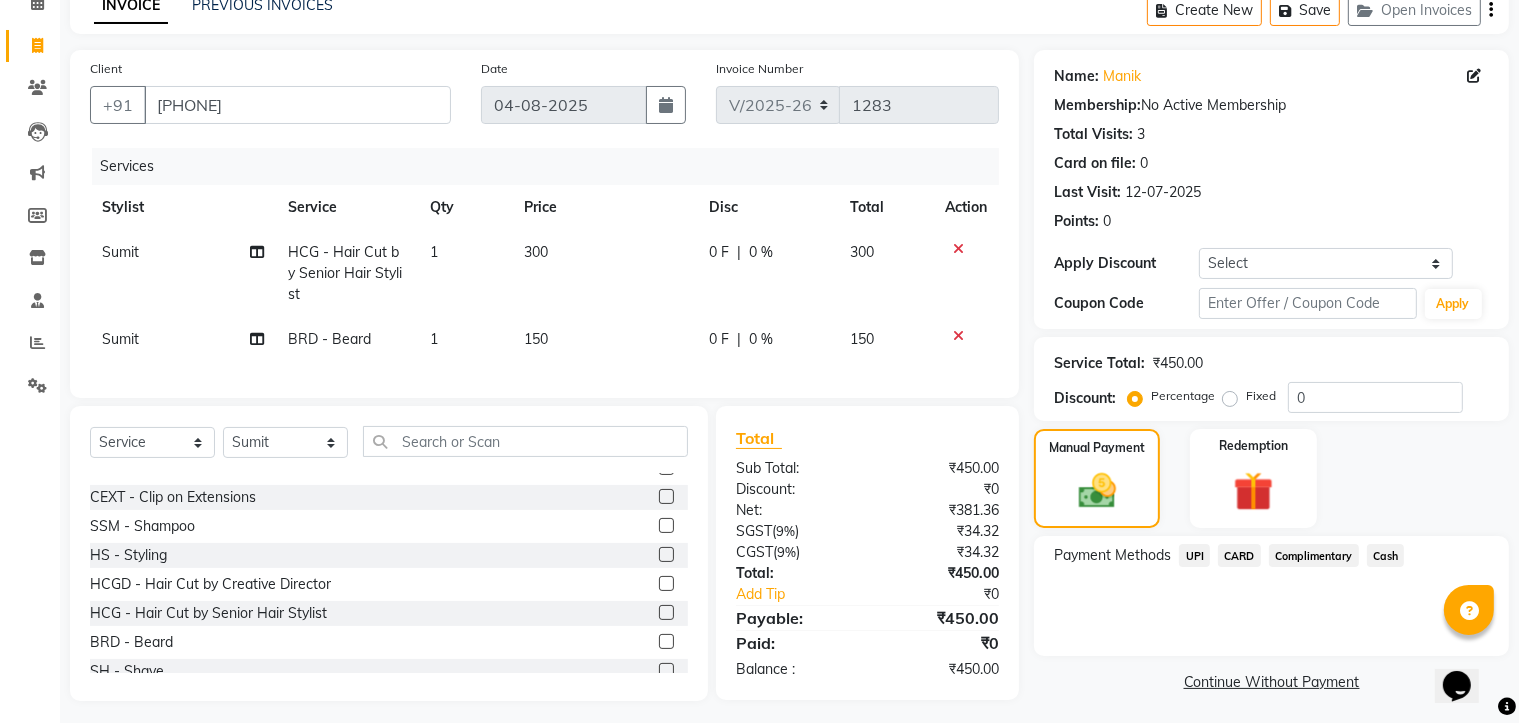 click on "Cash" 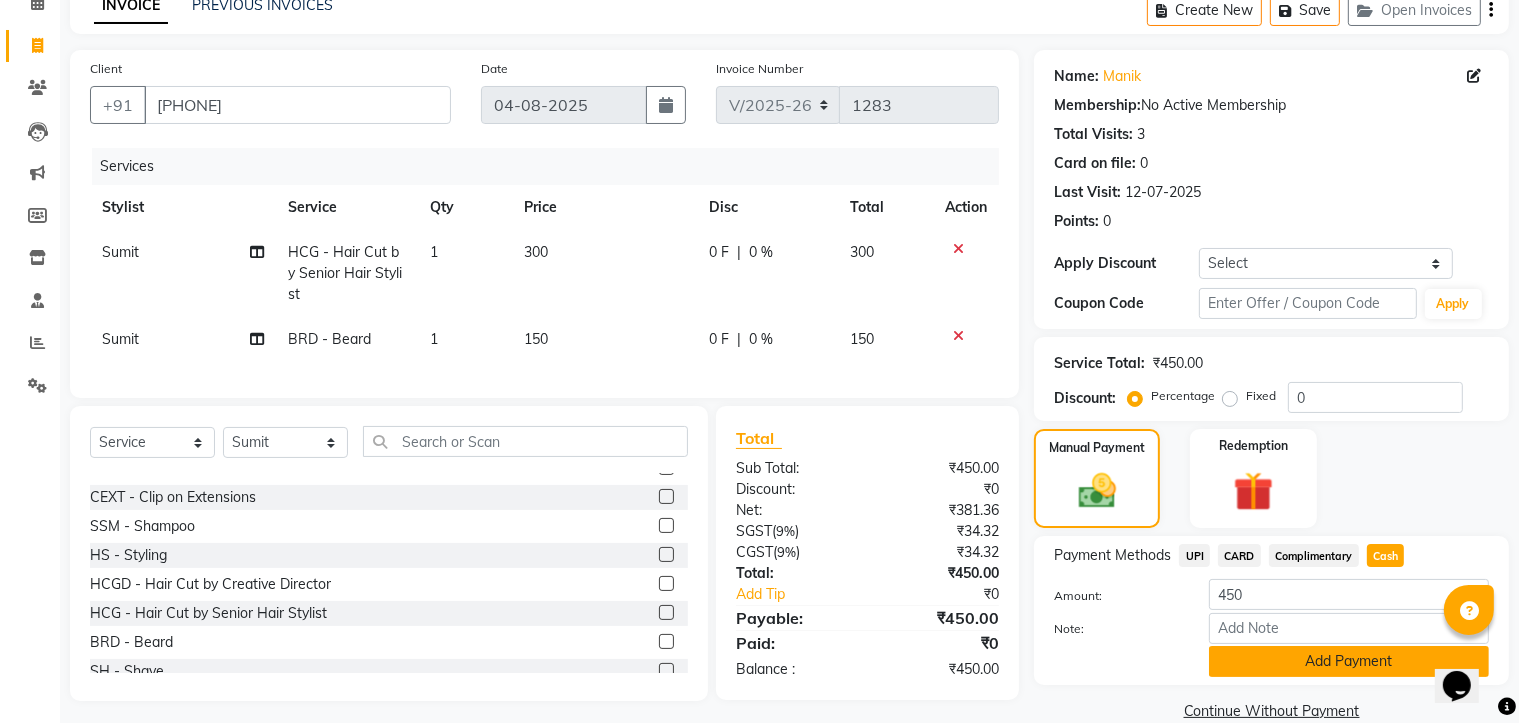 click on "Add Payment" 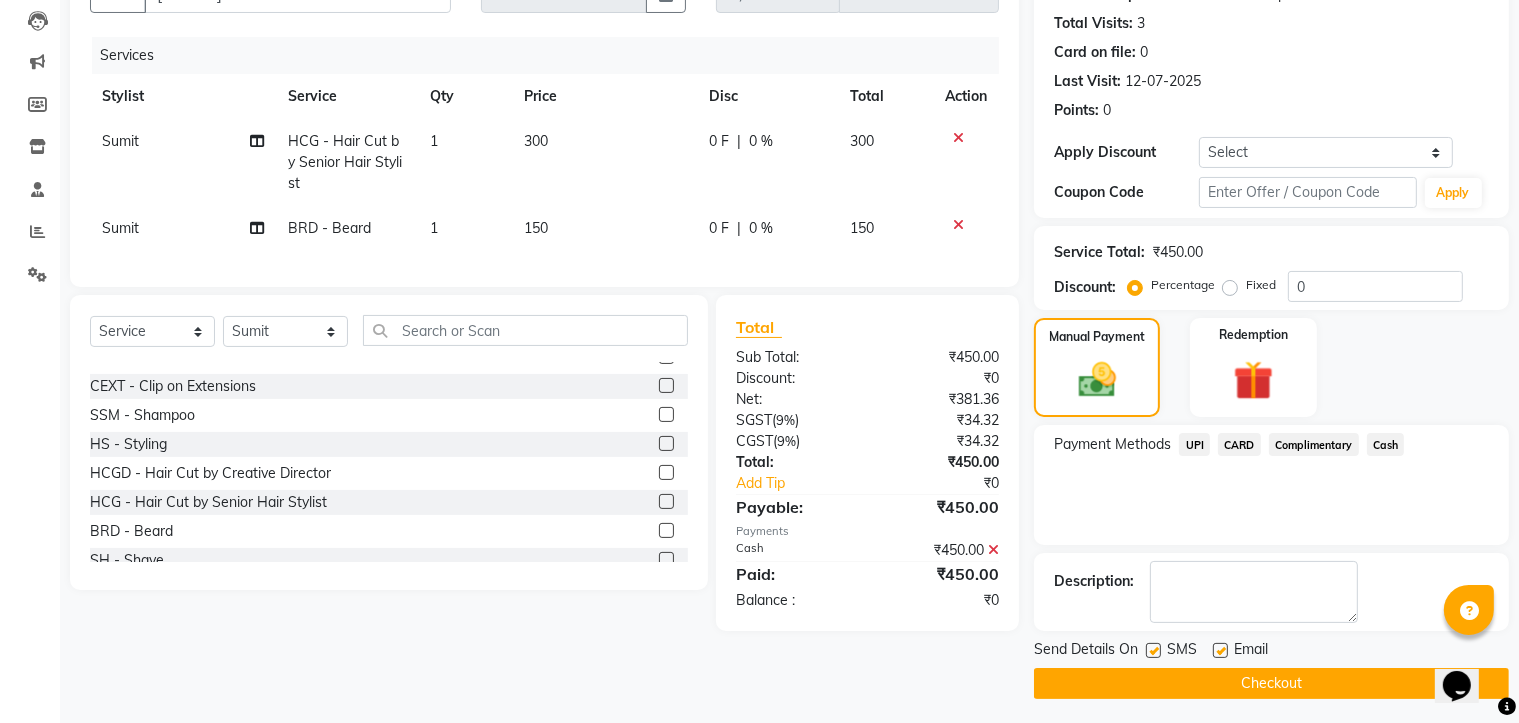 scroll, scrollTop: 216, scrollLeft: 0, axis: vertical 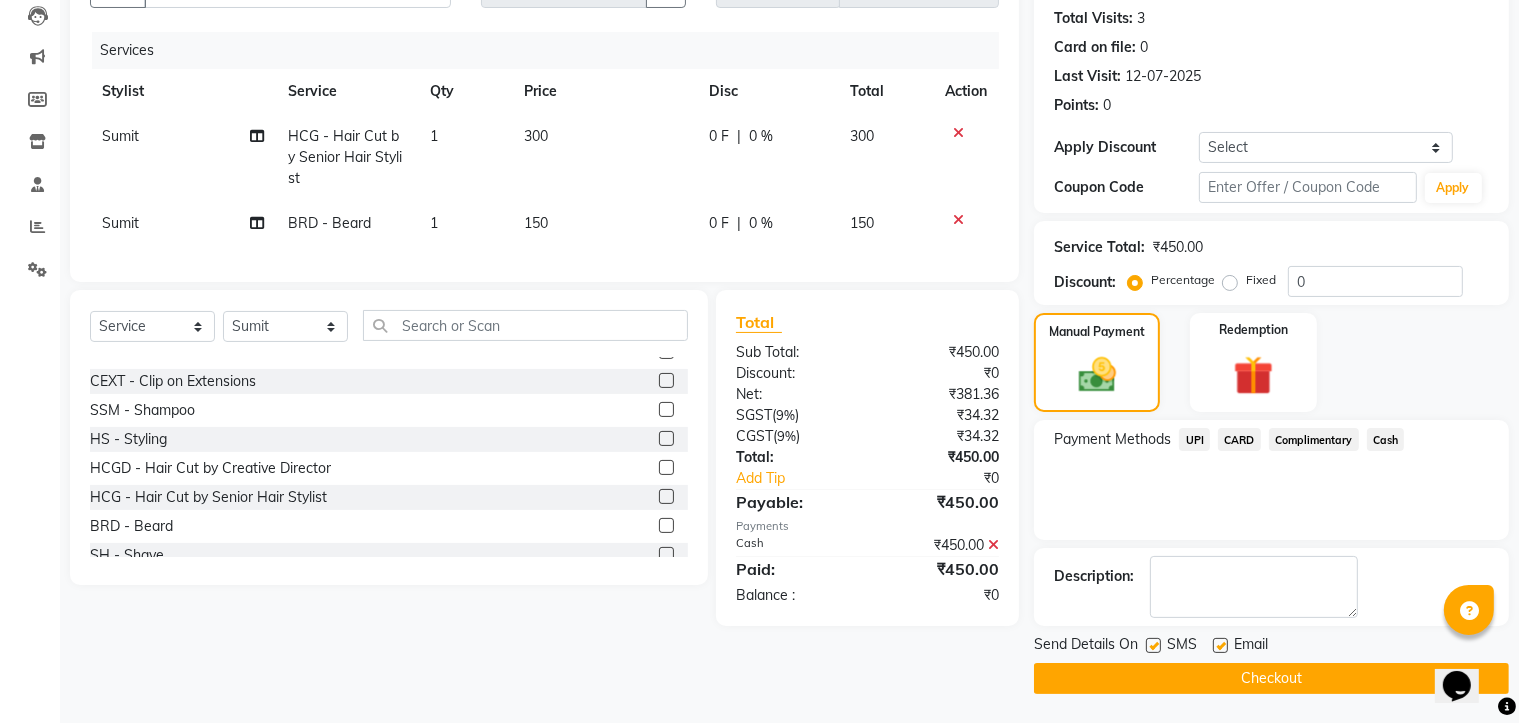 click on "INVOICE PREVIOUS INVOICES Create New   Save   Open Invoices  Client +91 8054041983 Date 04-08-2025 Invoice Number V/2025-26 1283 Services Stylist Service Qty Price Disc Total Action Sumit HCG - Hair Cut by Senior Hair Stylist 1 300 0 F | 0 % 300 Sumit BRD - Beard 1 150 0 F | 0 % 150 Select  Service  Product  Membership  Package Voucher Prepaid Gift Card  Select Stylist Amir HEAD MASTERS jassi jasvir Singh JB  Joel  Monika sharma Monika Yoseph  nakul NITIN Poonam puja roop Sumit Teji  SSL - Shampoo  SCL - Shampoo and conditioner (with natural dry)  HML - Head massage(with natural dry)  HCLD - Hair Cut by Creative Director  HCL - Hair Cut by Senior Hair Stylist  Trim - Trimming (one Length)  Spt - Split ends/short/candle cut  BD - Blow dry  OS - Open styling  GL-igora - Igora Global  GL-essensity - Essensity Global  Hlts-L - Highlights  Bal - Balayage  Chunks  - Chunks  CR  - Color removal  CRF - Color refresh  Stk - Per streak  RT-IG - Igora Root Touchup(one inch only)  Reb - Rebonding  ST  - Straight therapy" 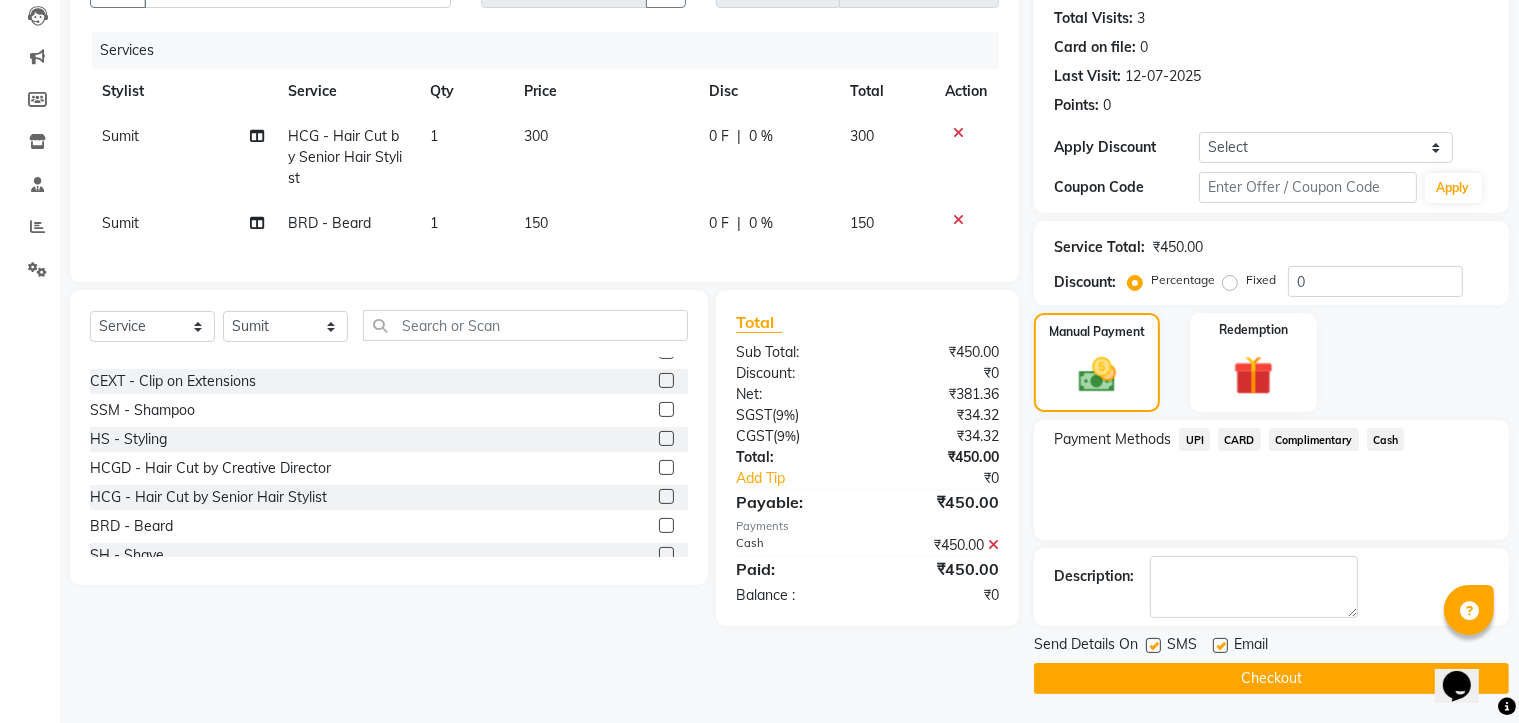 click on "Checkout" 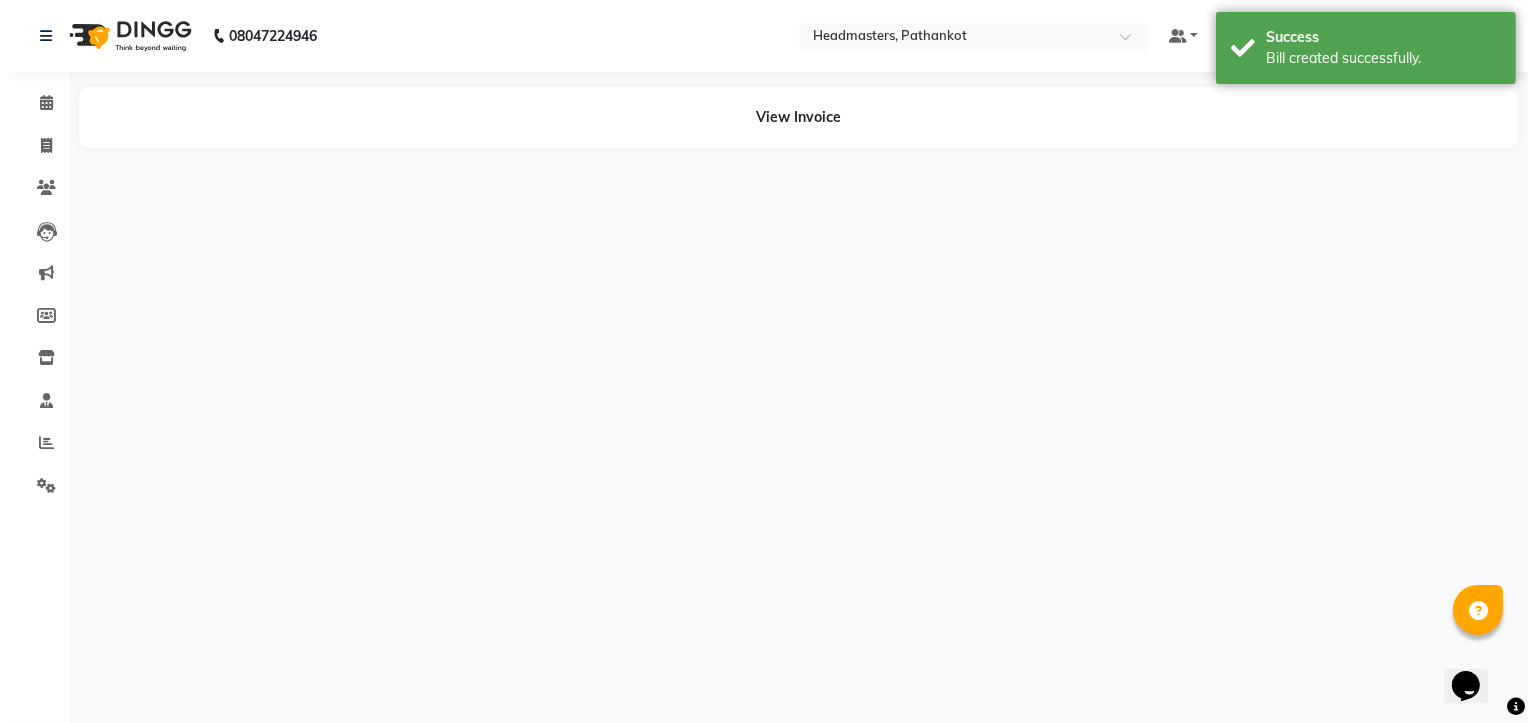 scroll, scrollTop: 0, scrollLeft: 0, axis: both 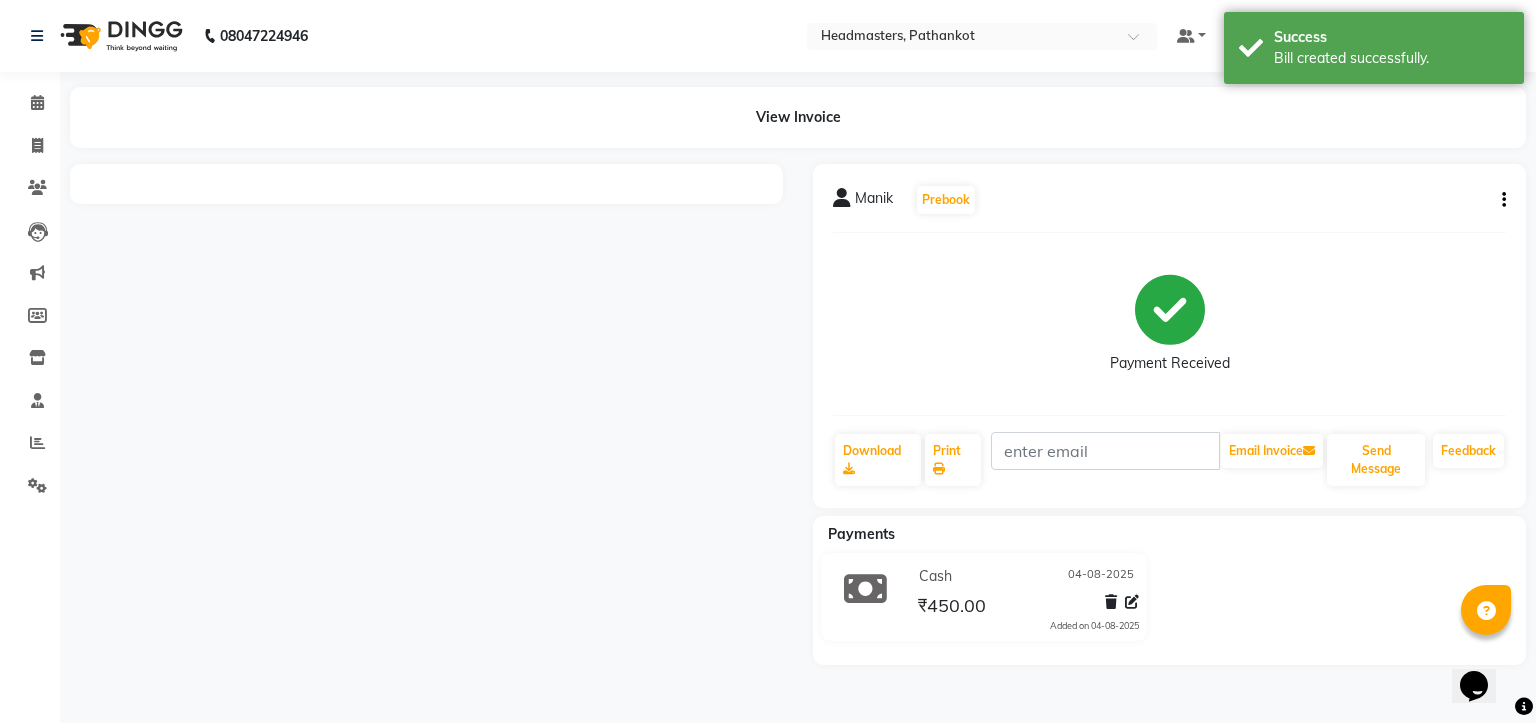 click on "Print" 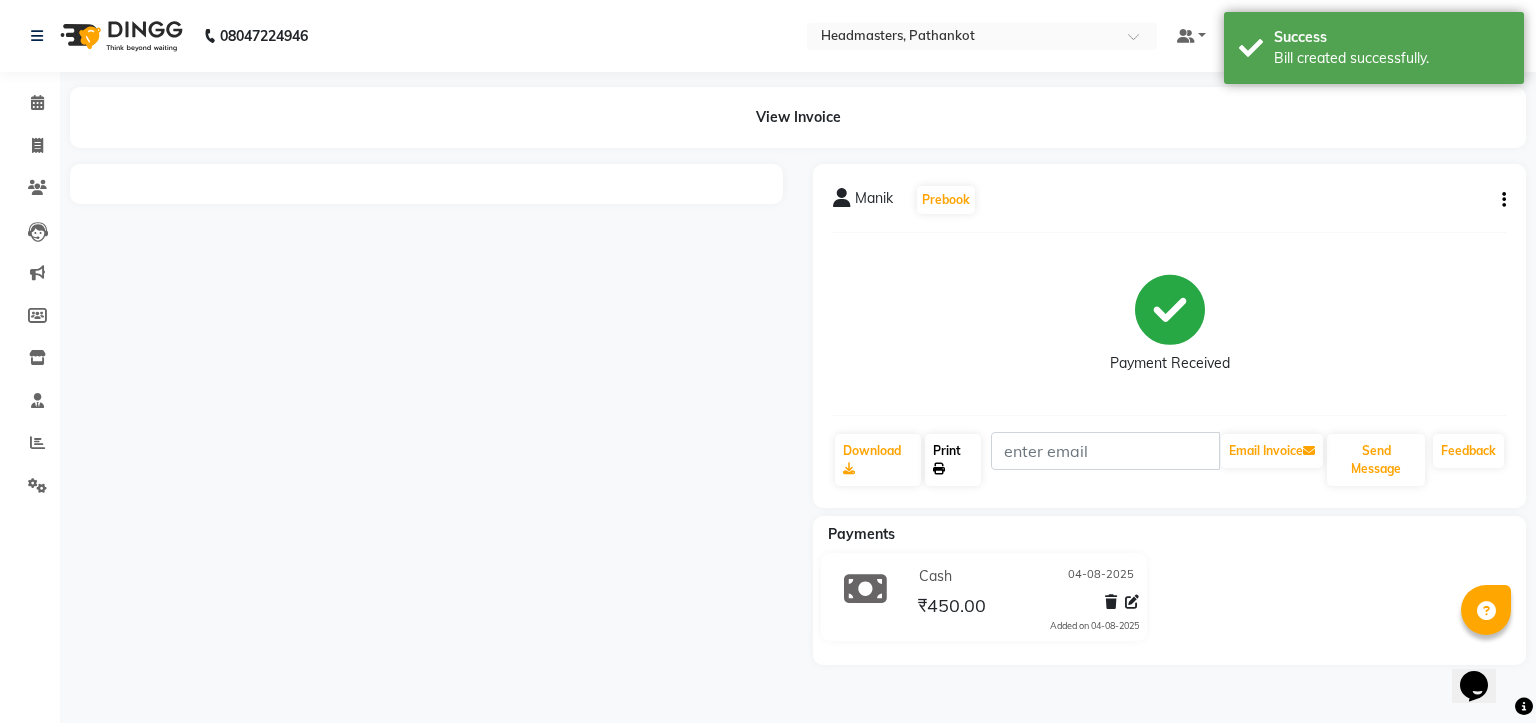 click on "Print" 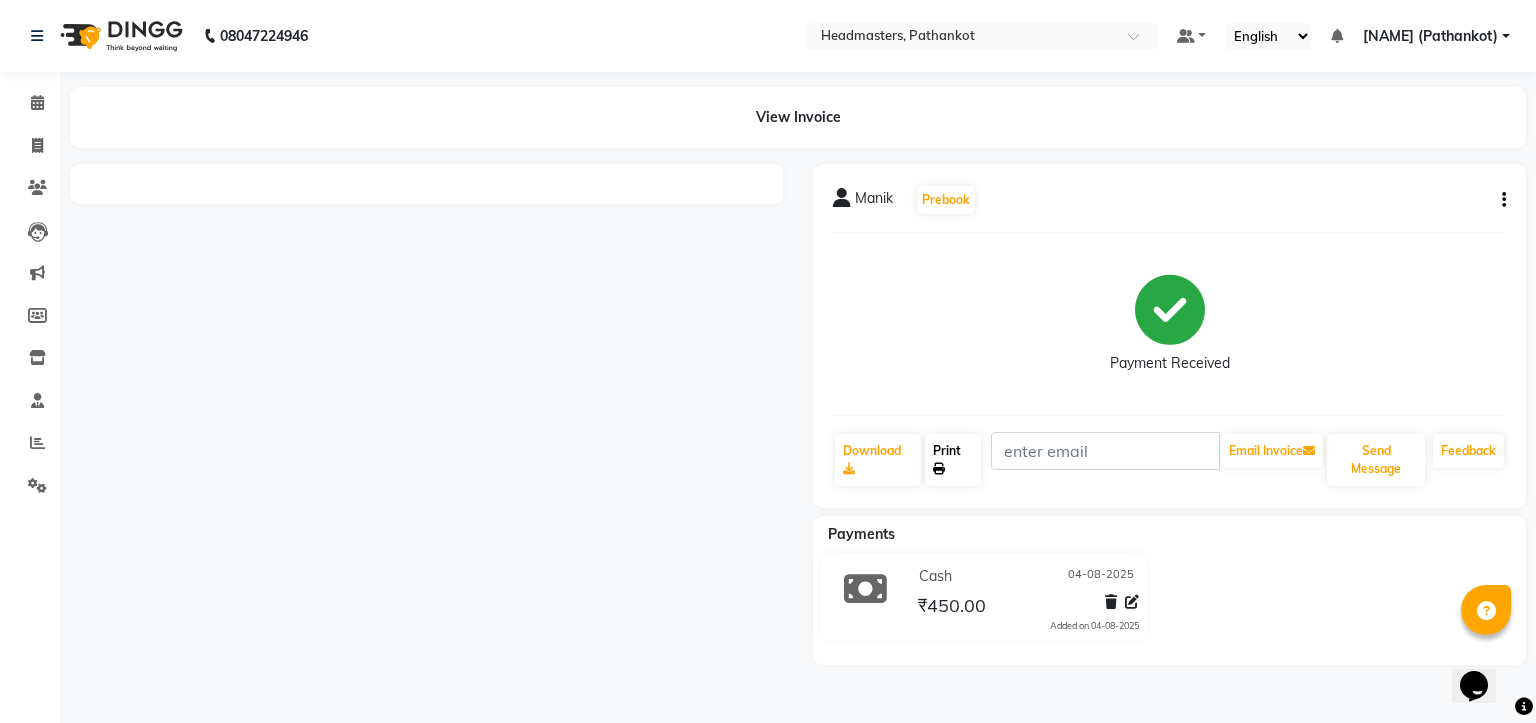 click on "Print" 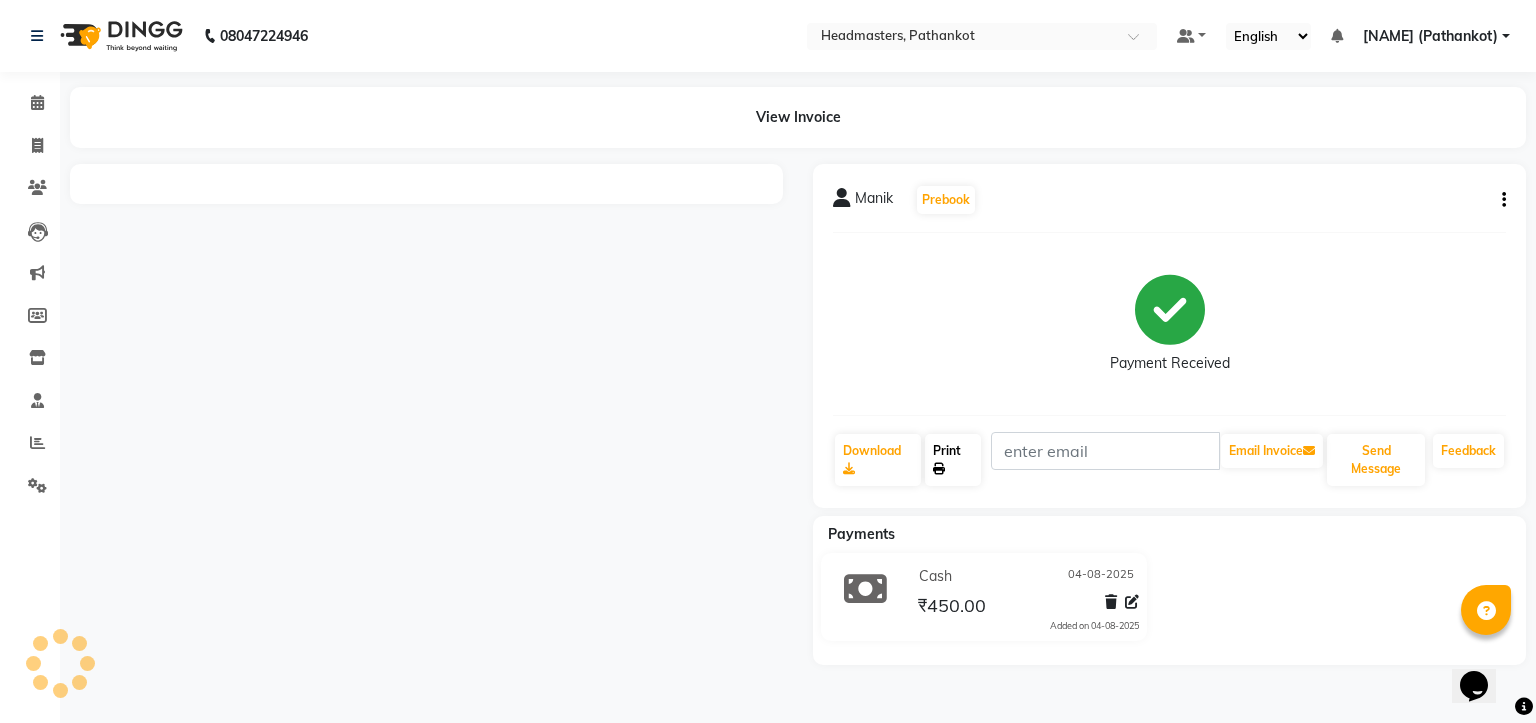 click on "Print" 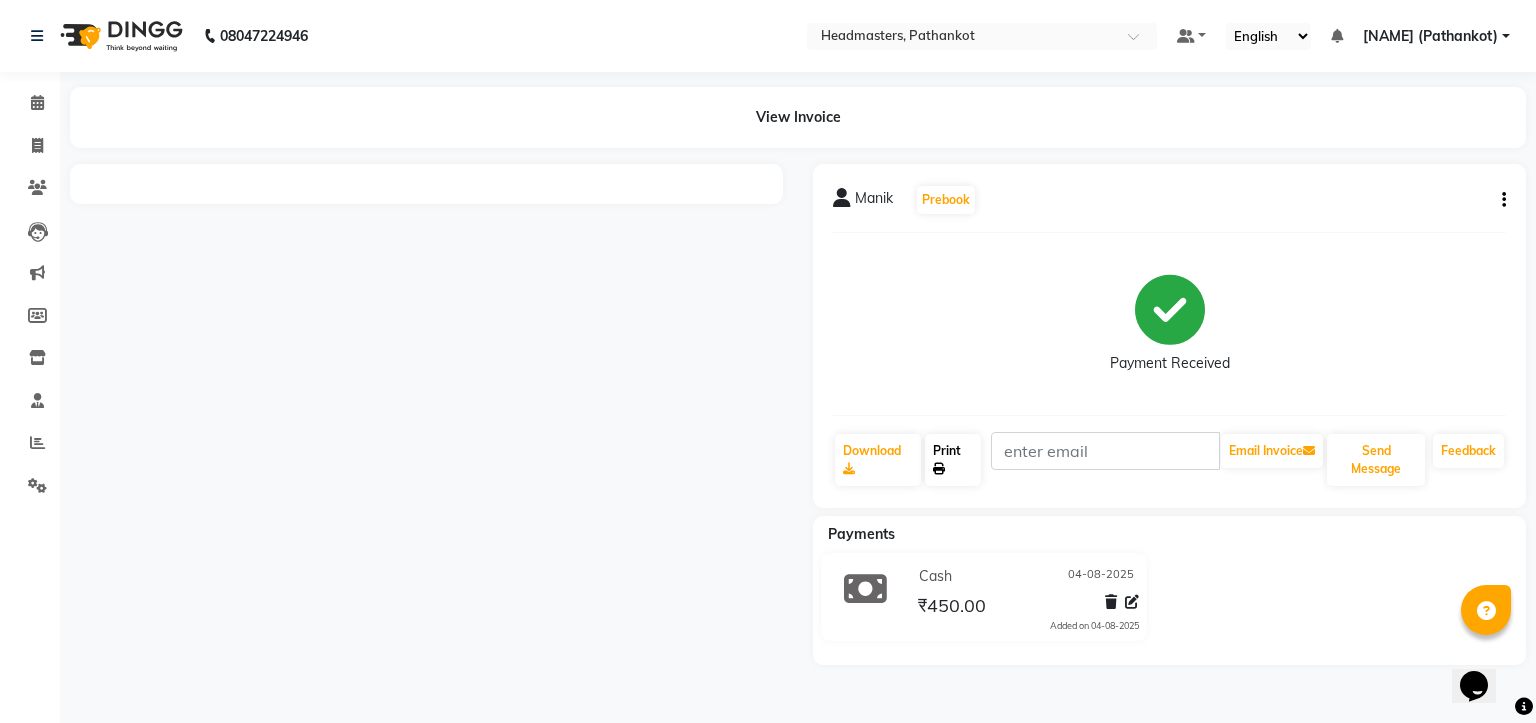click on "Print" 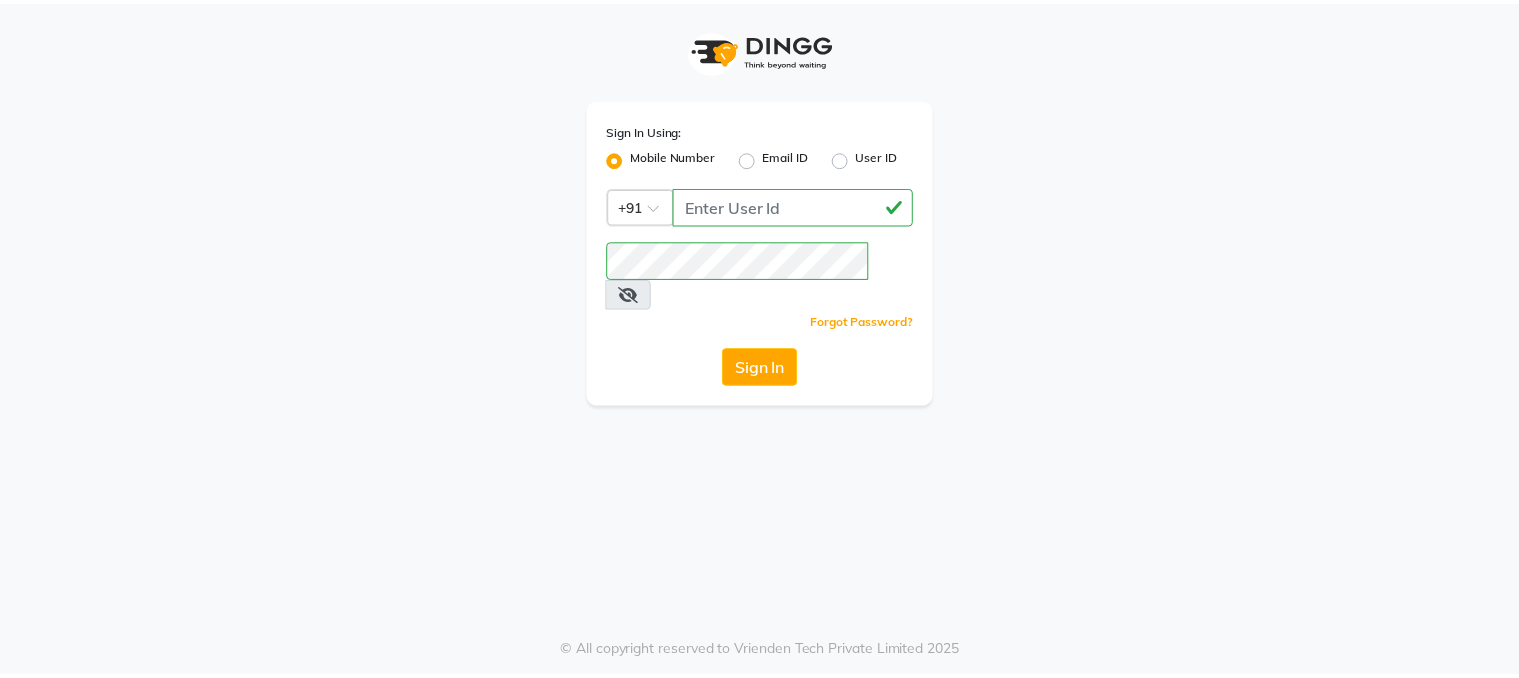 scroll, scrollTop: 0, scrollLeft: 0, axis: both 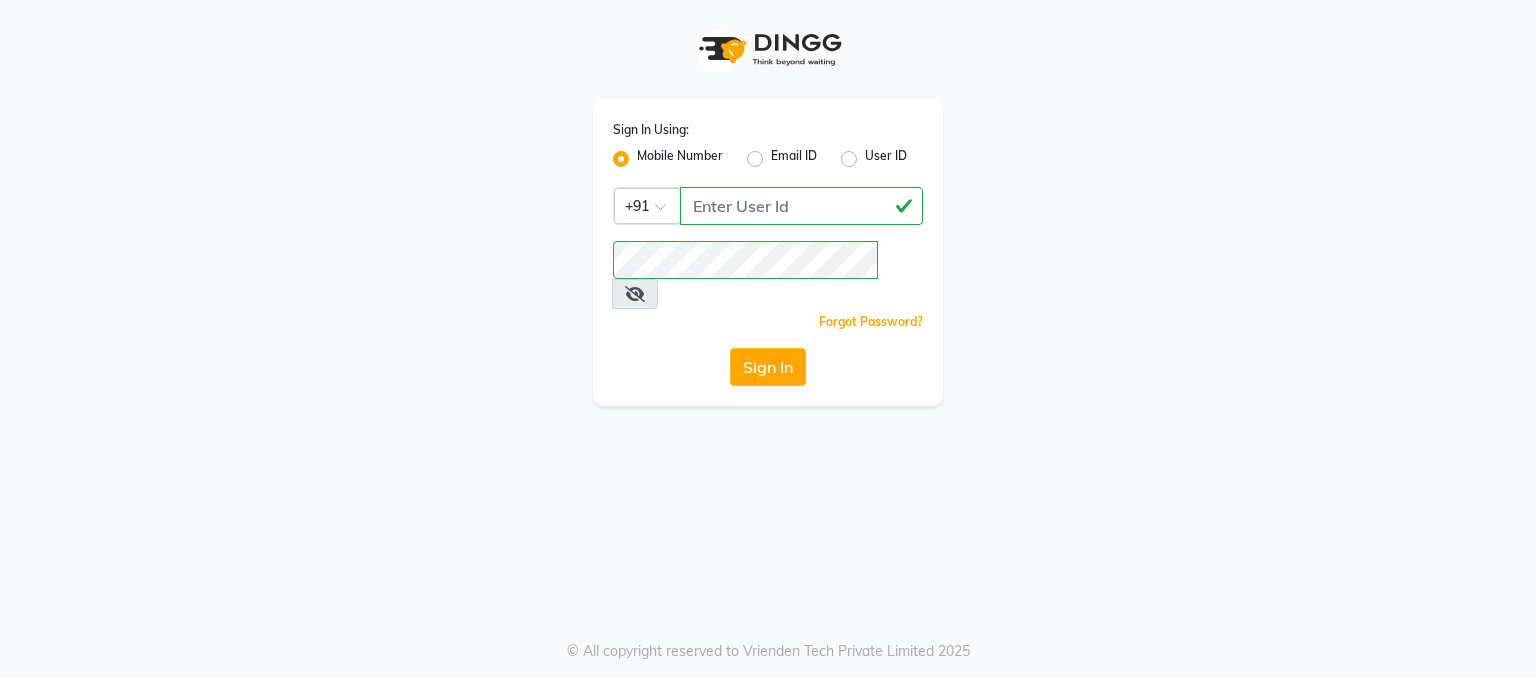 click on "Sign In" 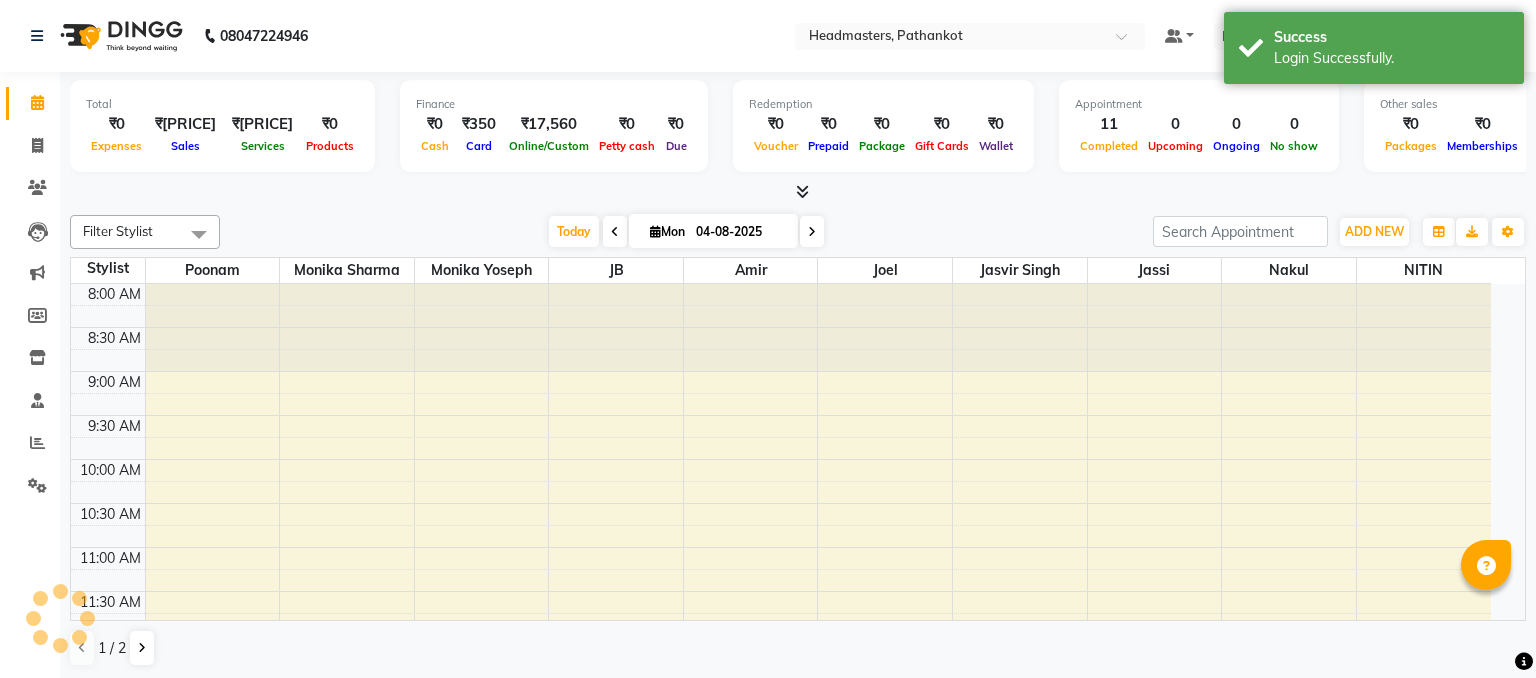 select on "en" 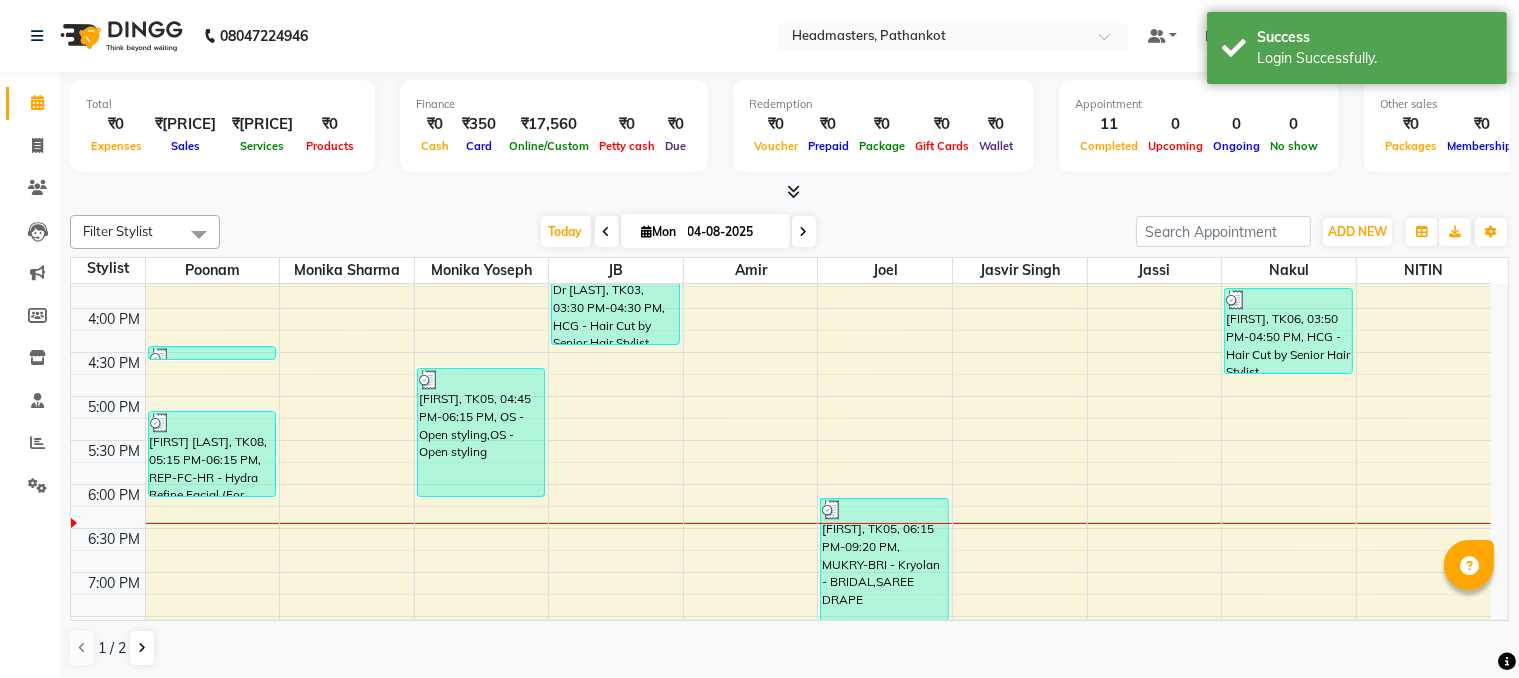 scroll, scrollTop: 700, scrollLeft: 0, axis: vertical 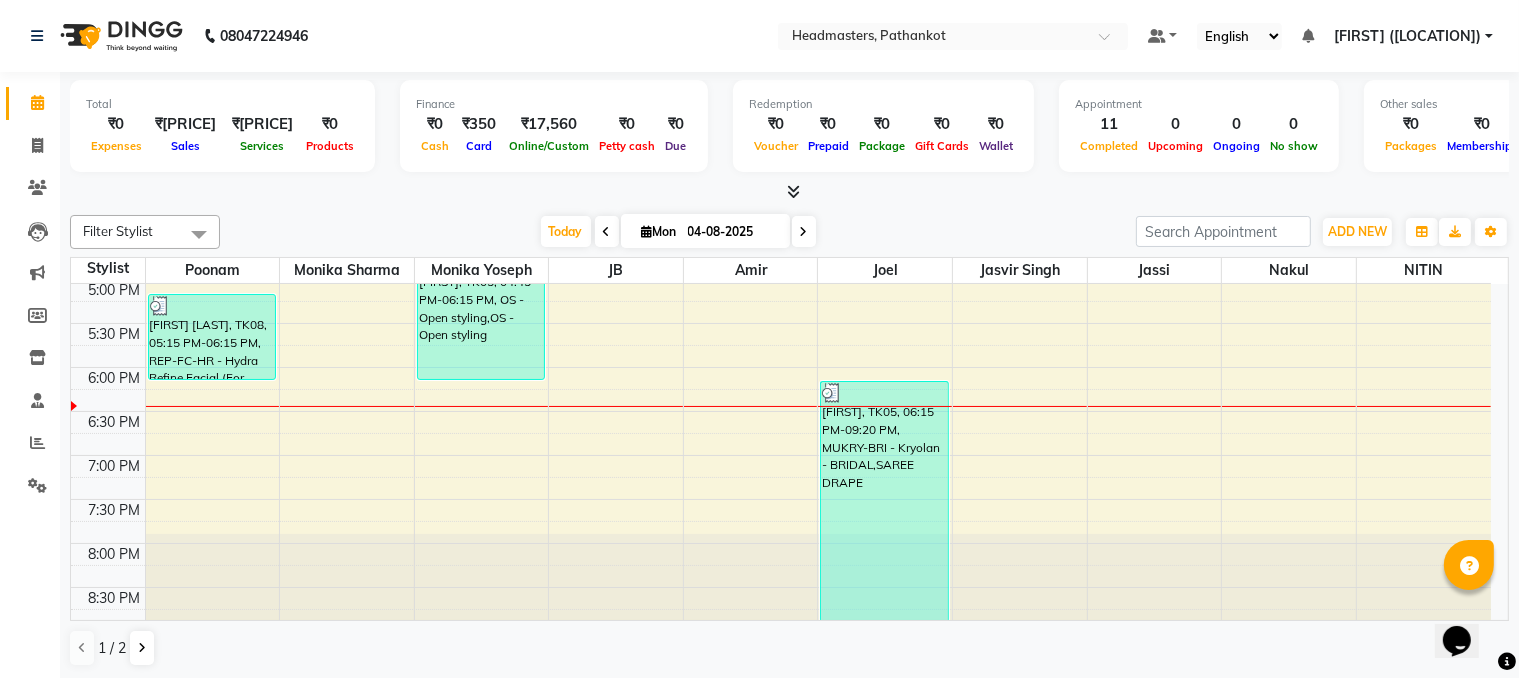 click at bounding box center [199, 234] 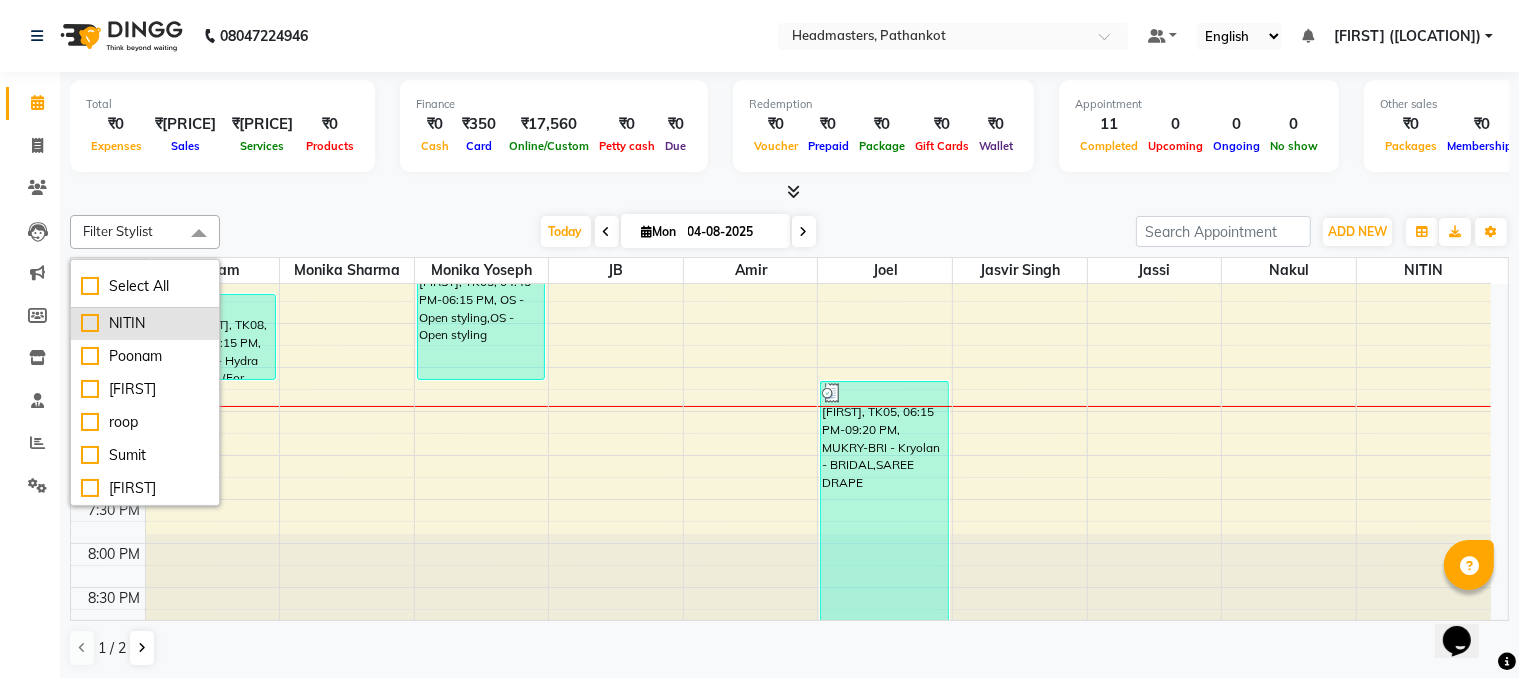 scroll, scrollTop: 307, scrollLeft: 0, axis: vertical 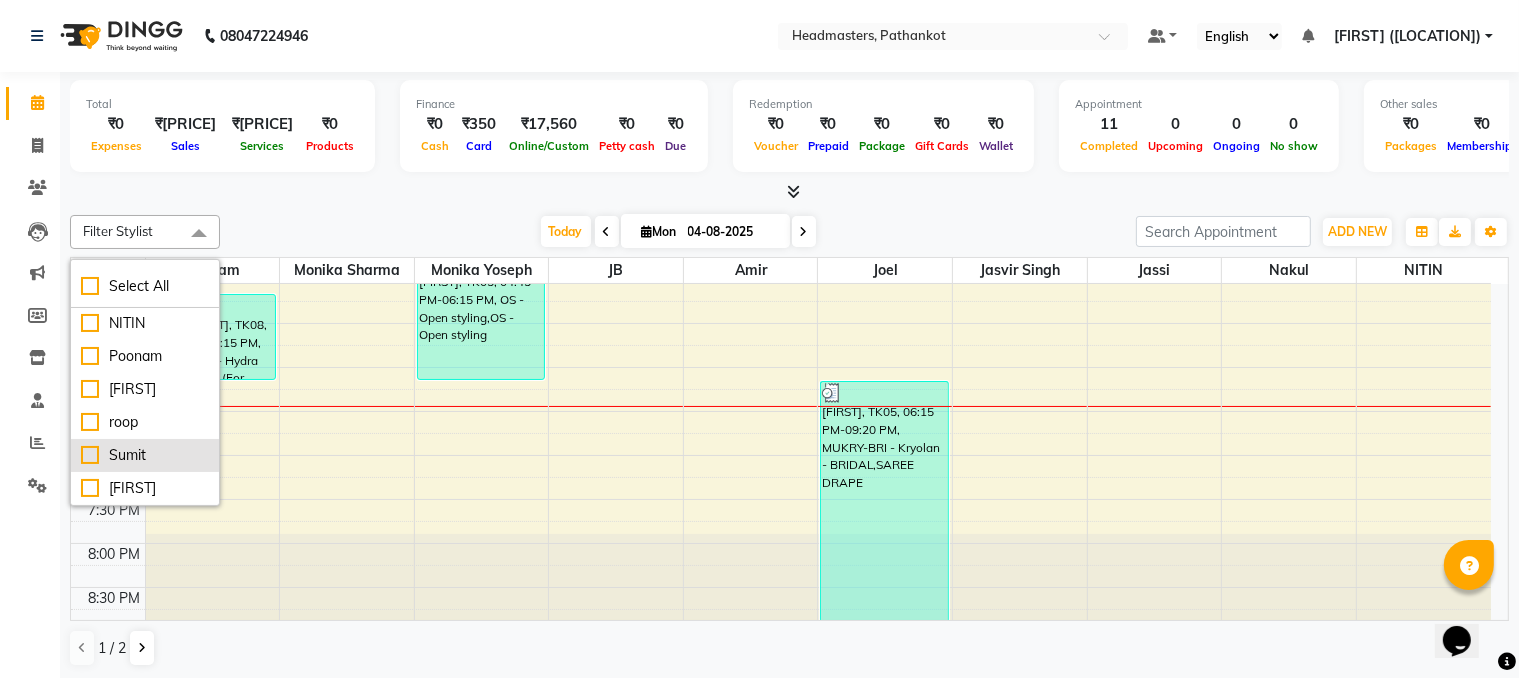 click on "Sumit" at bounding box center [145, 455] 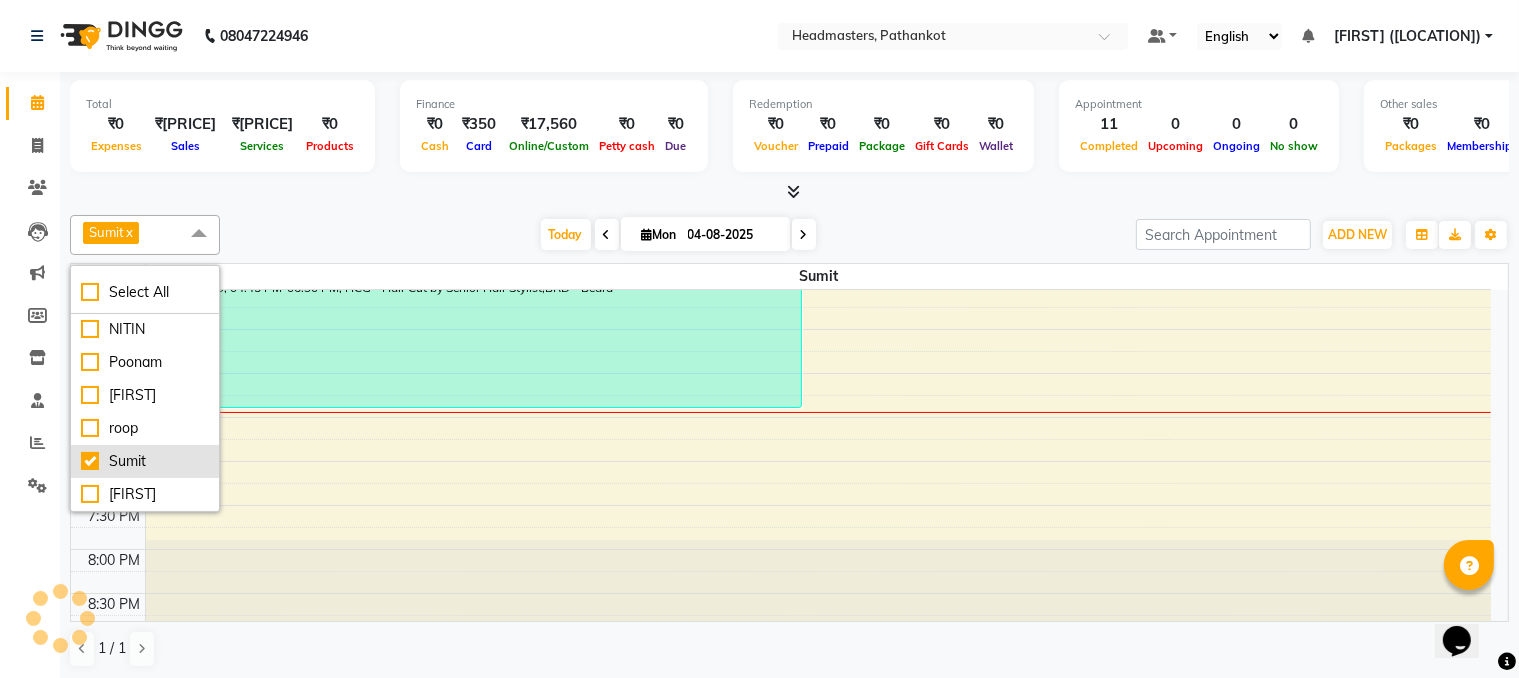 checkbox on "true" 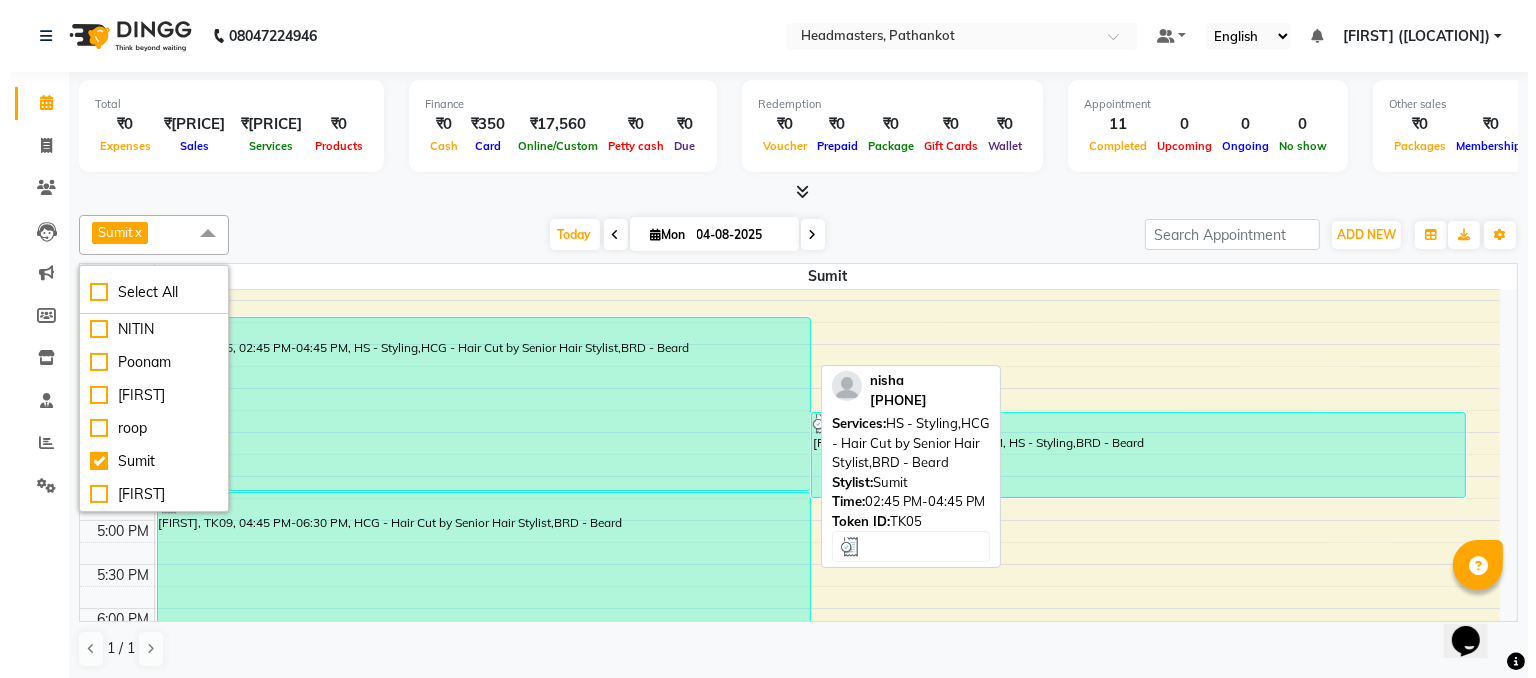 scroll, scrollTop: 596, scrollLeft: 0, axis: vertical 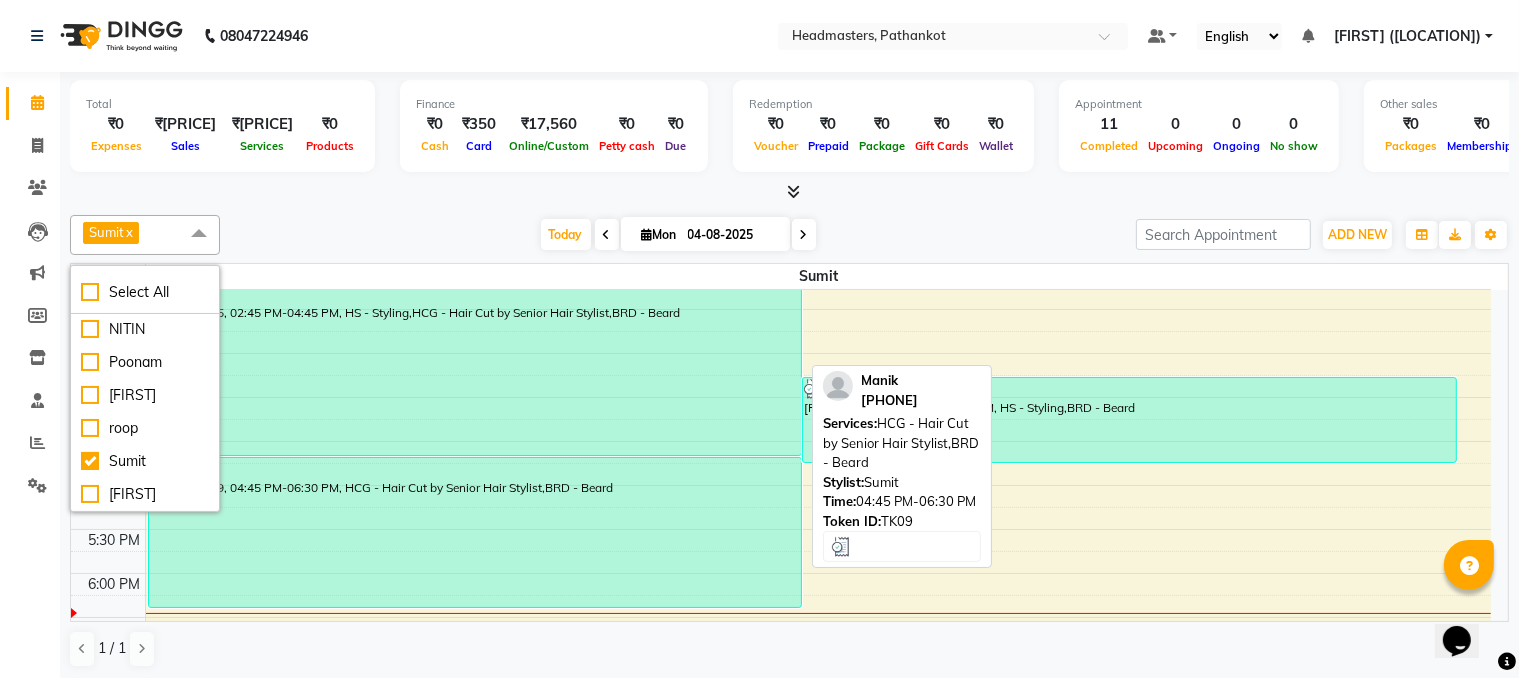 click on "[FIRST], TK09, 04:45 PM-06:30 PM, HCG - Hair Cut by Senior Hair Stylist,BRD - Beard" at bounding box center (475, 532) 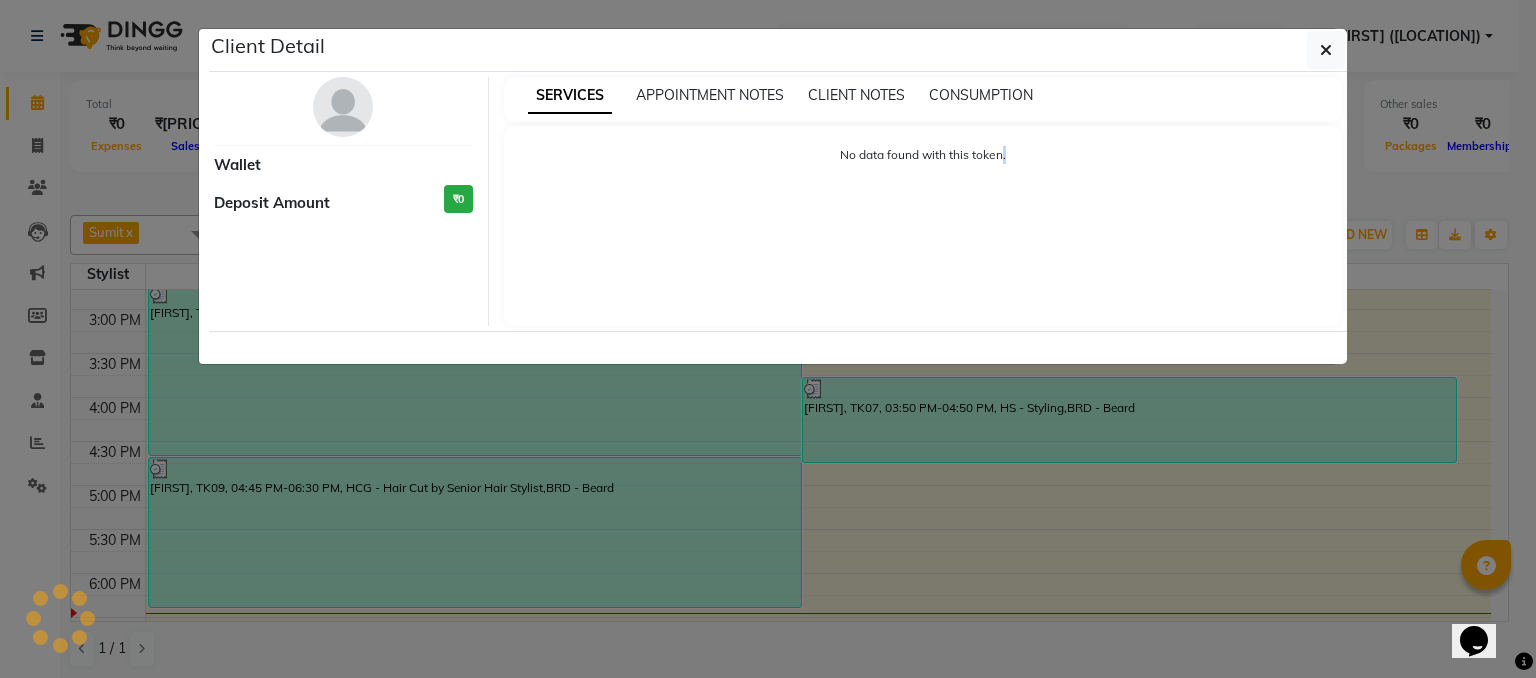 click on "Client Detail     Wallet Deposit Amount  ₹0  SERVICES APPOINTMENT NOTES CLIENT NOTES CONSUMPTION No data found with this token." 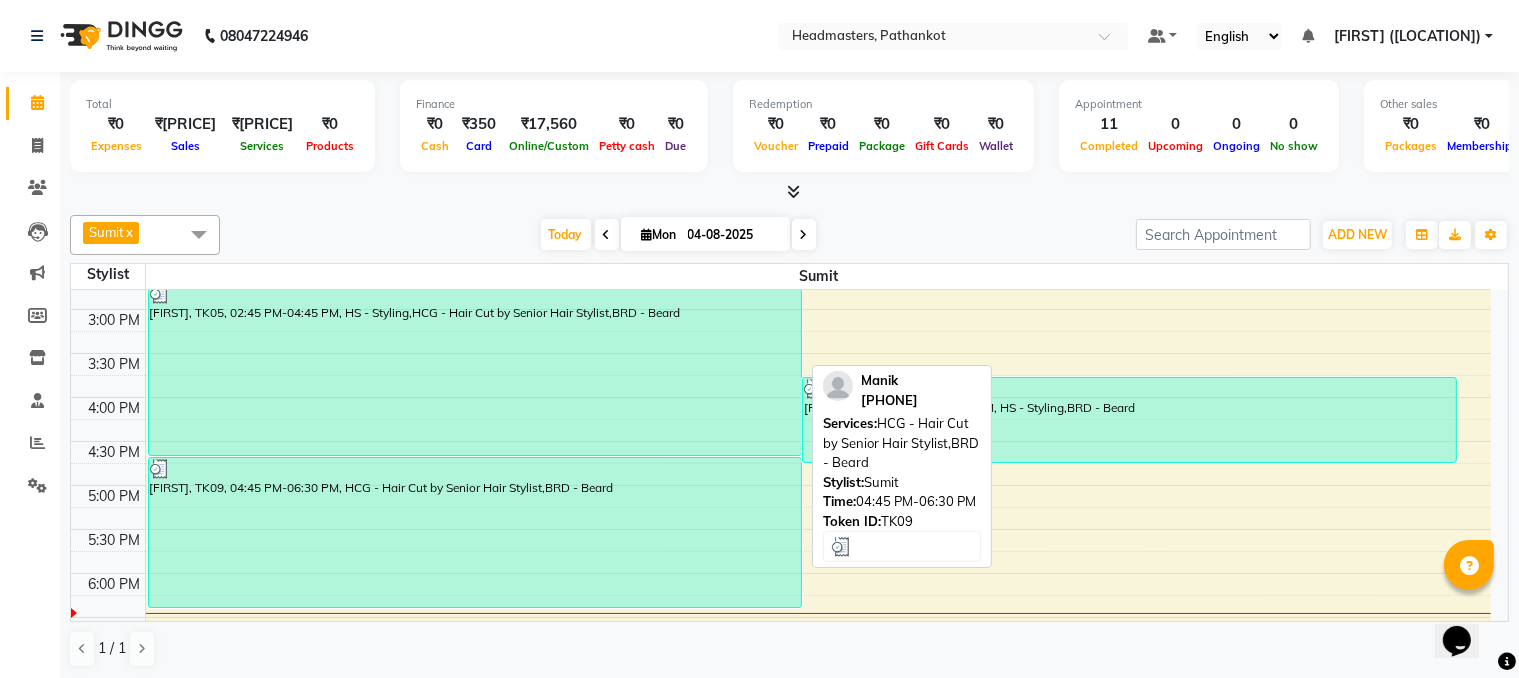 click on "[FIRST], TK09, 04:45 PM-06:30 PM, HCG - Hair Cut by Senior Hair Stylist,BRD - Beard" at bounding box center (475, 532) 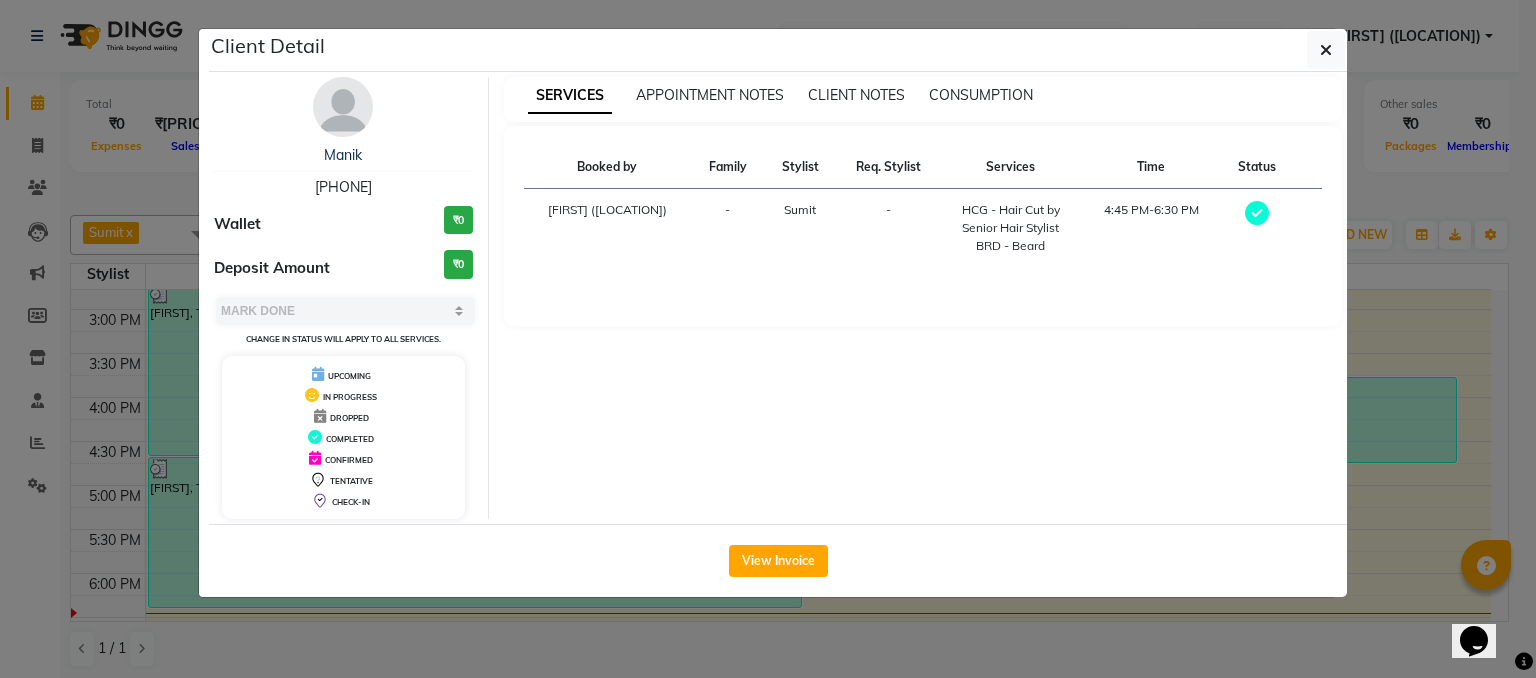 click on "View Invoice" 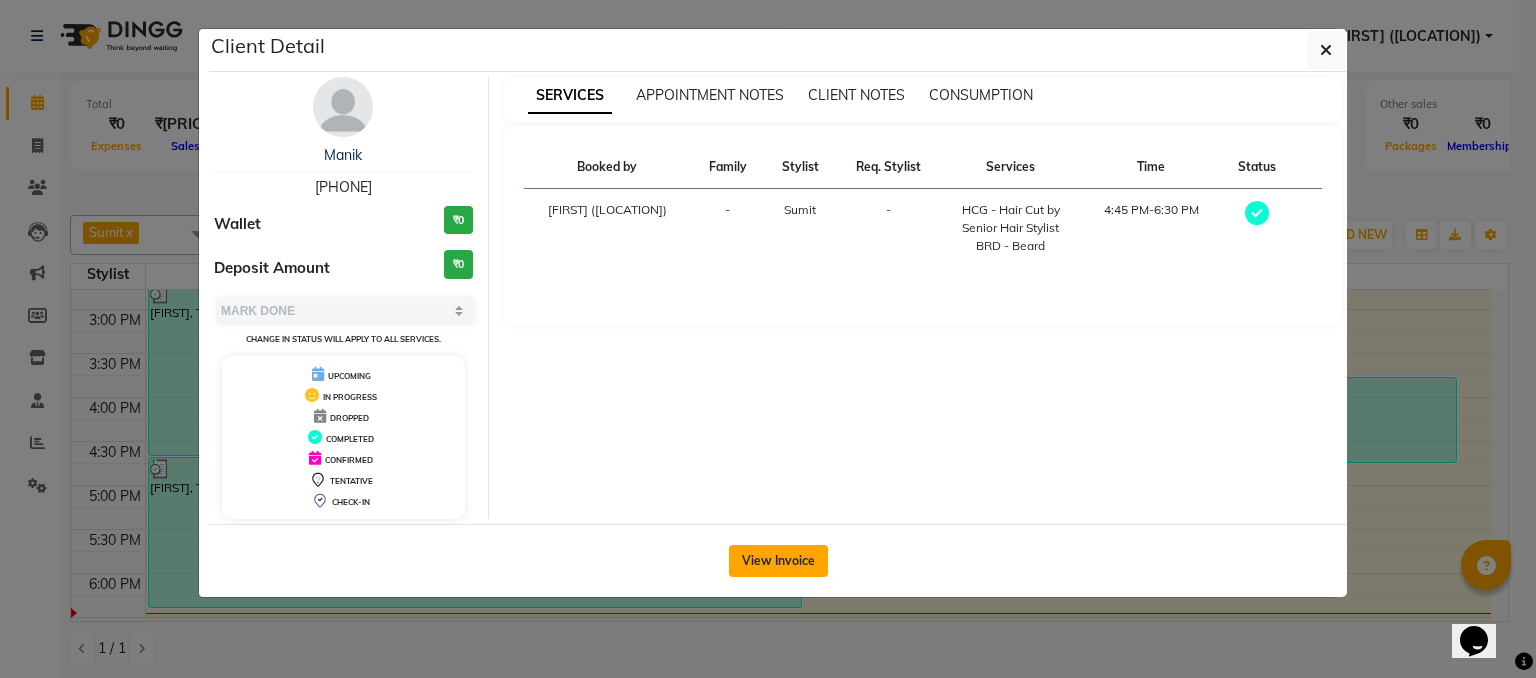 click on "View Invoice" 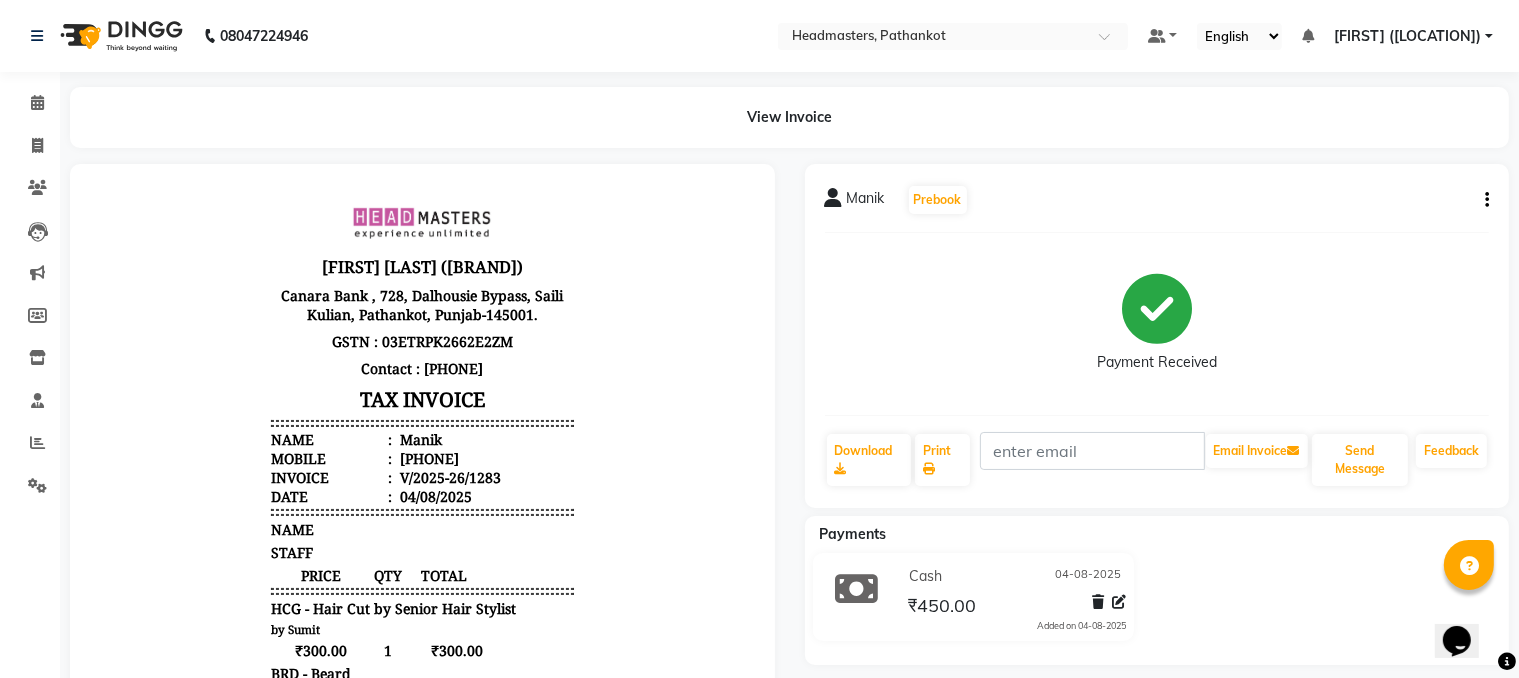 scroll, scrollTop: 0, scrollLeft: 0, axis: both 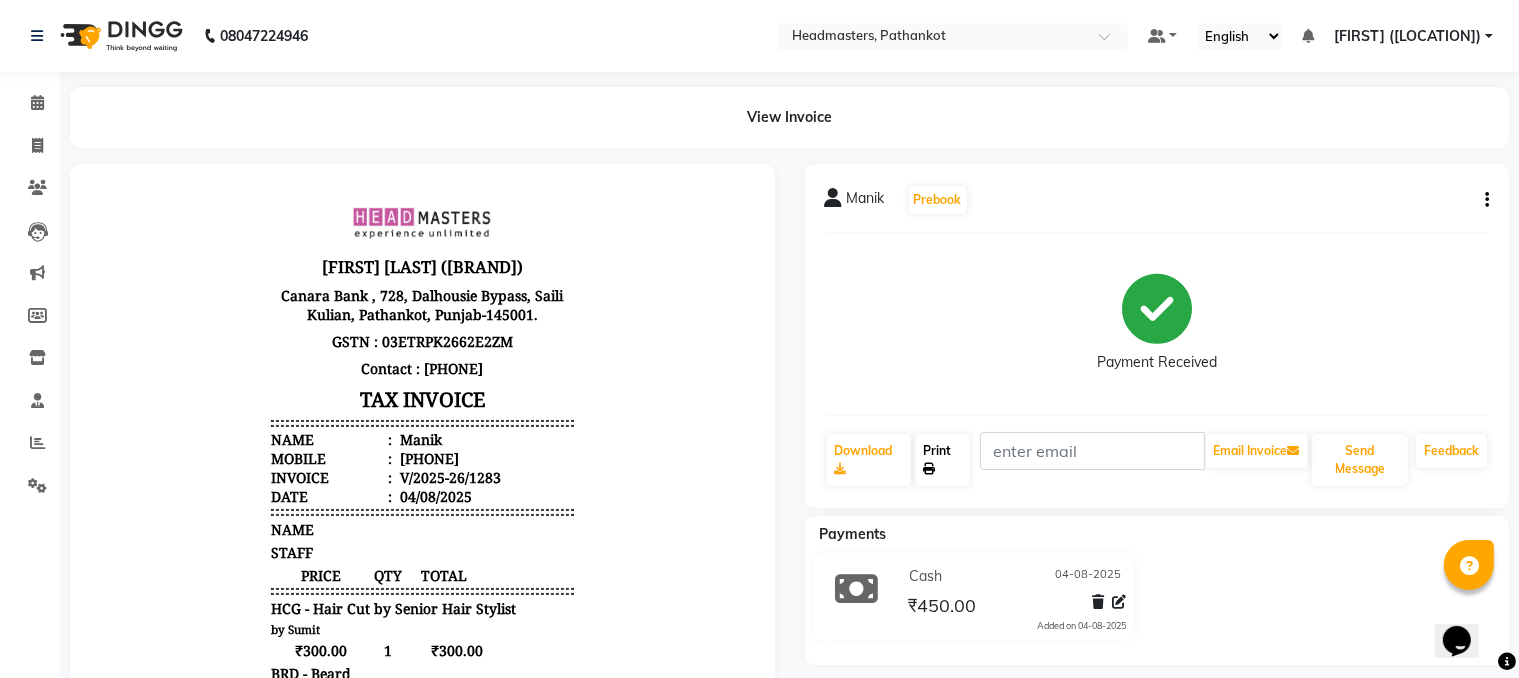 click on "Print" 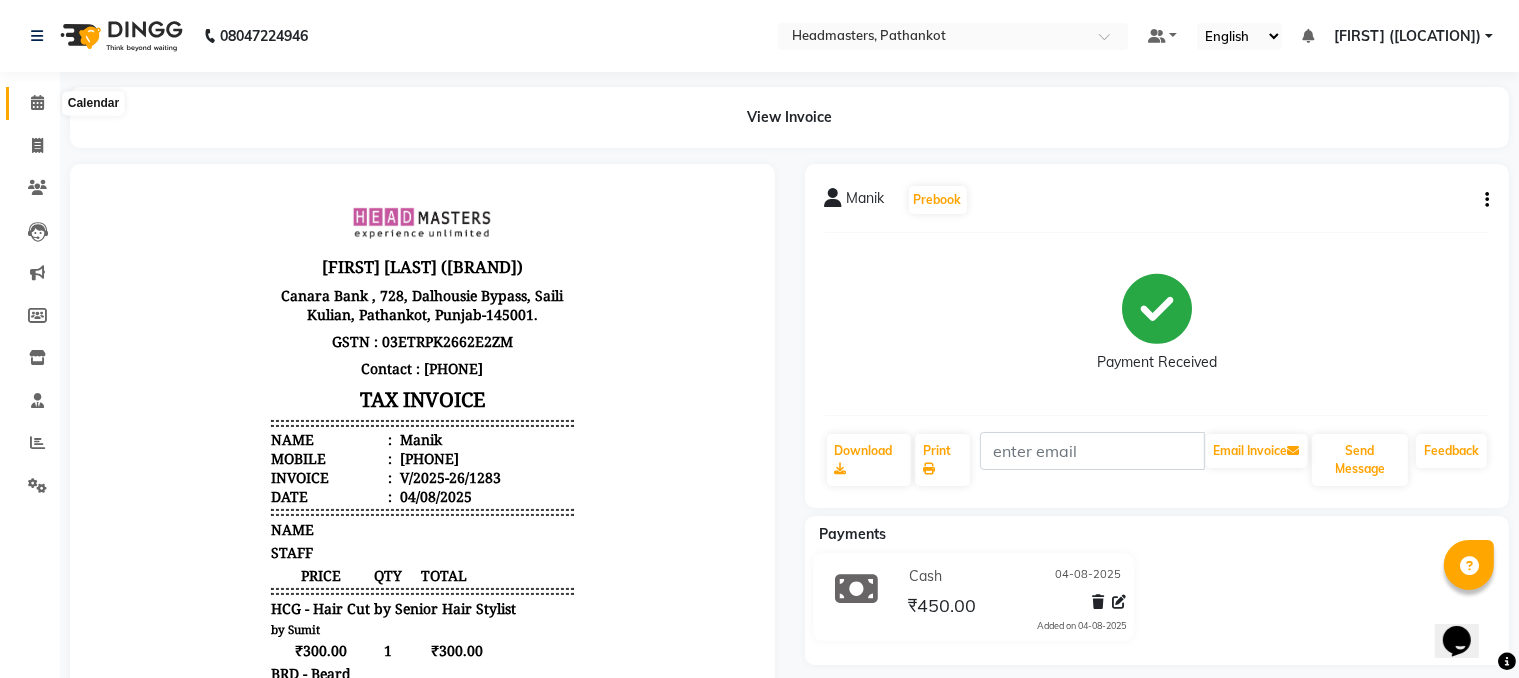 click 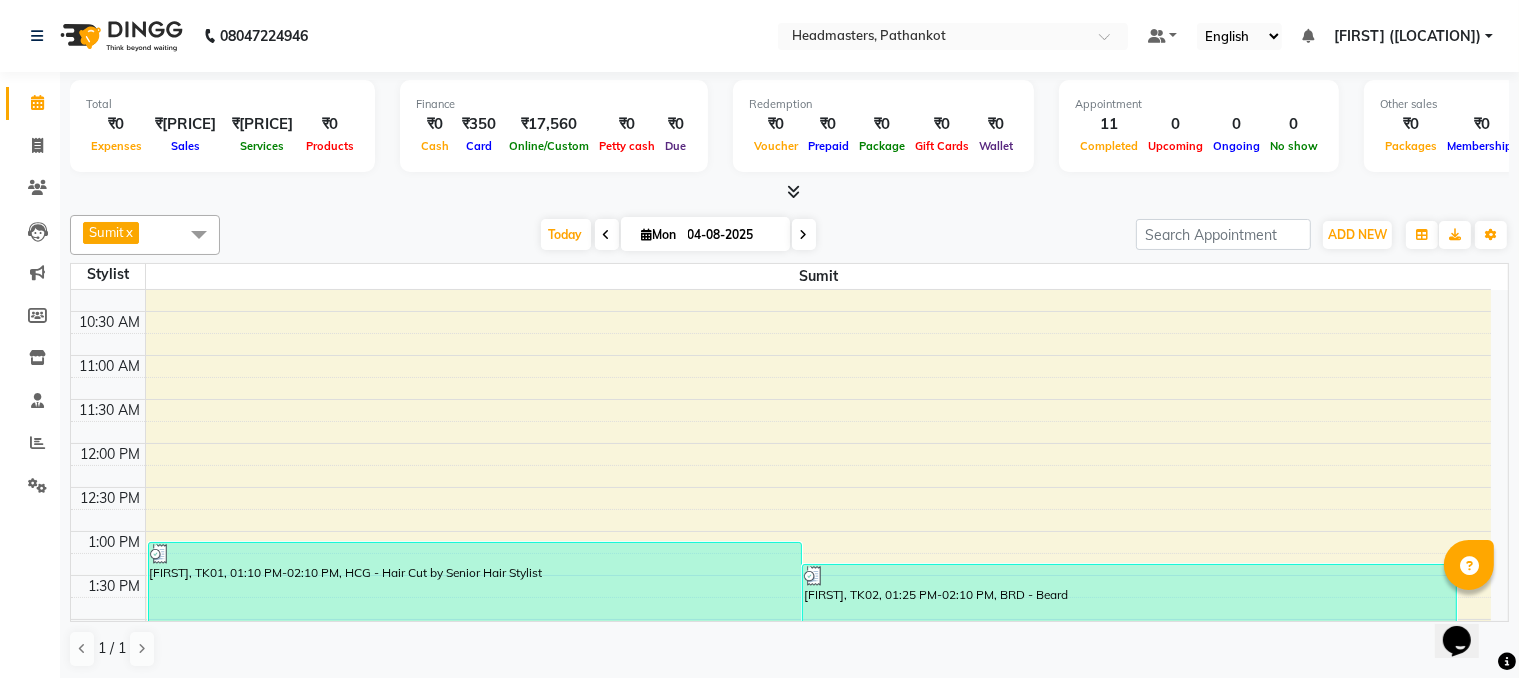 scroll, scrollTop: 0, scrollLeft: 0, axis: both 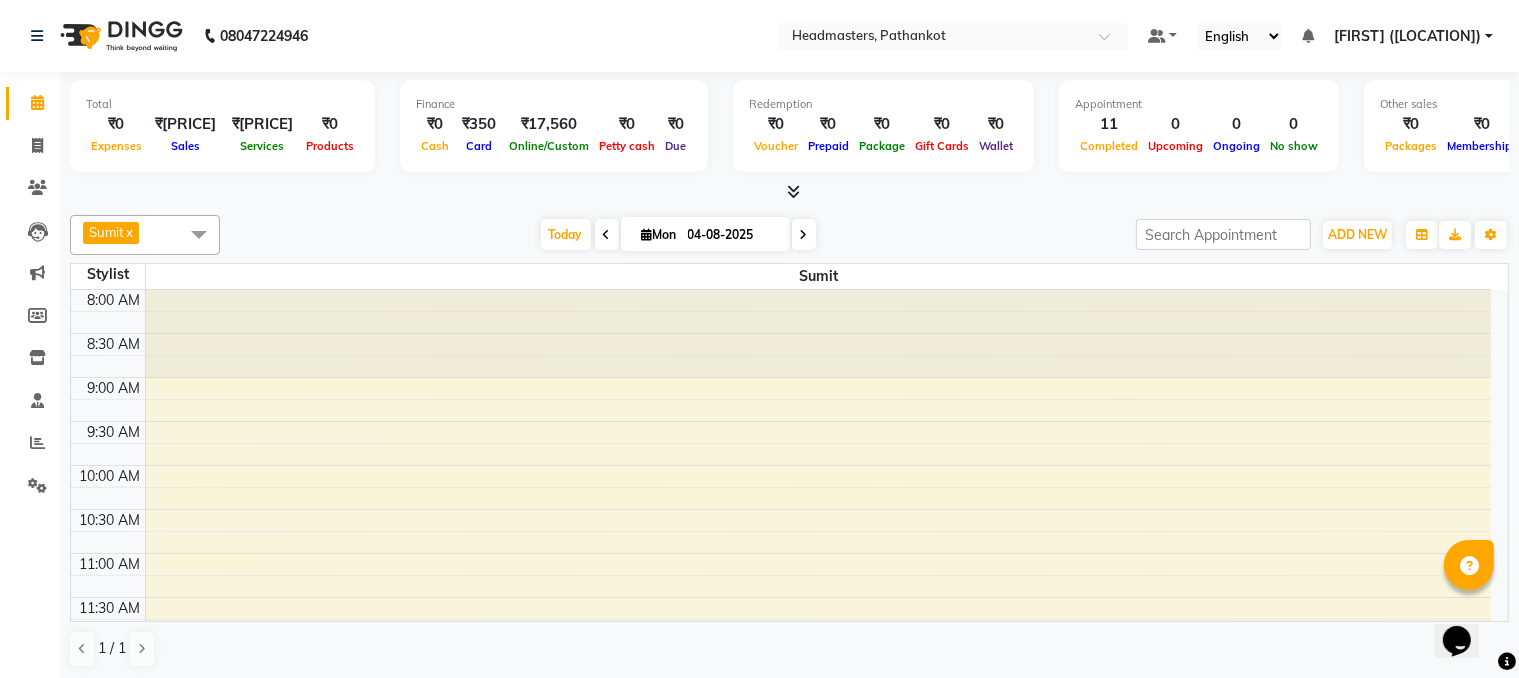 click on "Sumit" at bounding box center (106, 232) 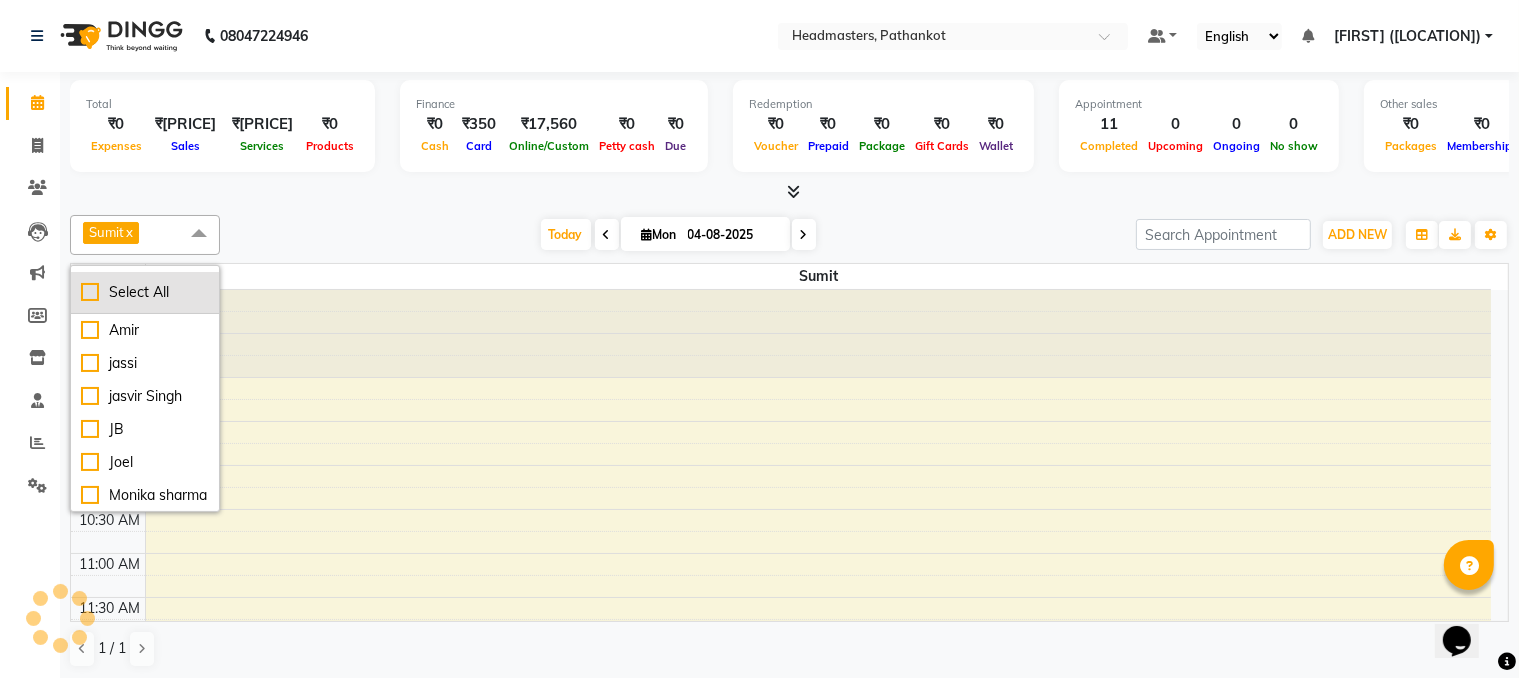 click on "Select All" at bounding box center (145, 292) 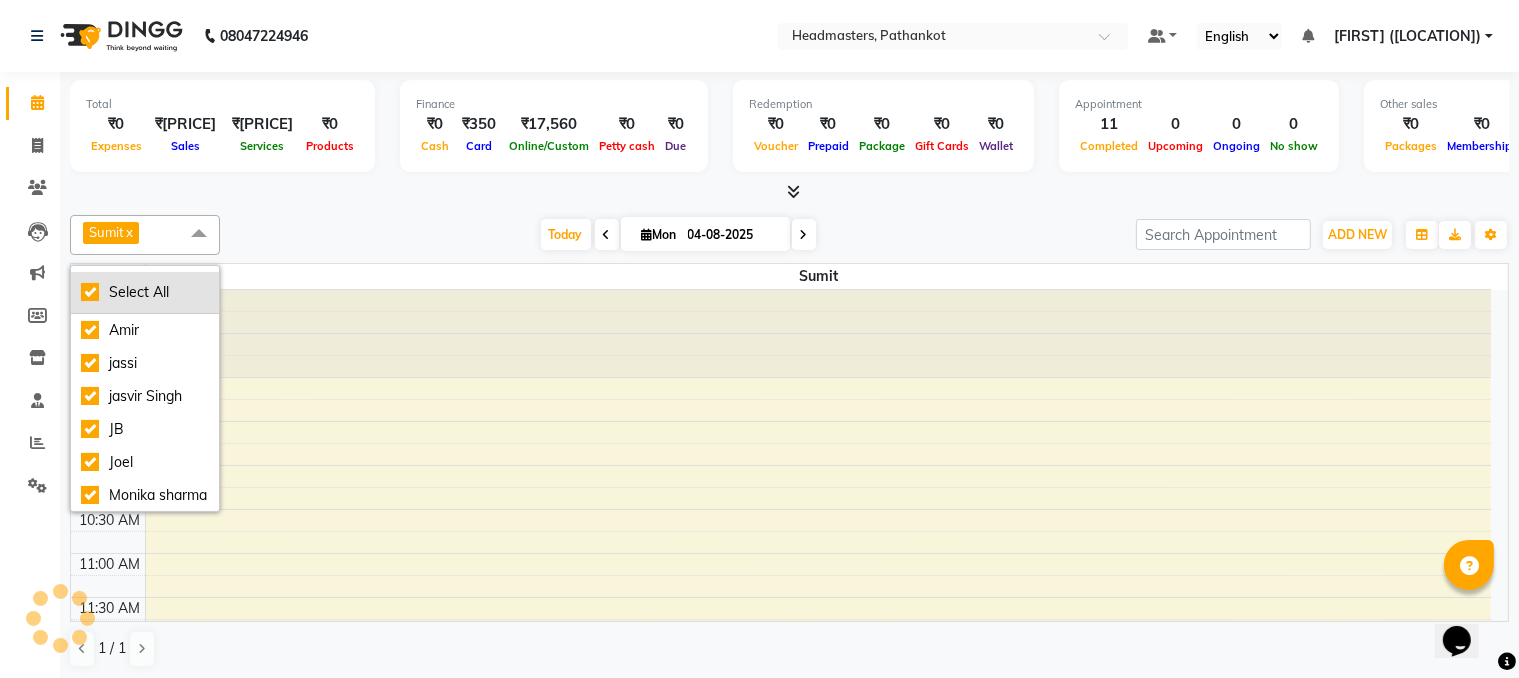checkbox on "true" 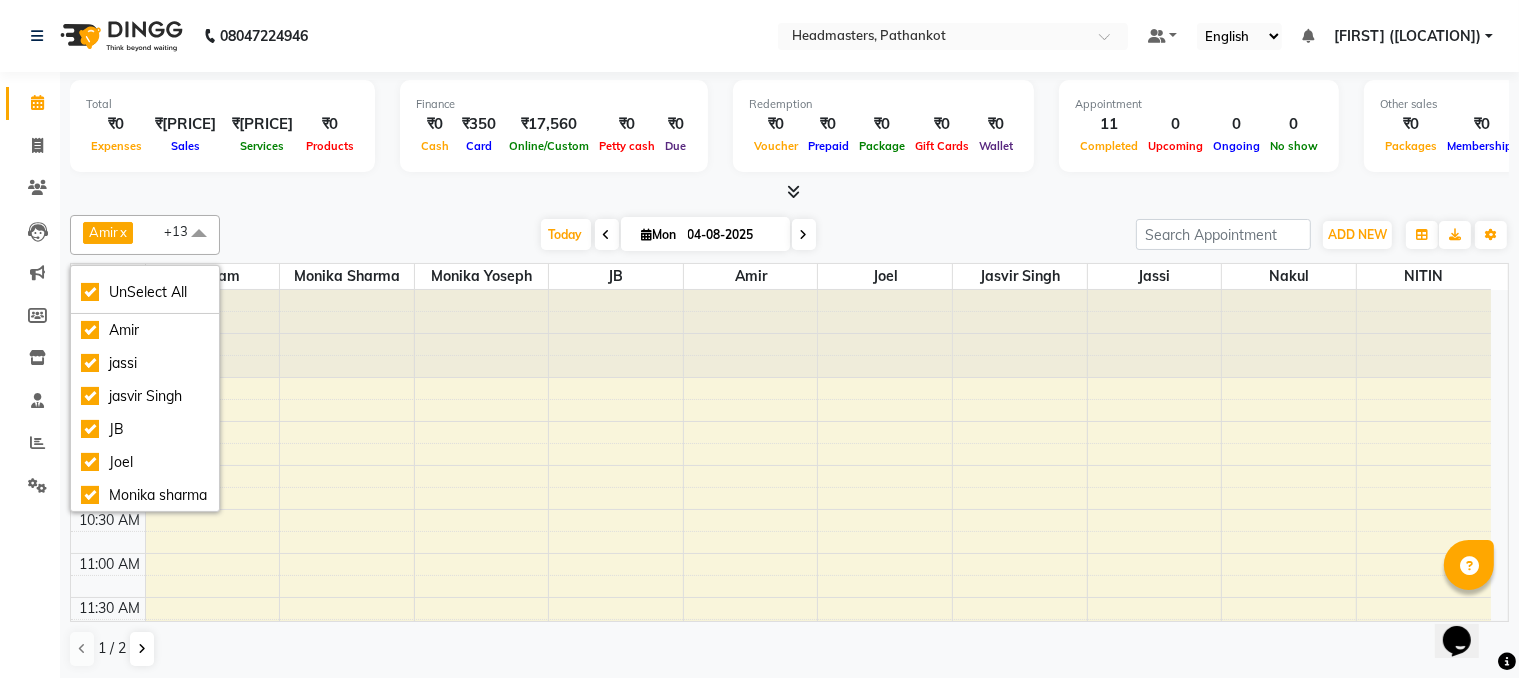 click on "4:45 PM-6:30 PM [FIRST], TK04, 04:30 PM-04:35 PM, EYEBROWS THREADING [FIRST] [LAST], TK08, 05:15 PM-06:15 PM, REP-FC-HR - Hydra Refine Facial (For Normal/Oily Skin) [FIRST], TK05, 04:45 PM-06:15 PM, OS - Open styling,OS - Open styling Dr [LAST], TK03, 03:30 PM-04:30 PM, HCG - Hair Cut by Senior Hair Stylist [FIRST], TK05, 06:15 PM-09:20 PM, MUKRY-BRI - Kryolan - BRIDAL,SAREE DRAPE [FIRST], TK06, 03:50 PM-04:50 PM, HCG - Hair Cut by Senior Hair Stylist" at bounding box center (781, 861) 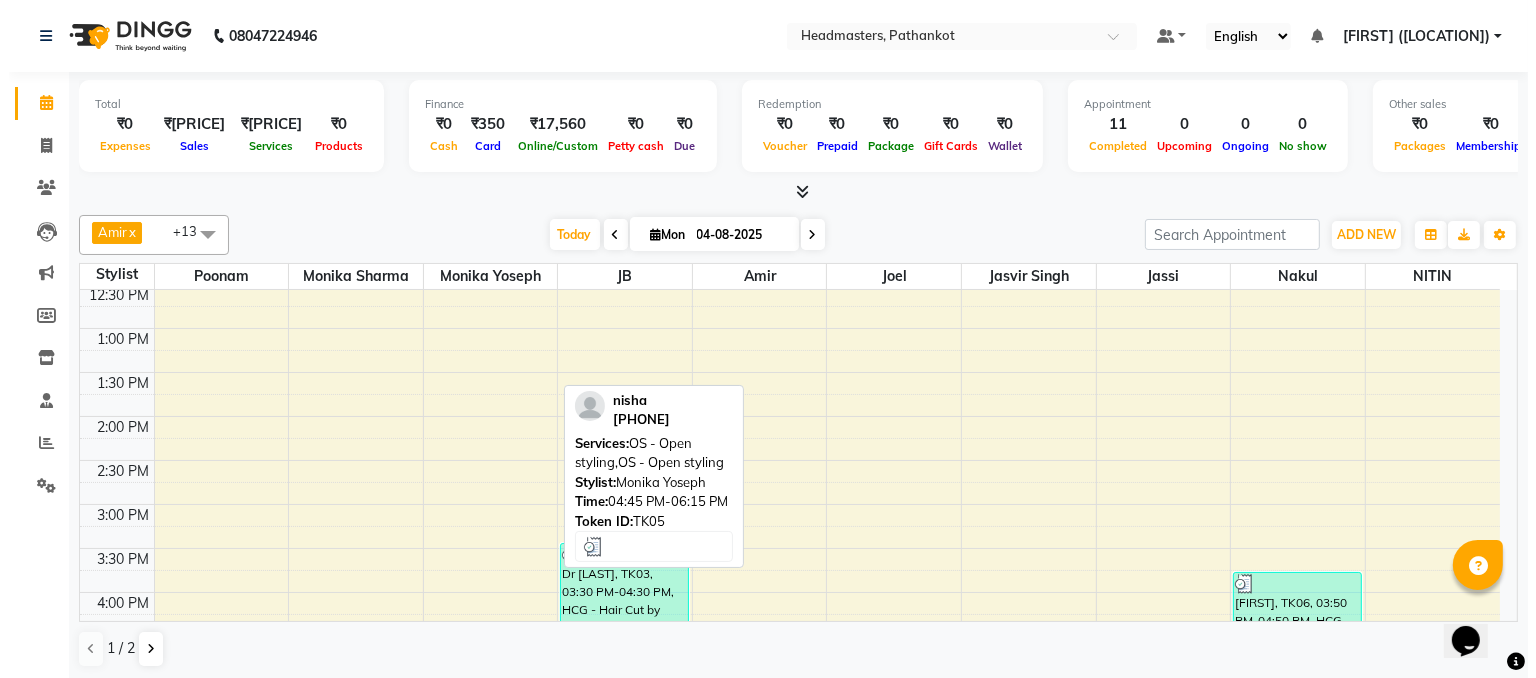 scroll, scrollTop: 0, scrollLeft: 0, axis: both 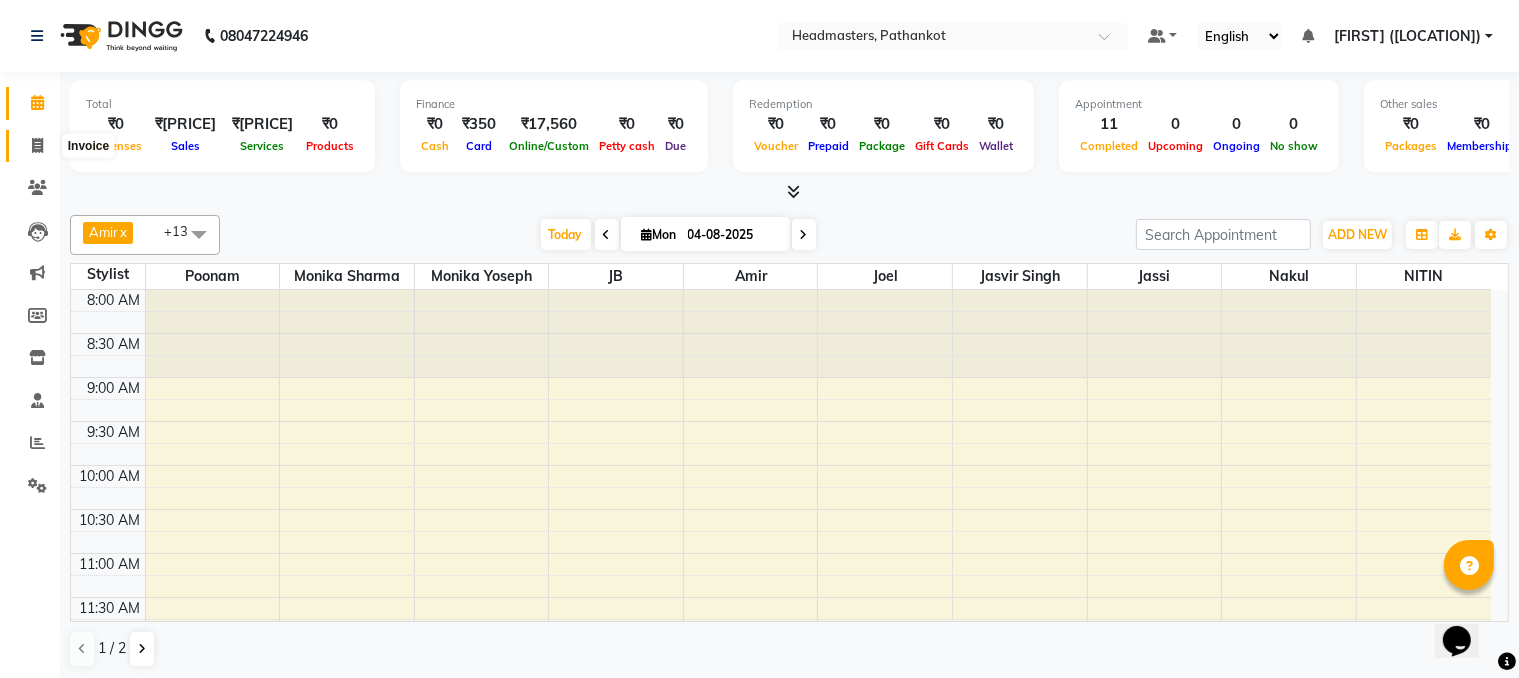 click 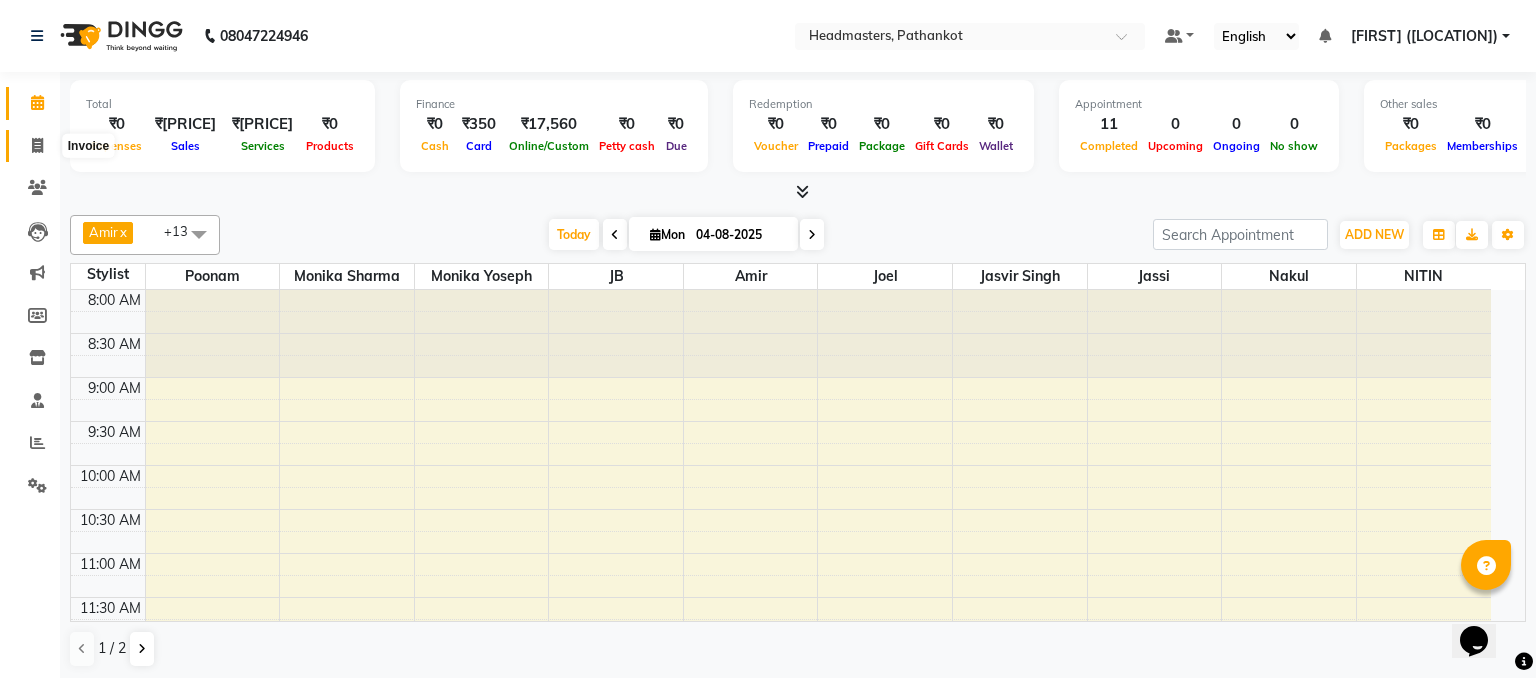 select on "service" 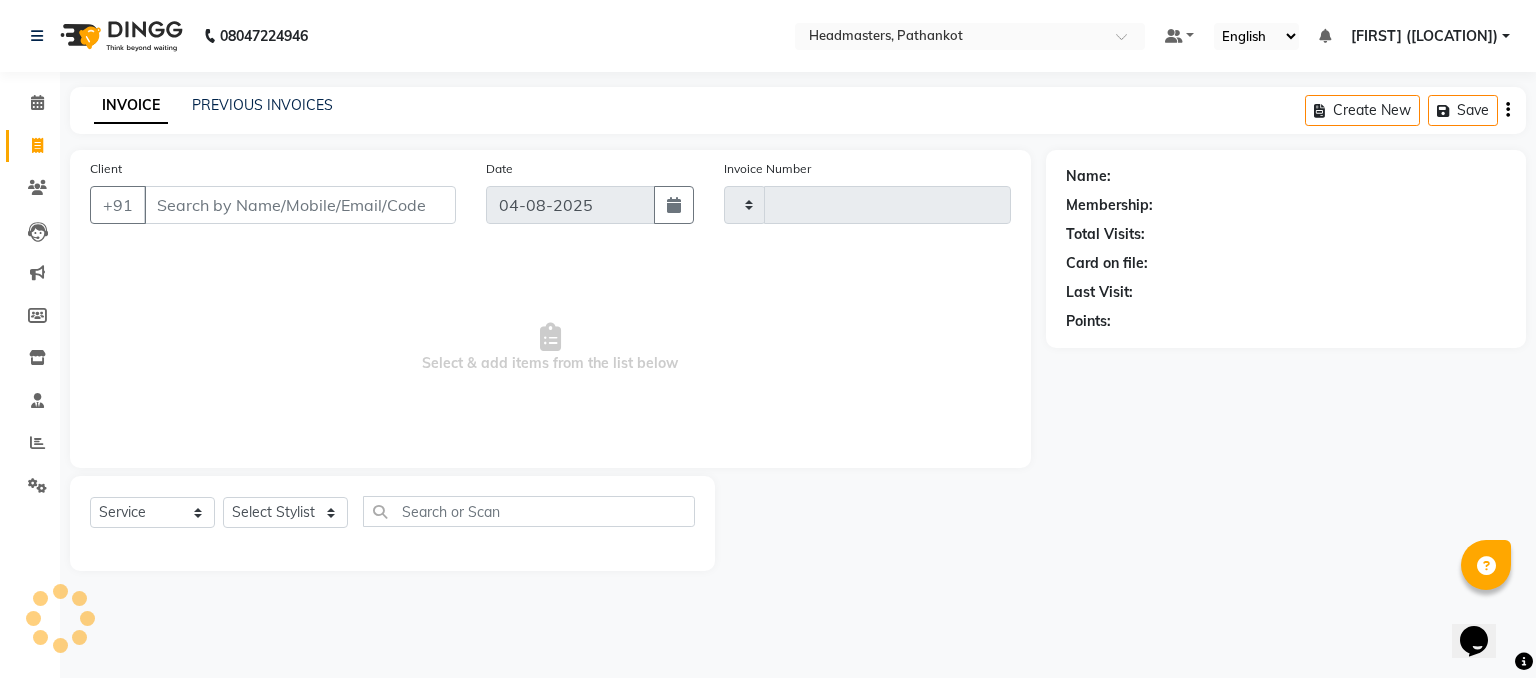 type on "1284" 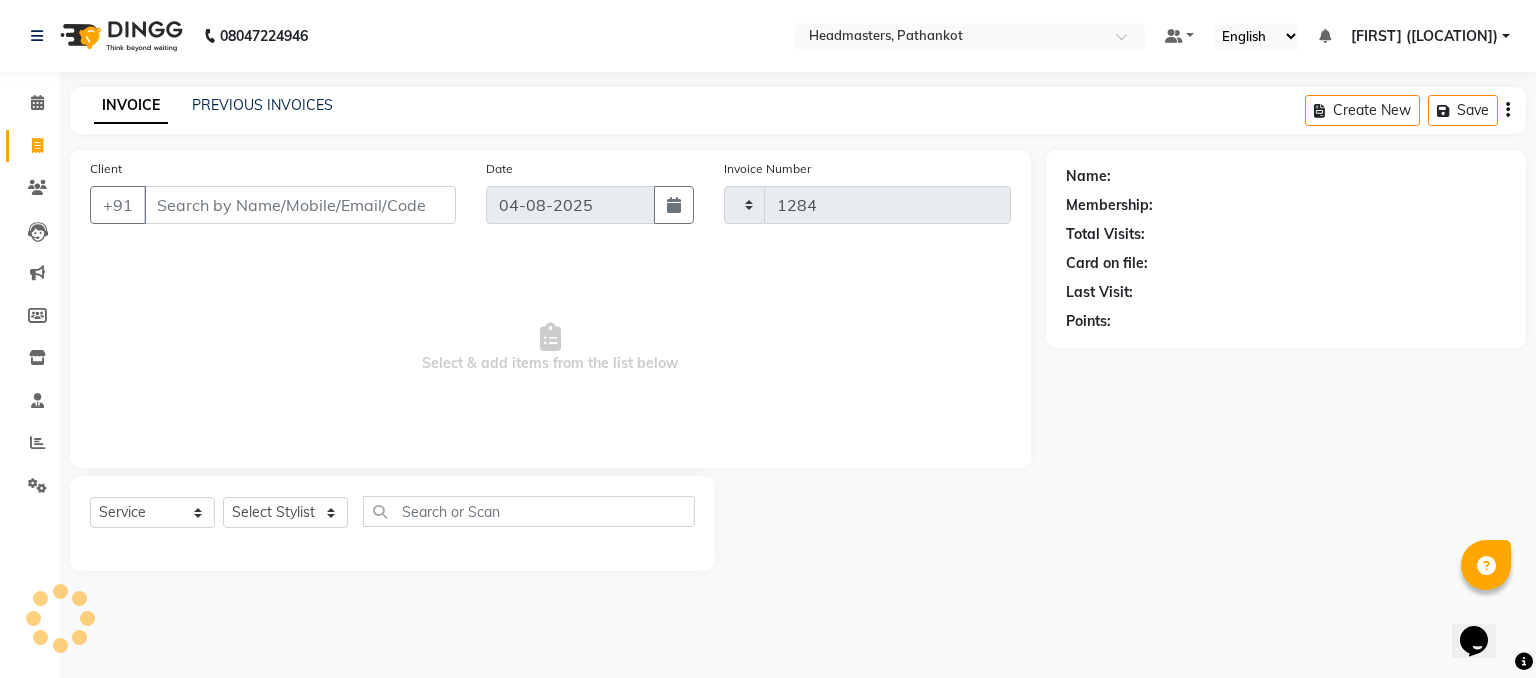 select on "7530" 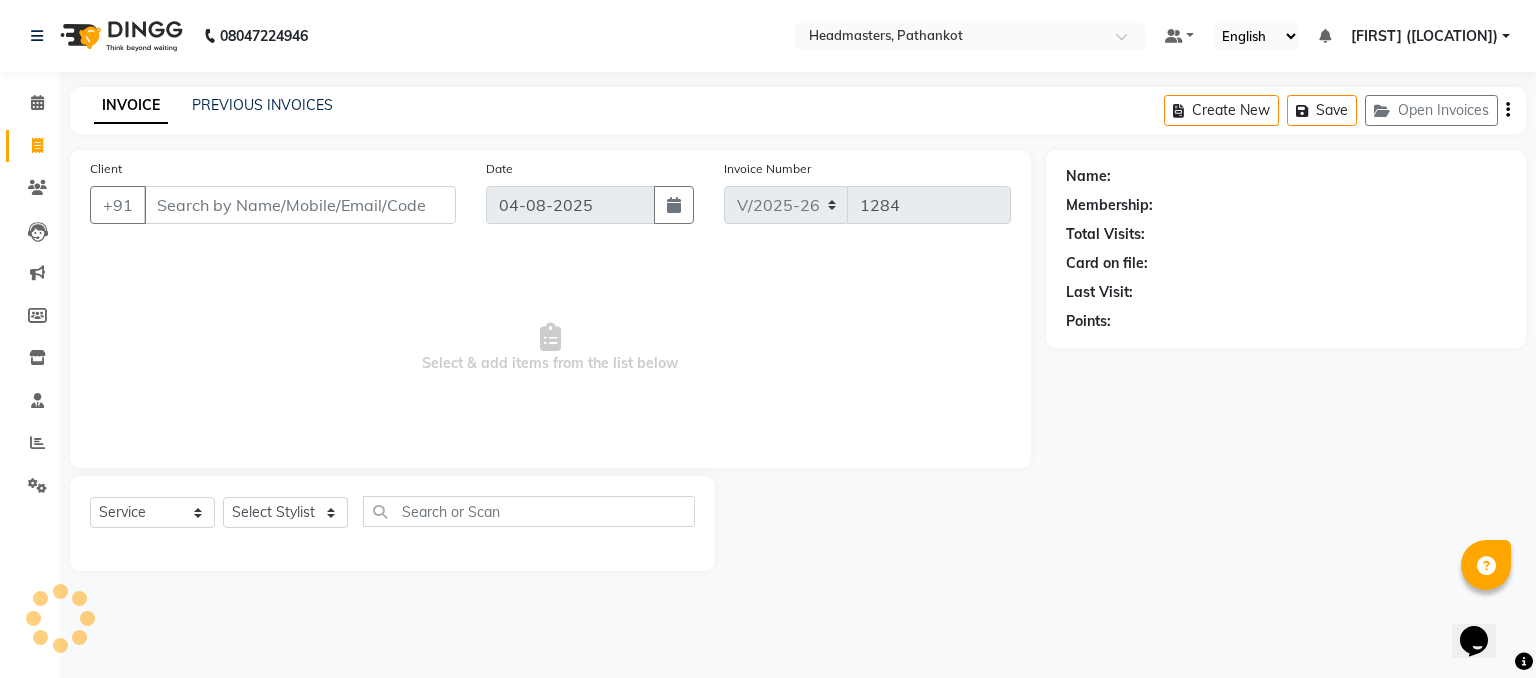 select on "66904" 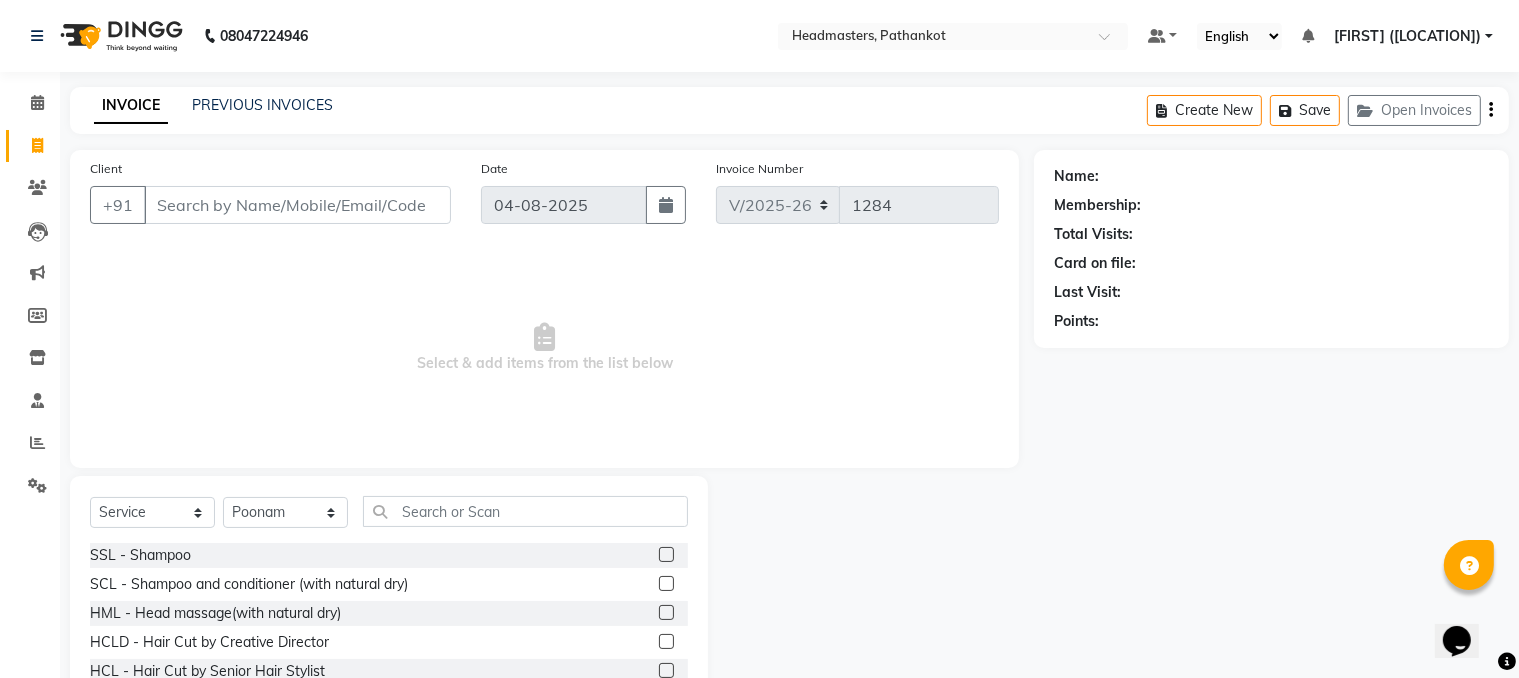 click on "Client" at bounding box center (297, 205) 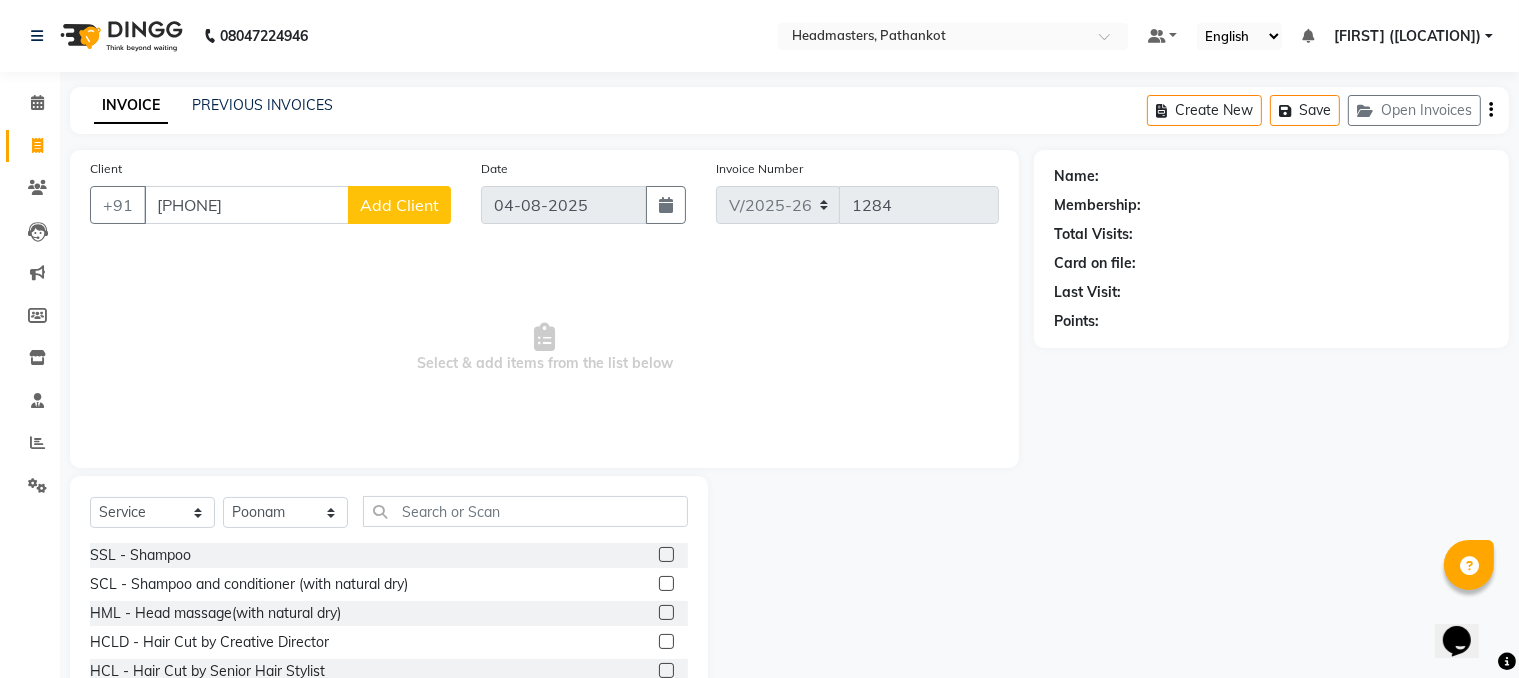 type on "8288832350" 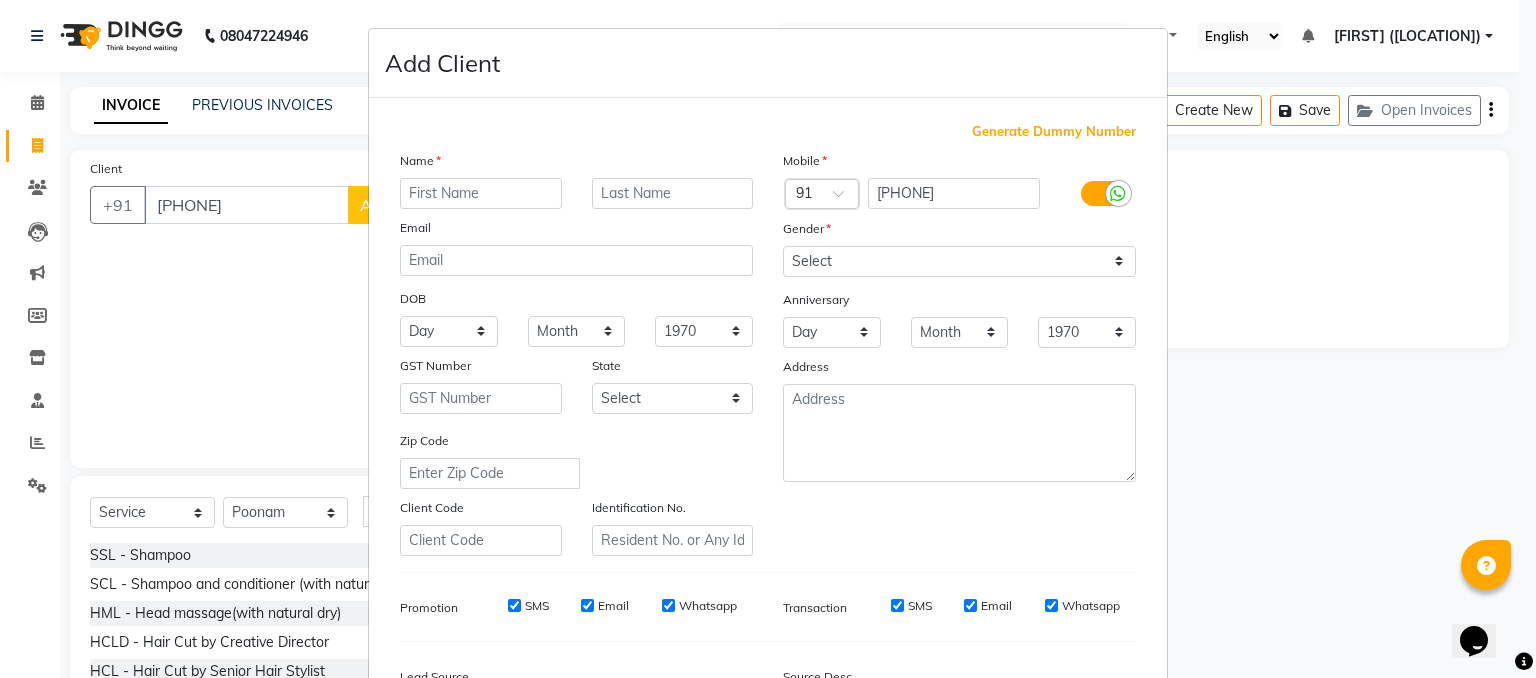 click at bounding box center (481, 193) 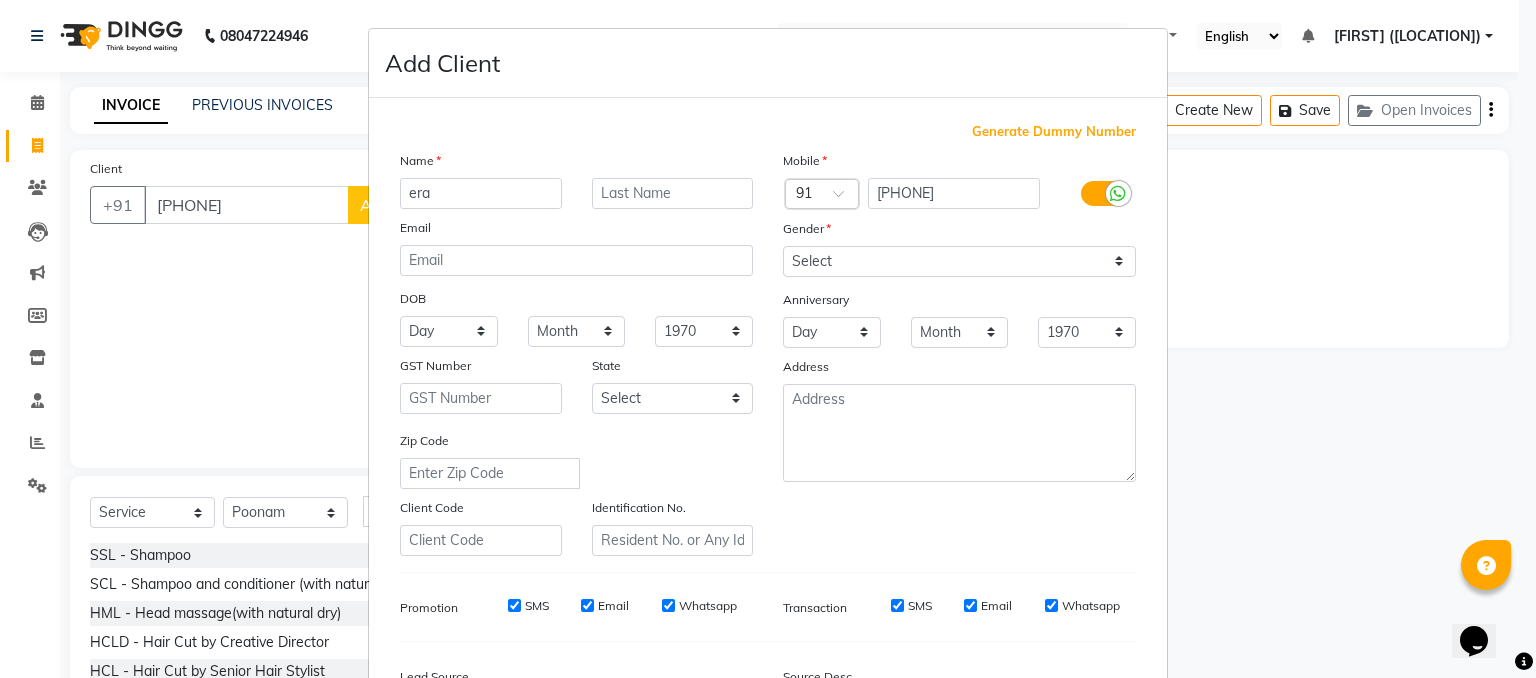 type on "era" 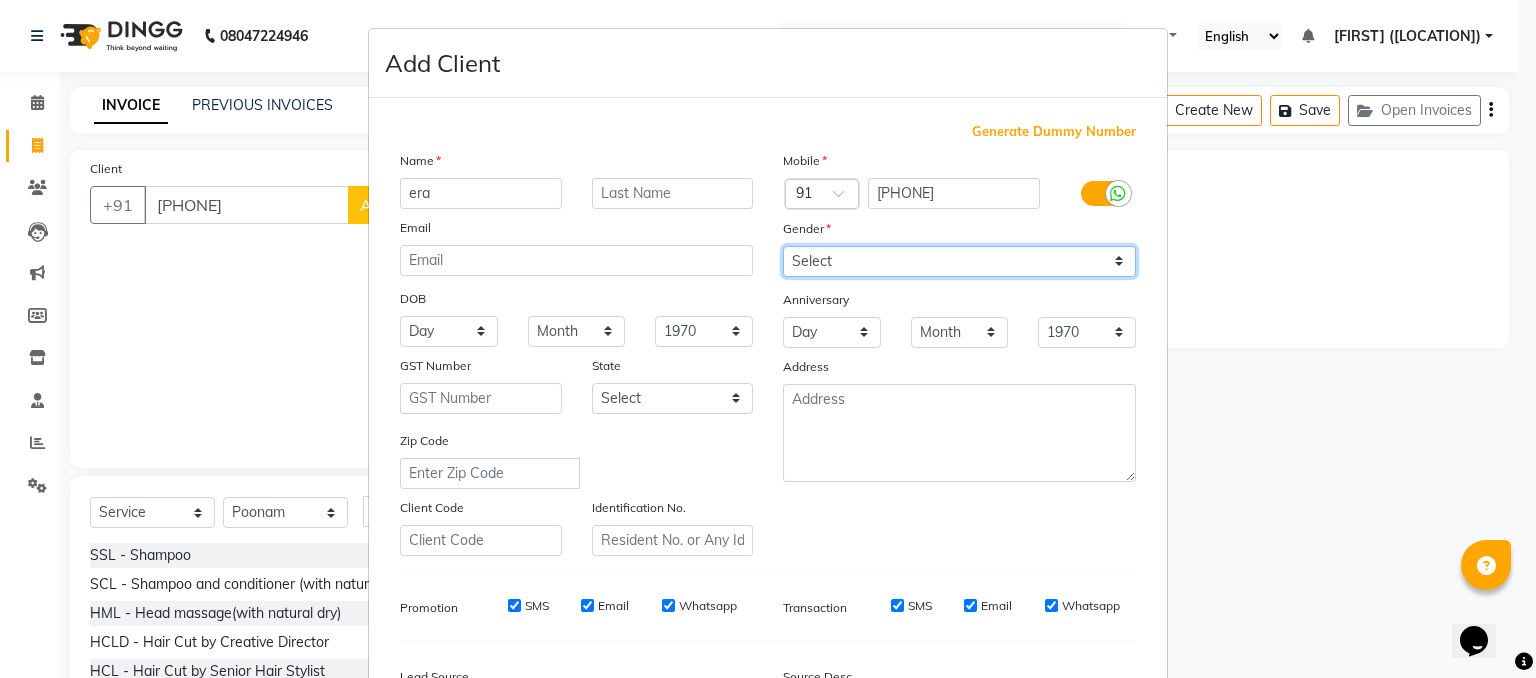 click on "Select Male Female Other Prefer Not To Say" at bounding box center (959, 261) 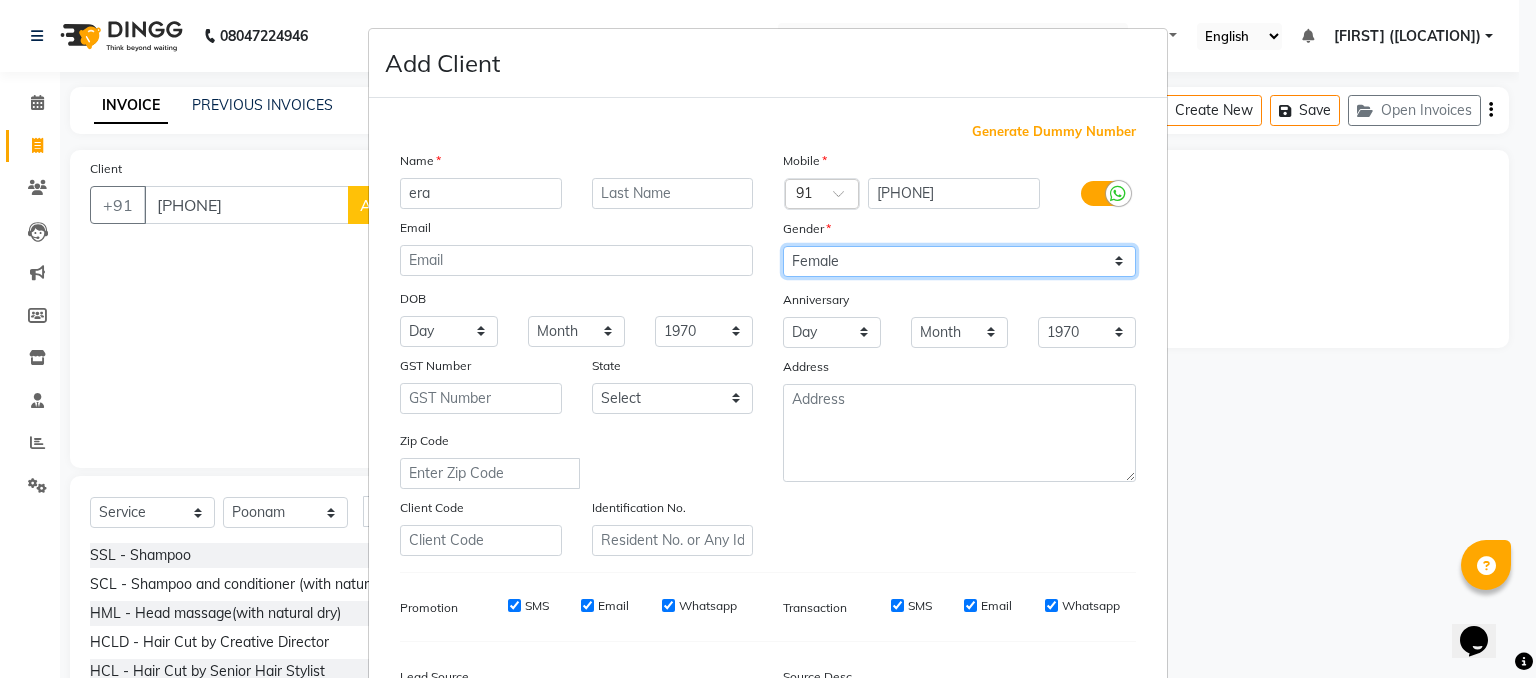 click on "Select Male Female Other Prefer Not To Say" at bounding box center (959, 261) 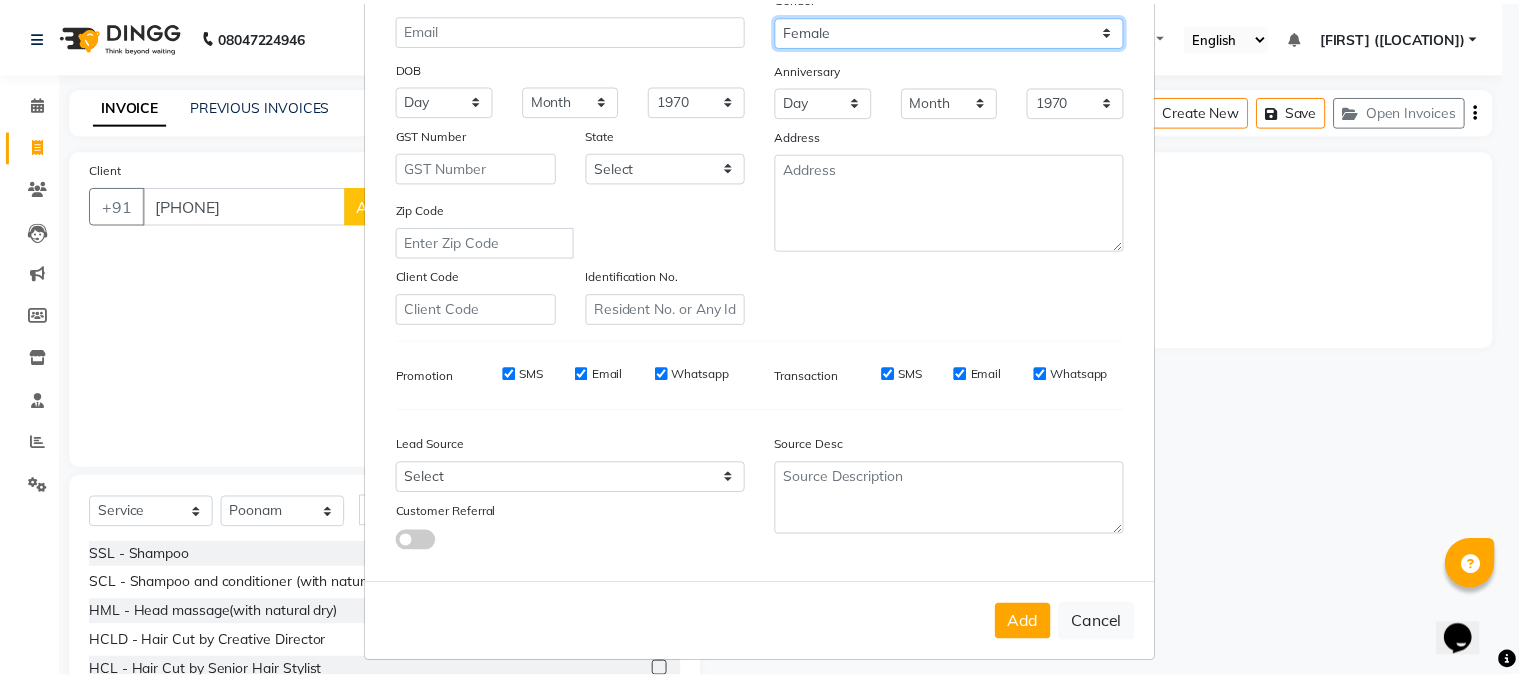 scroll, scrollTop: 254, scrollLeft: 0, axis: vertical 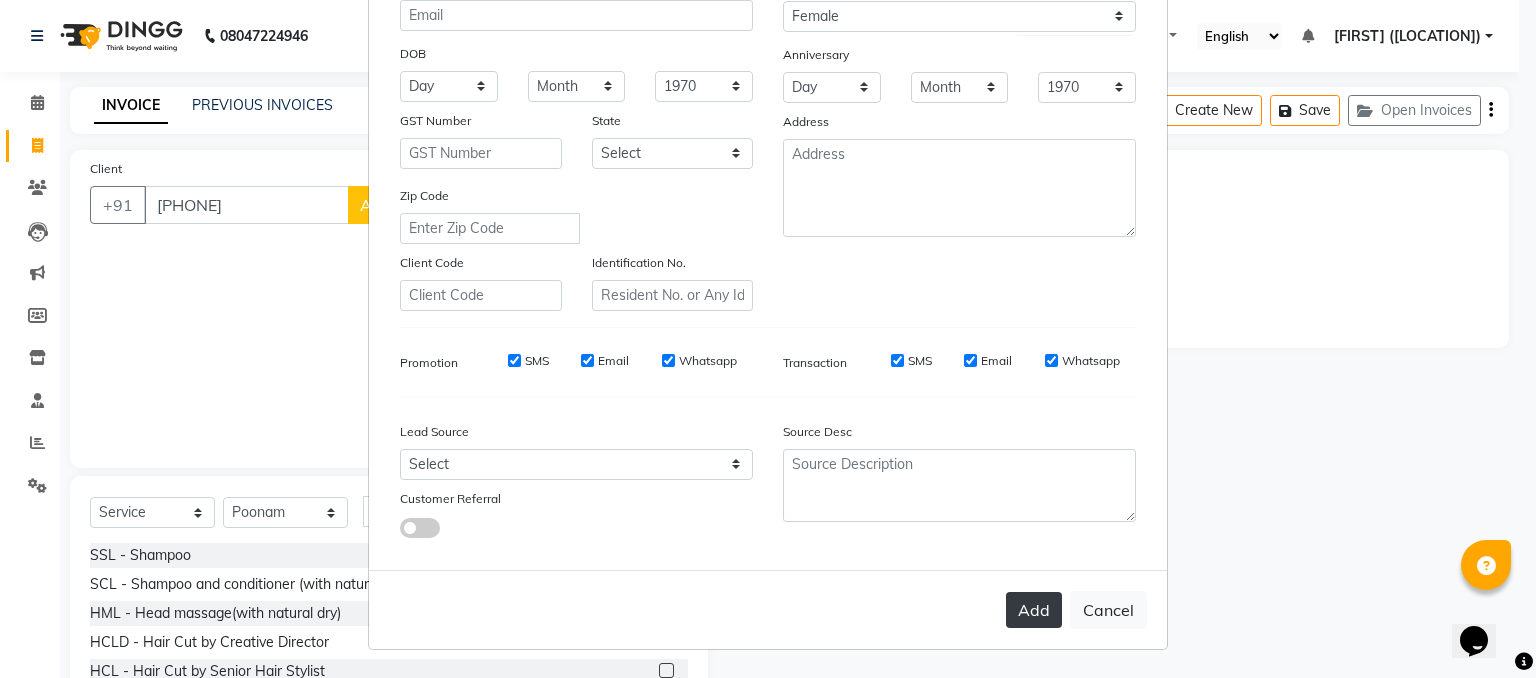 click on "Add" at bounding box center (1034, 610) 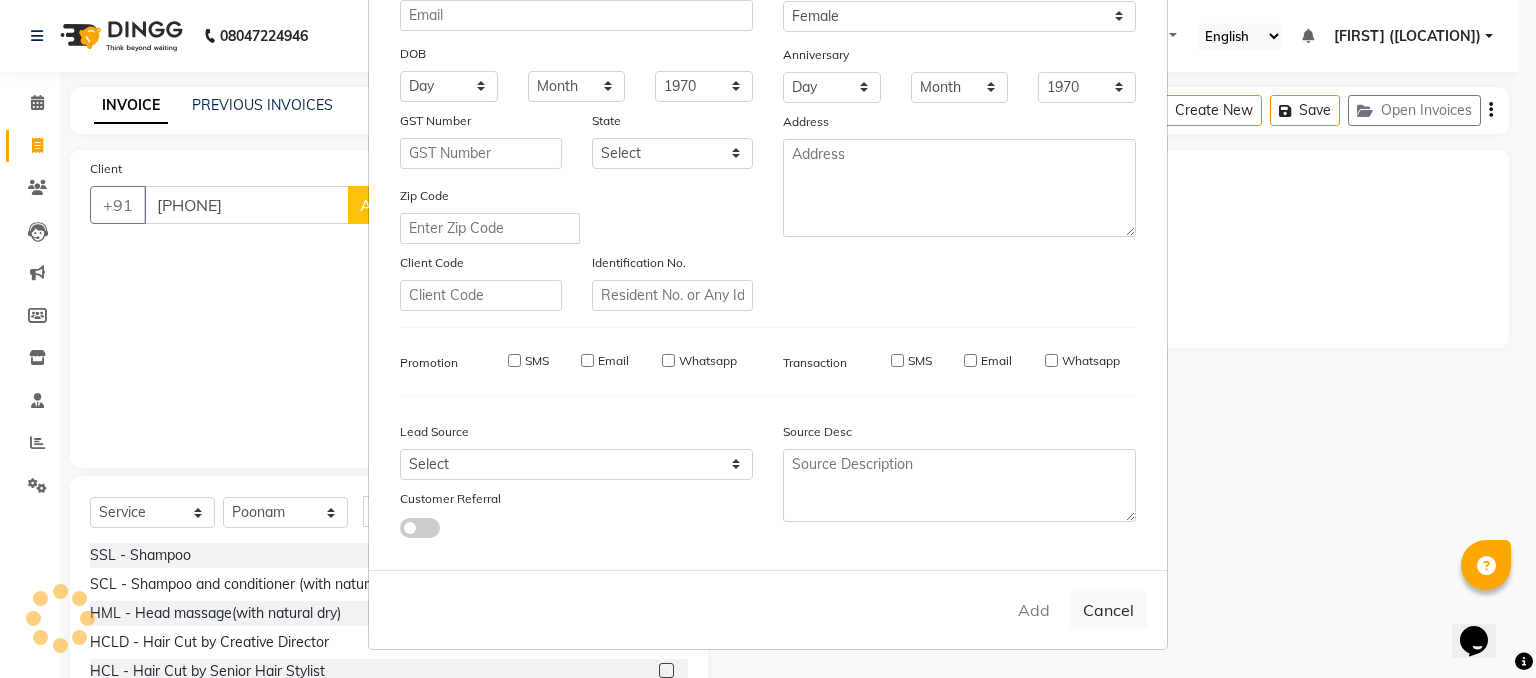 type 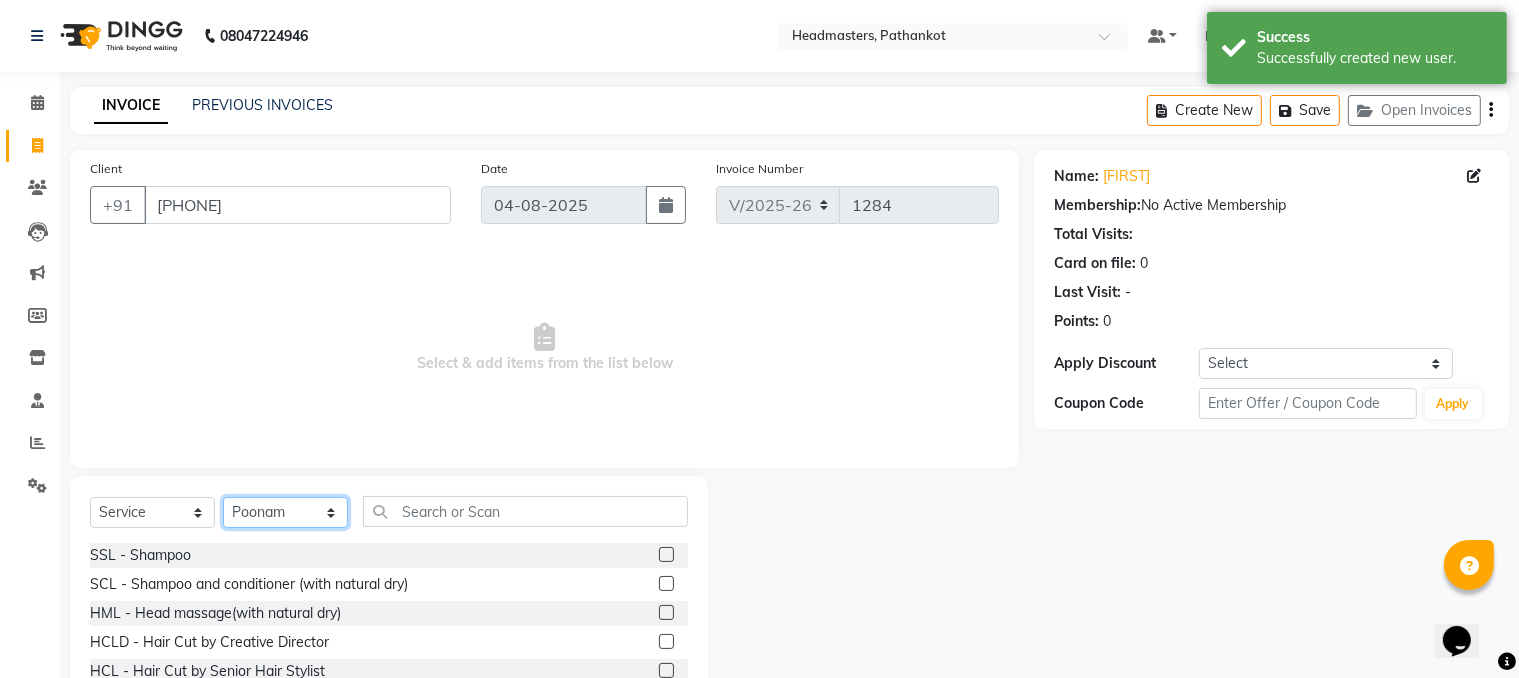 click on "Select Stylist Amir HEAD MASTERS jassi jasvir Singh JB  Joel  Monika sharma Monika Yoseph  nakul NITIN Poonam puja roop Sumit Teji" 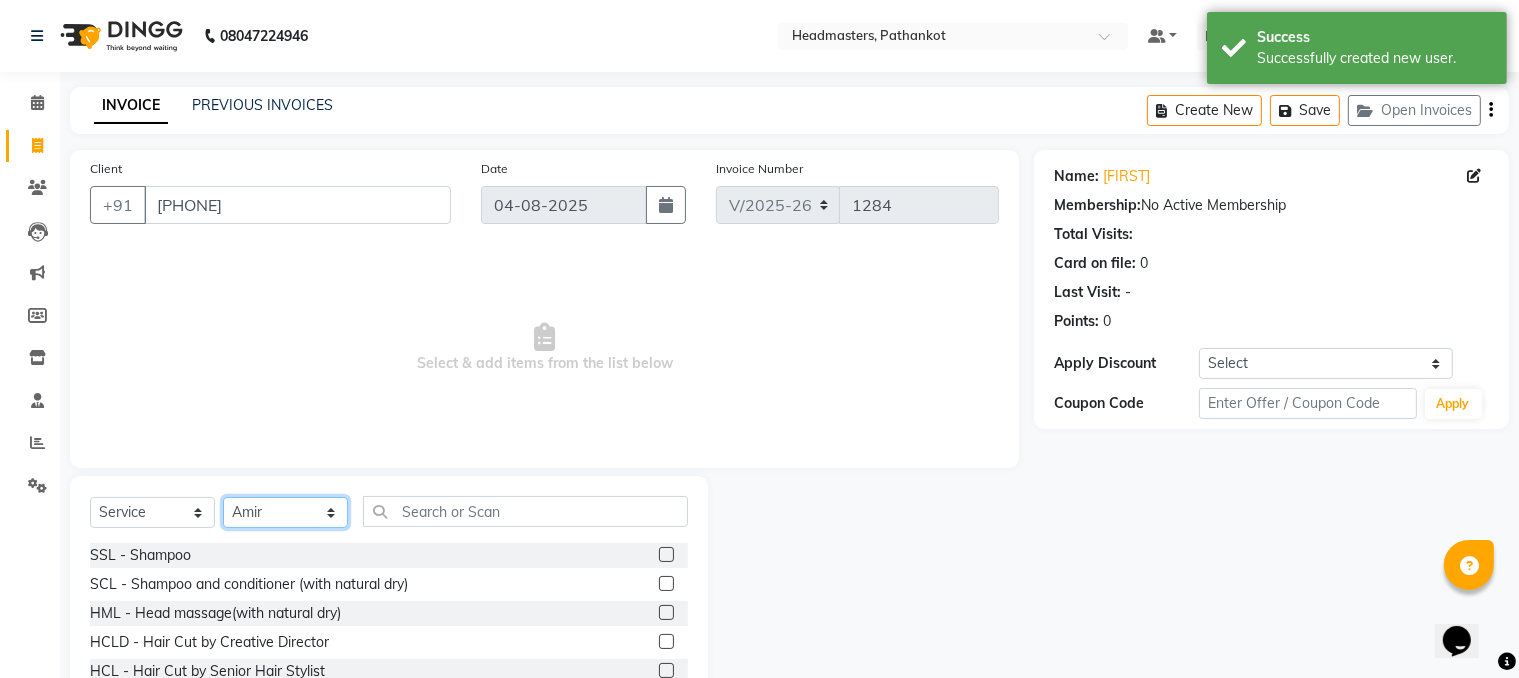 click on "Select Stylist Amir HEAD MASTERS jassi jasvir Singh JB  Joel  Monika sharma Monika Yoseph  nakul NITIN Poonam puja roop Sumit Teji" 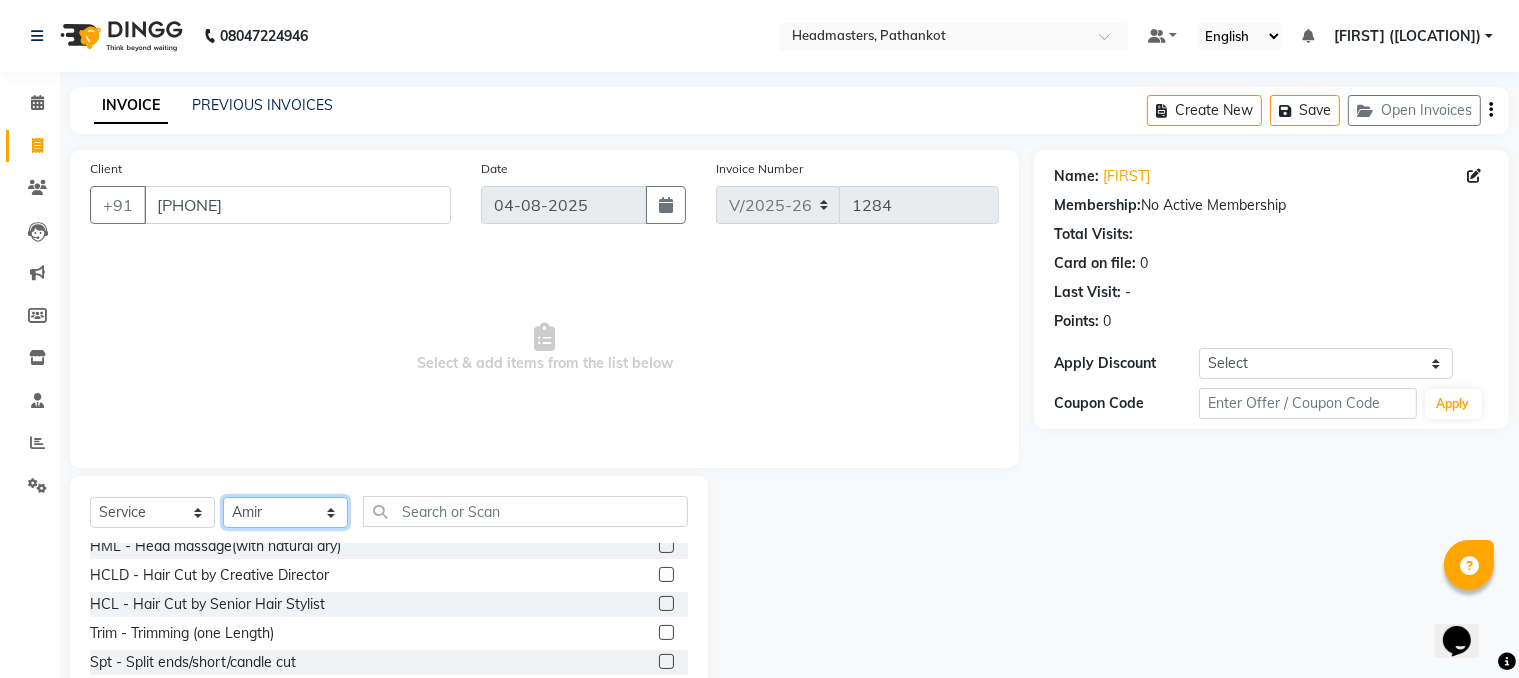 scroll, scrollTop: 100, scrollLeft: 0, axis: vertical 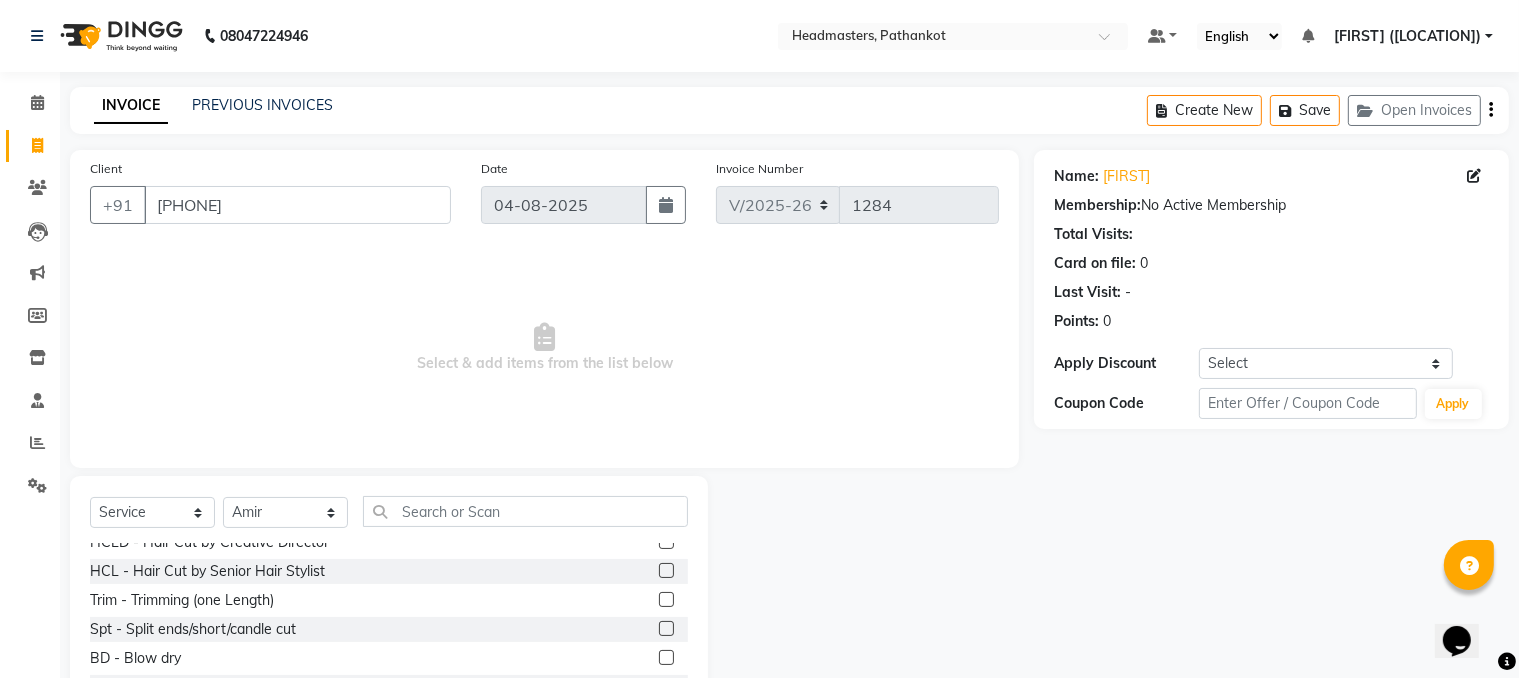 click 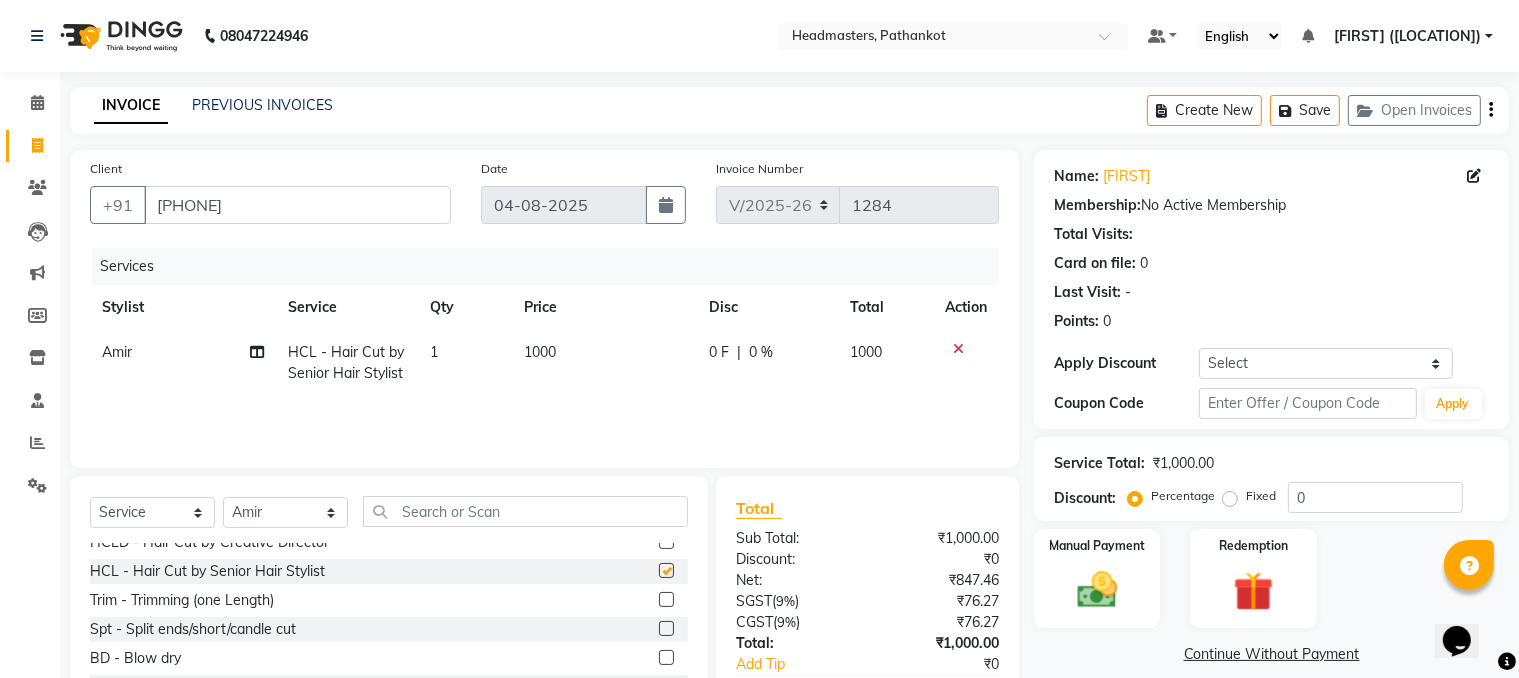checkbox on "false" 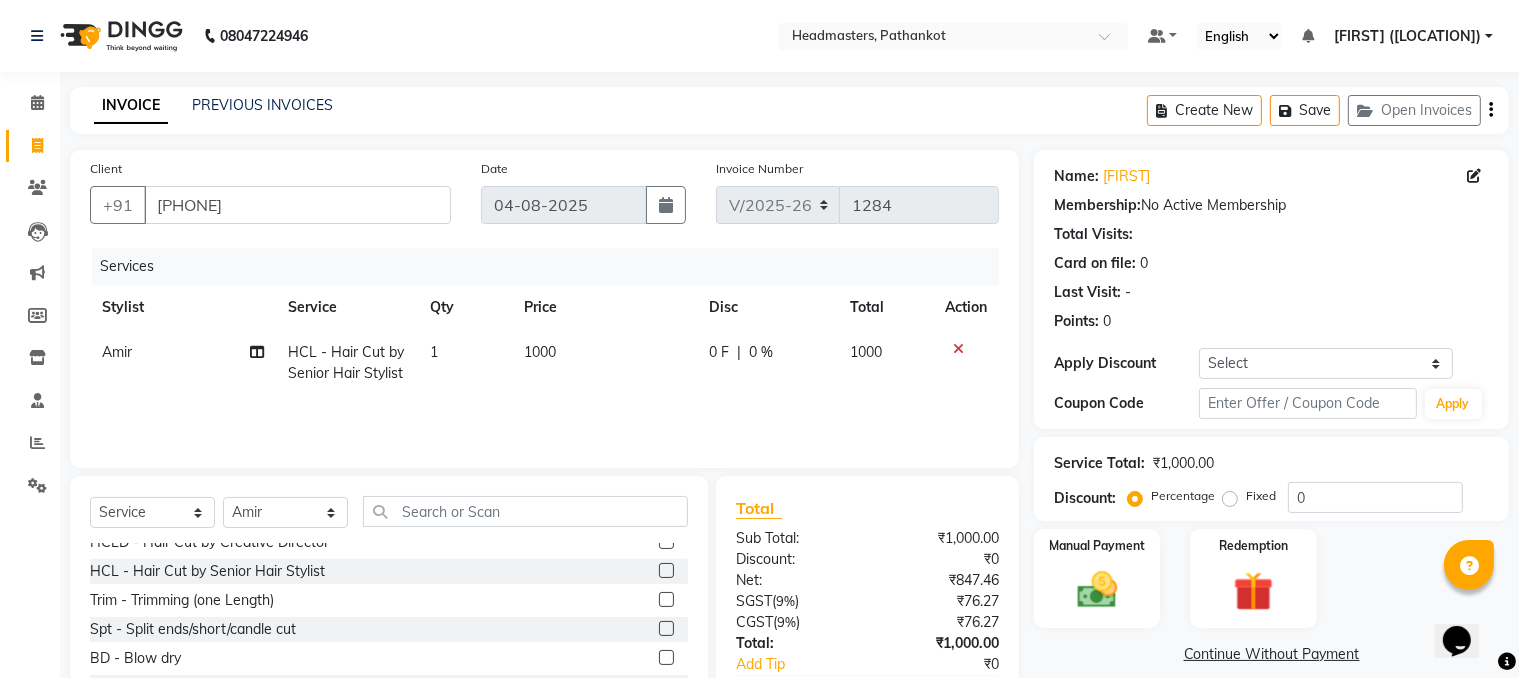 click on "1000" 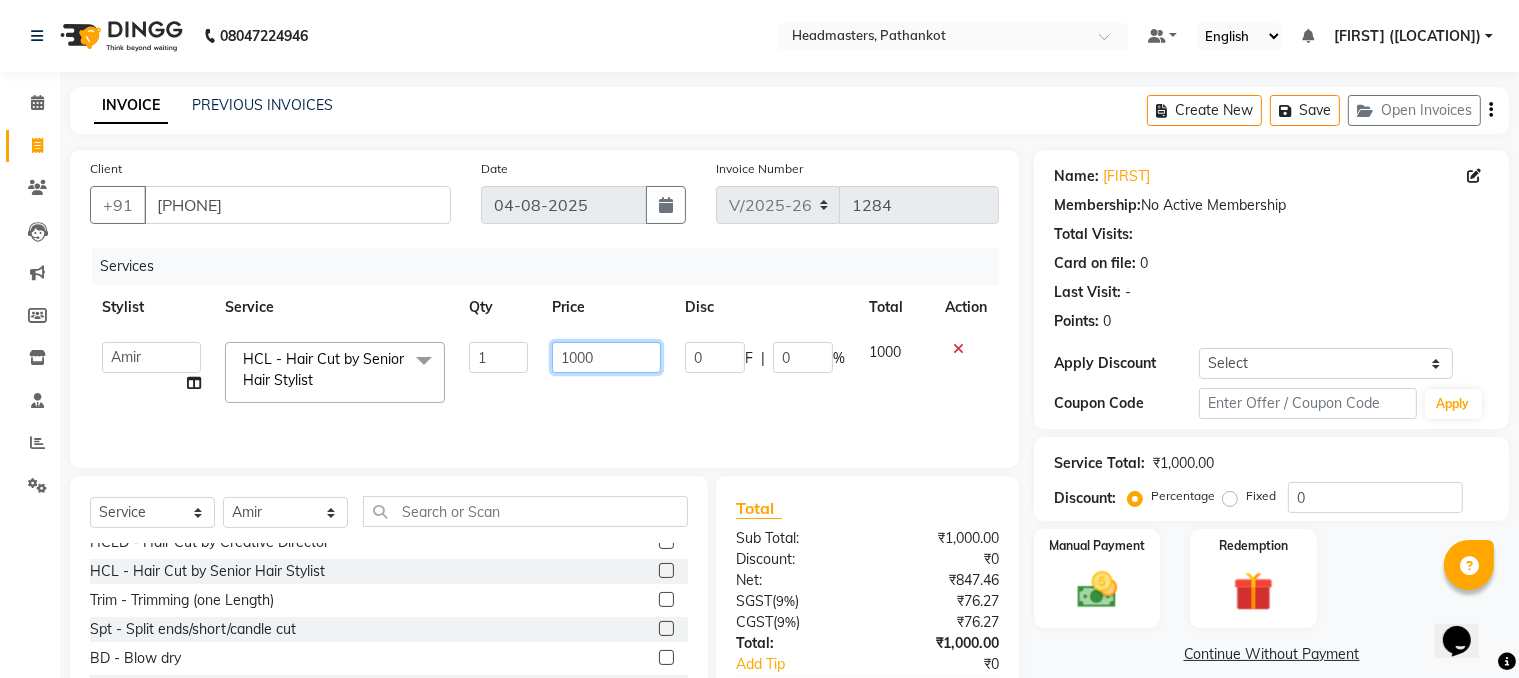 click on "1000" 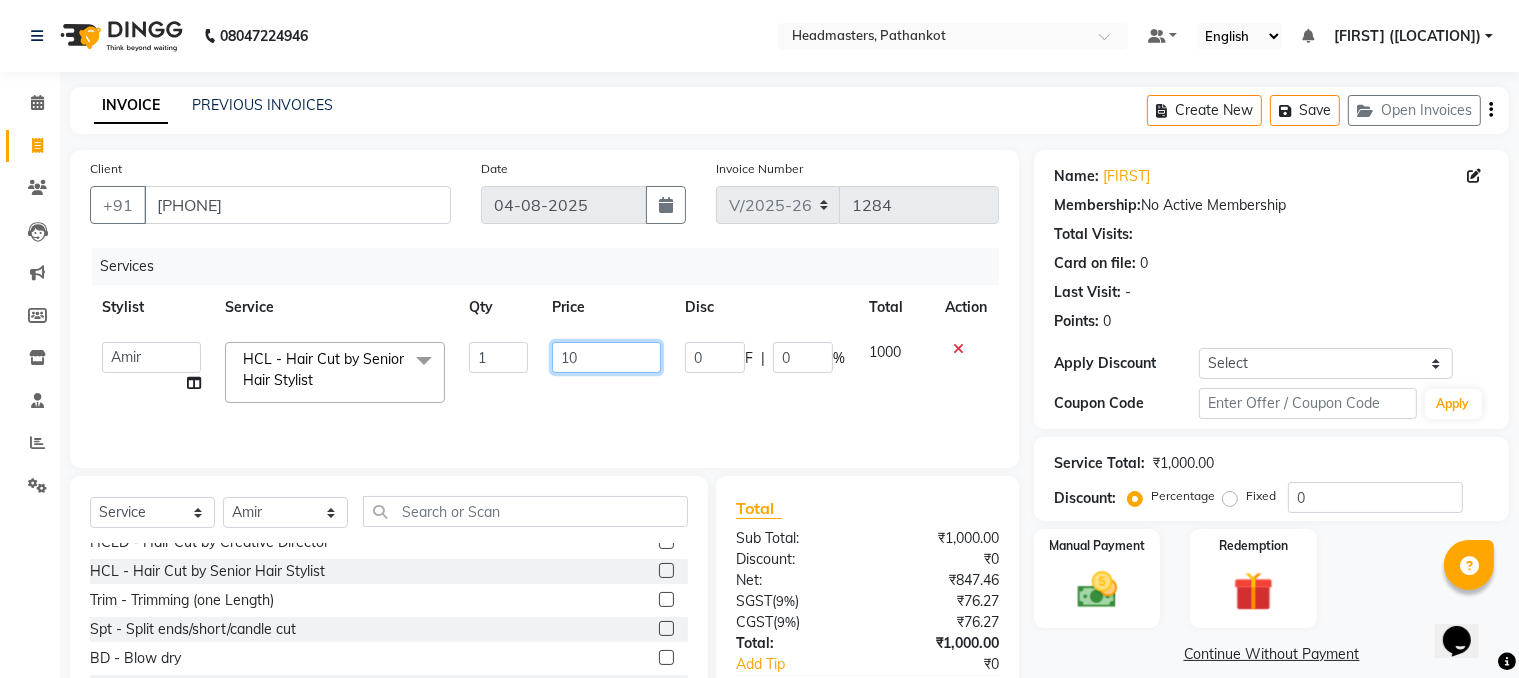 type on "1" 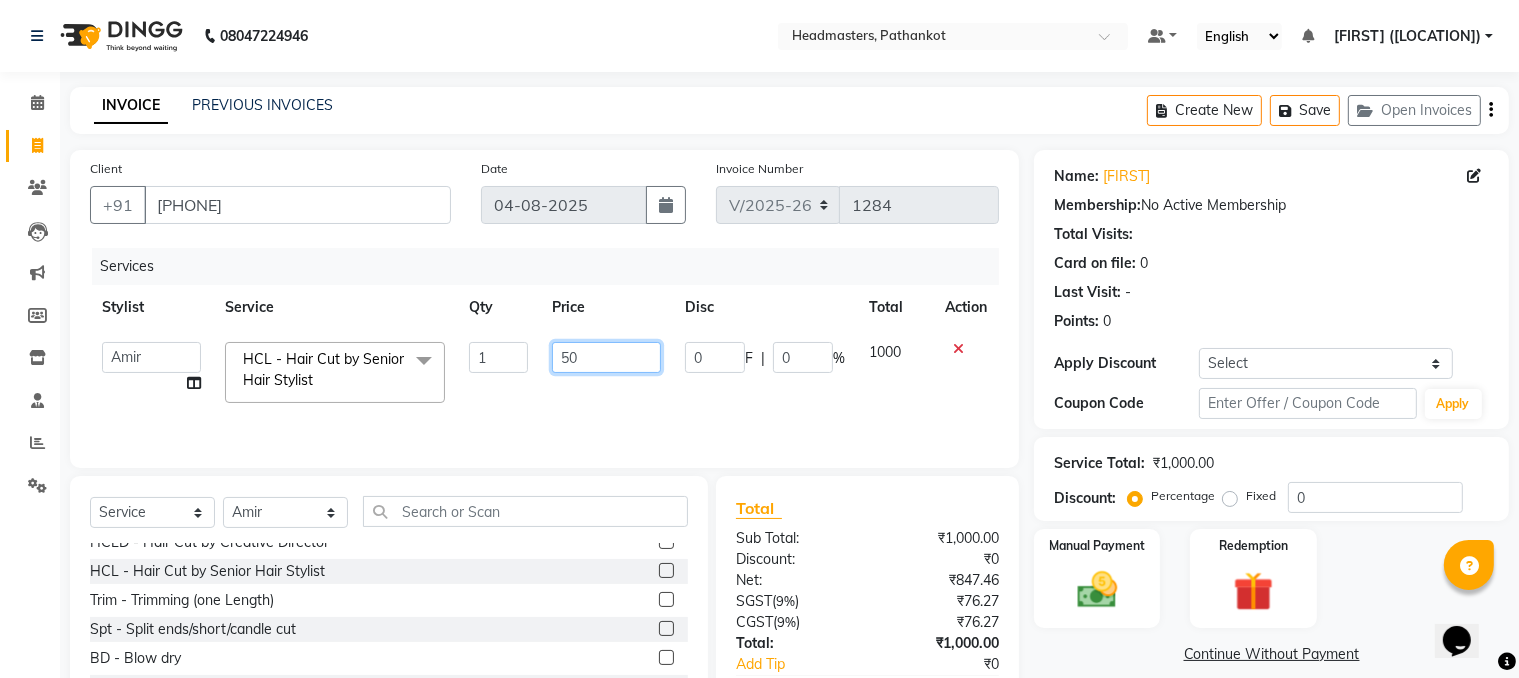 type on "500" 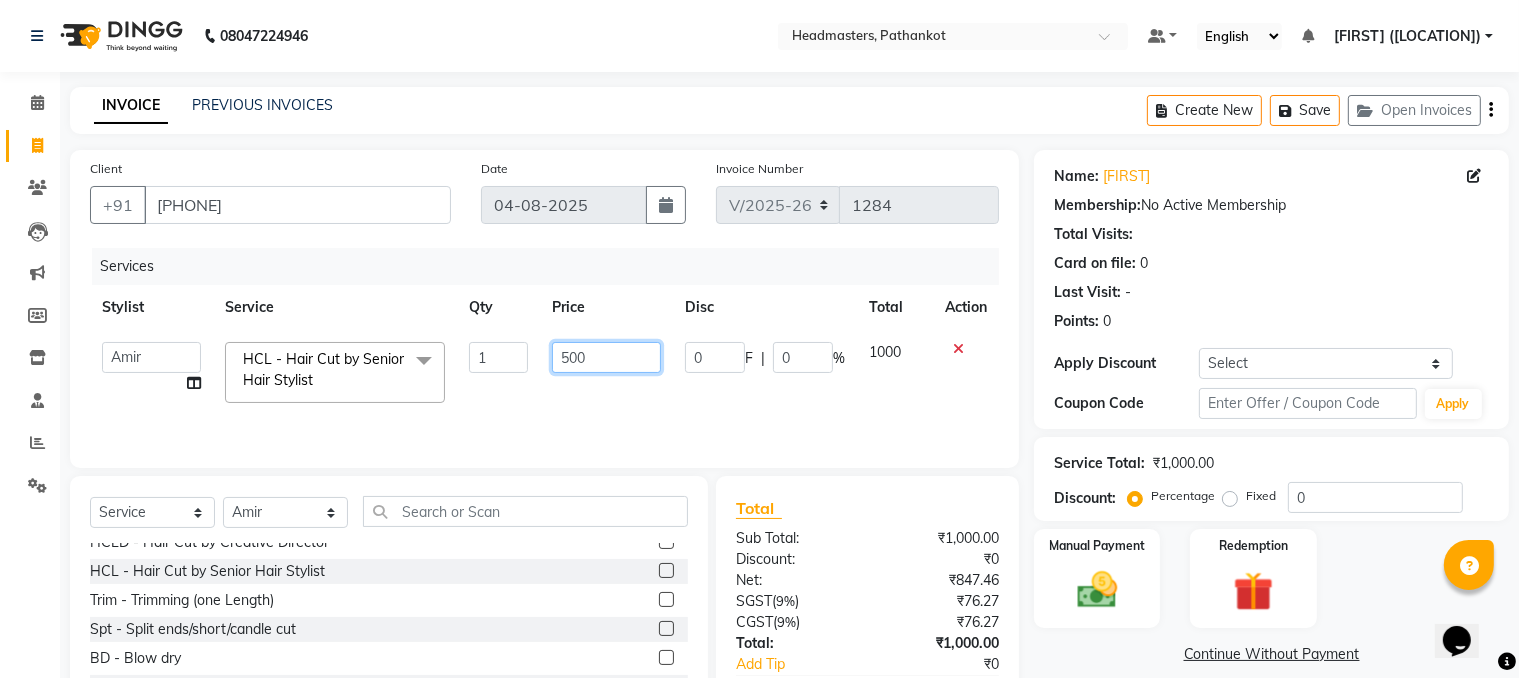 scroll, scrollTop: 123, scrollLeft: 0, axis: vertical 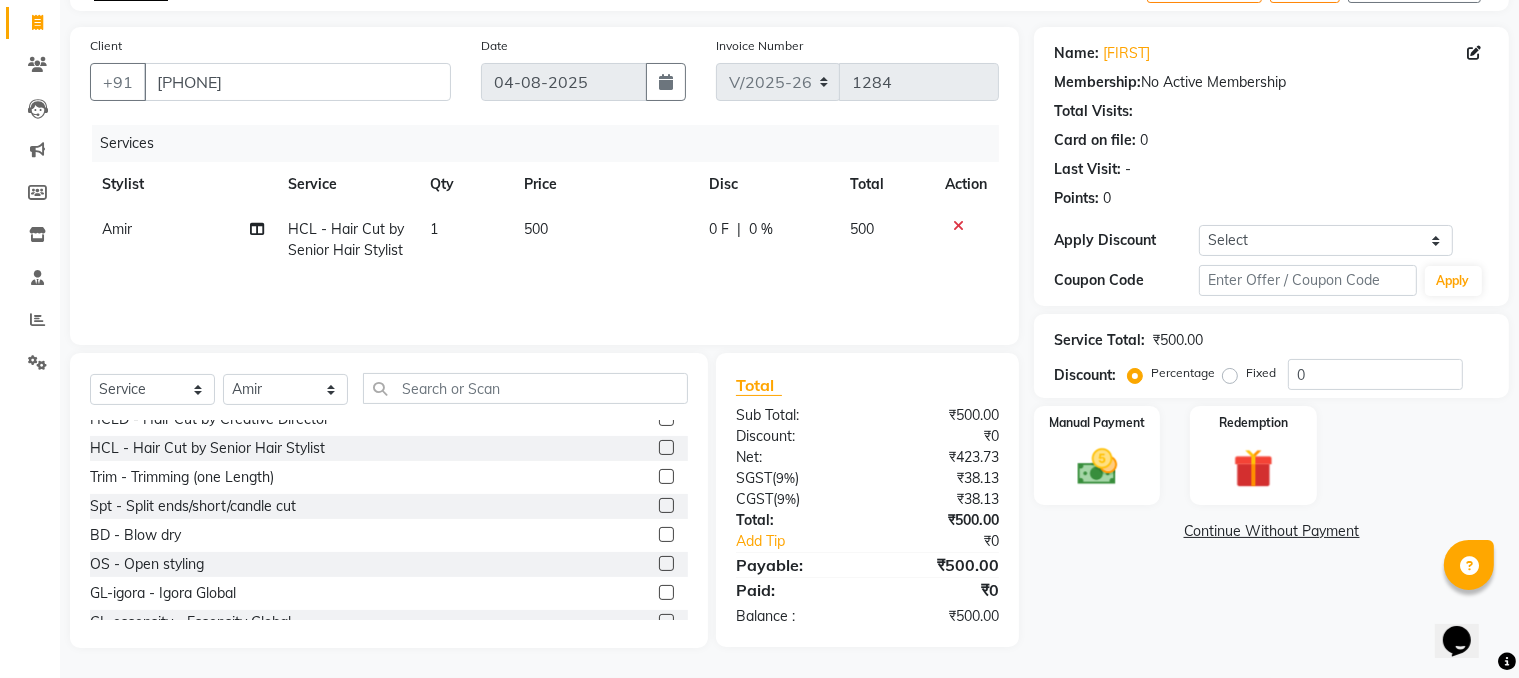 click on "Services Stylist Service Qty Price Disc Total Action Amir HCL - Hair Cut by Senior Hair Stylist 1 500 0 F | 0 % 500" 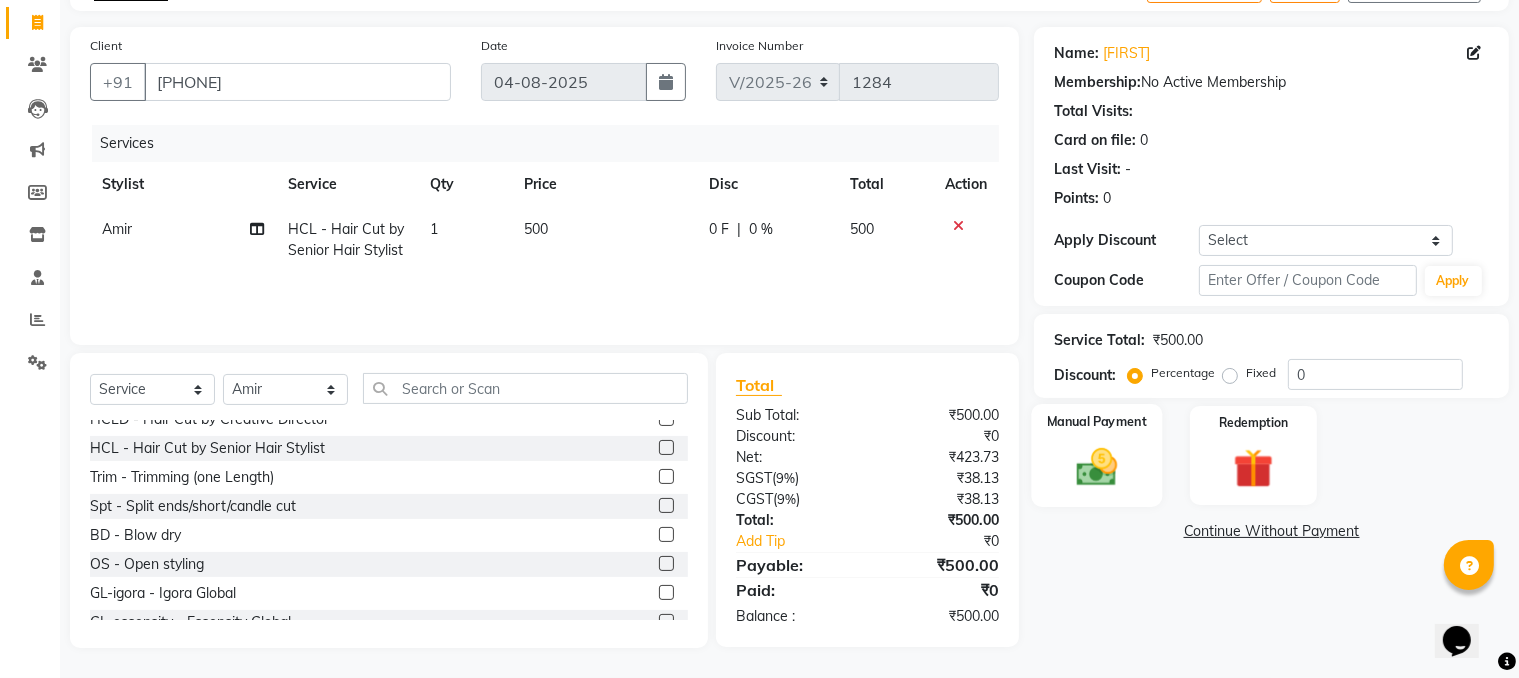 click 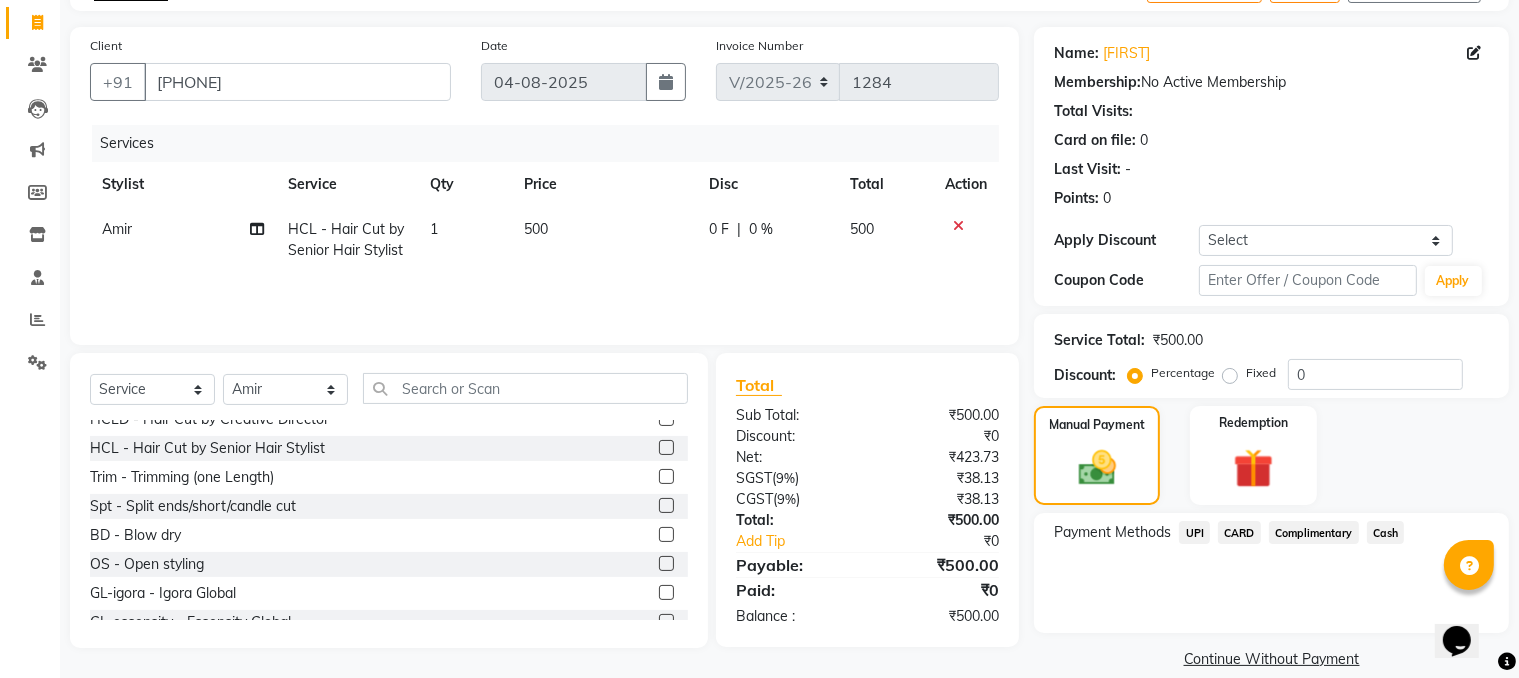 click on "Cash" 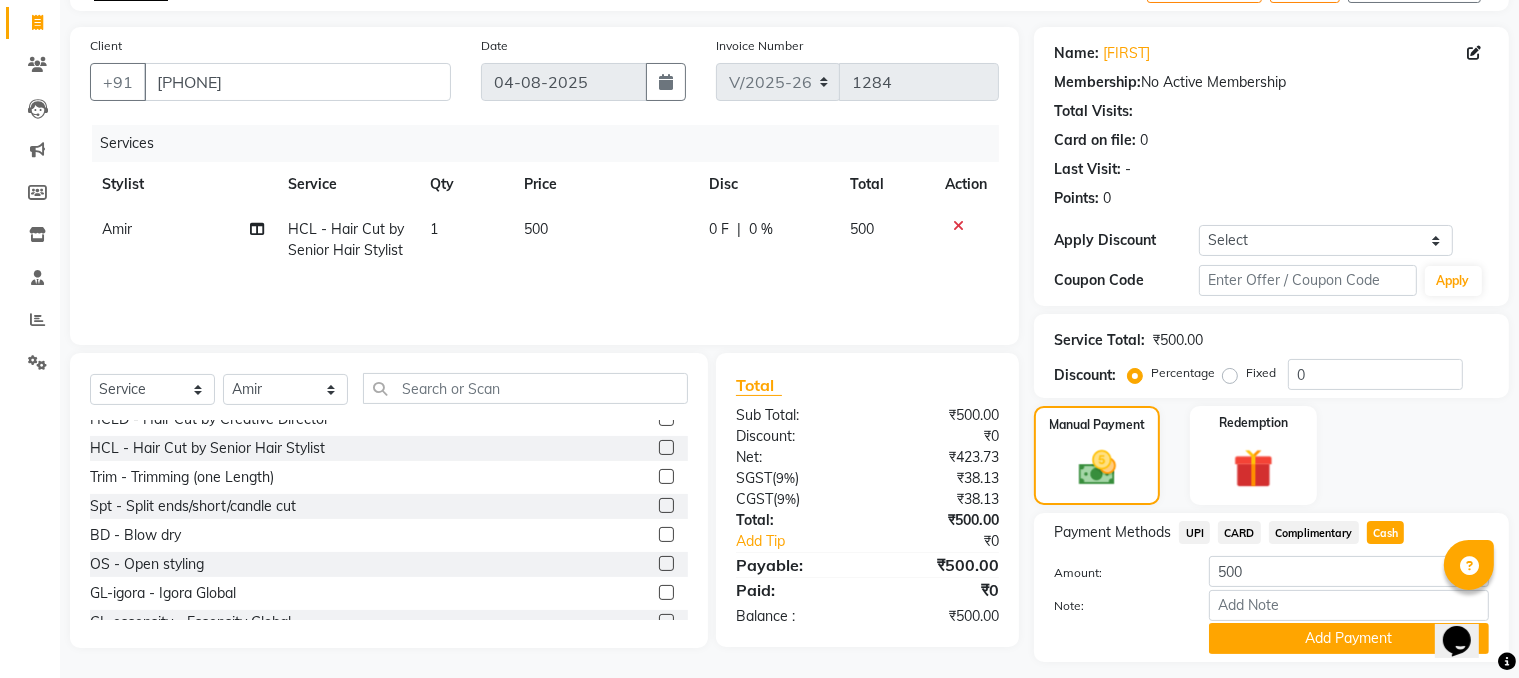 scroll, scrollTop: 180, scrollLeft: 0, axis: vertical 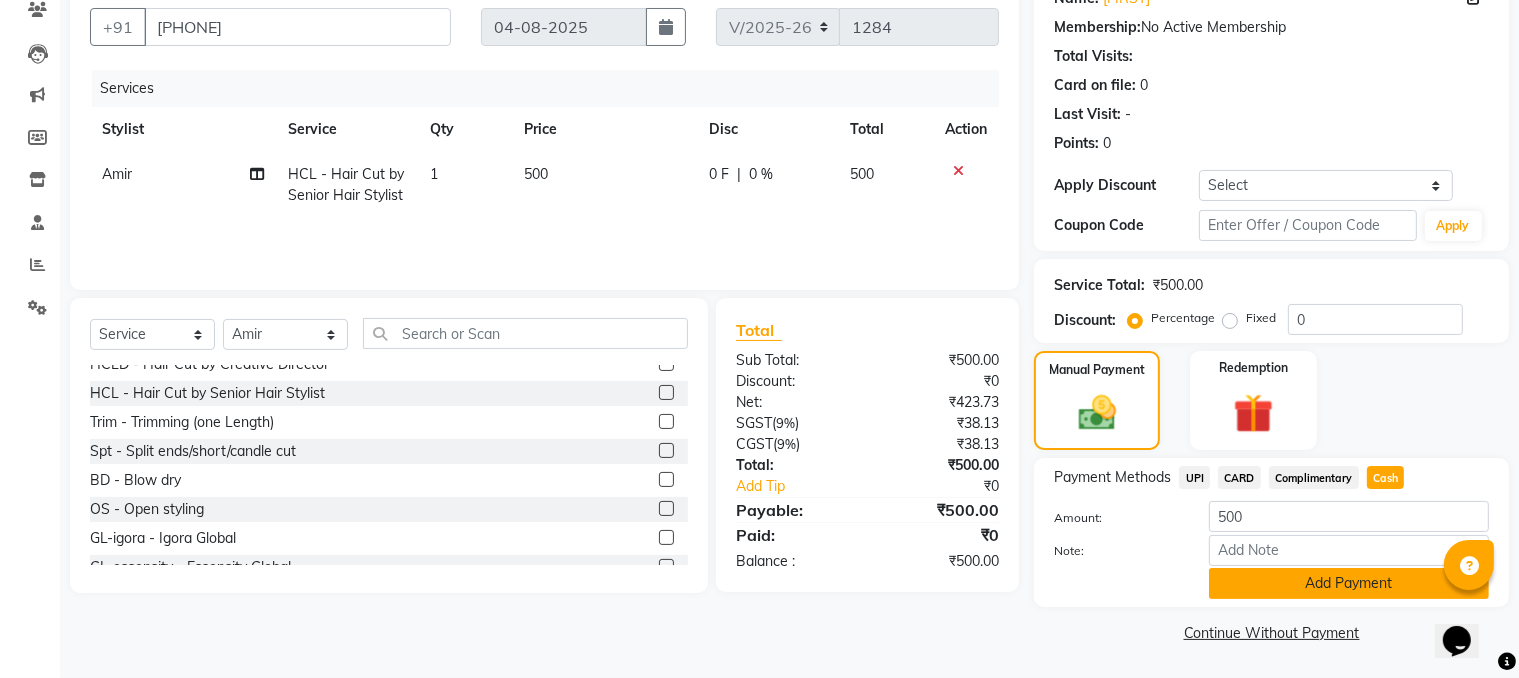 click on "Add Payment" 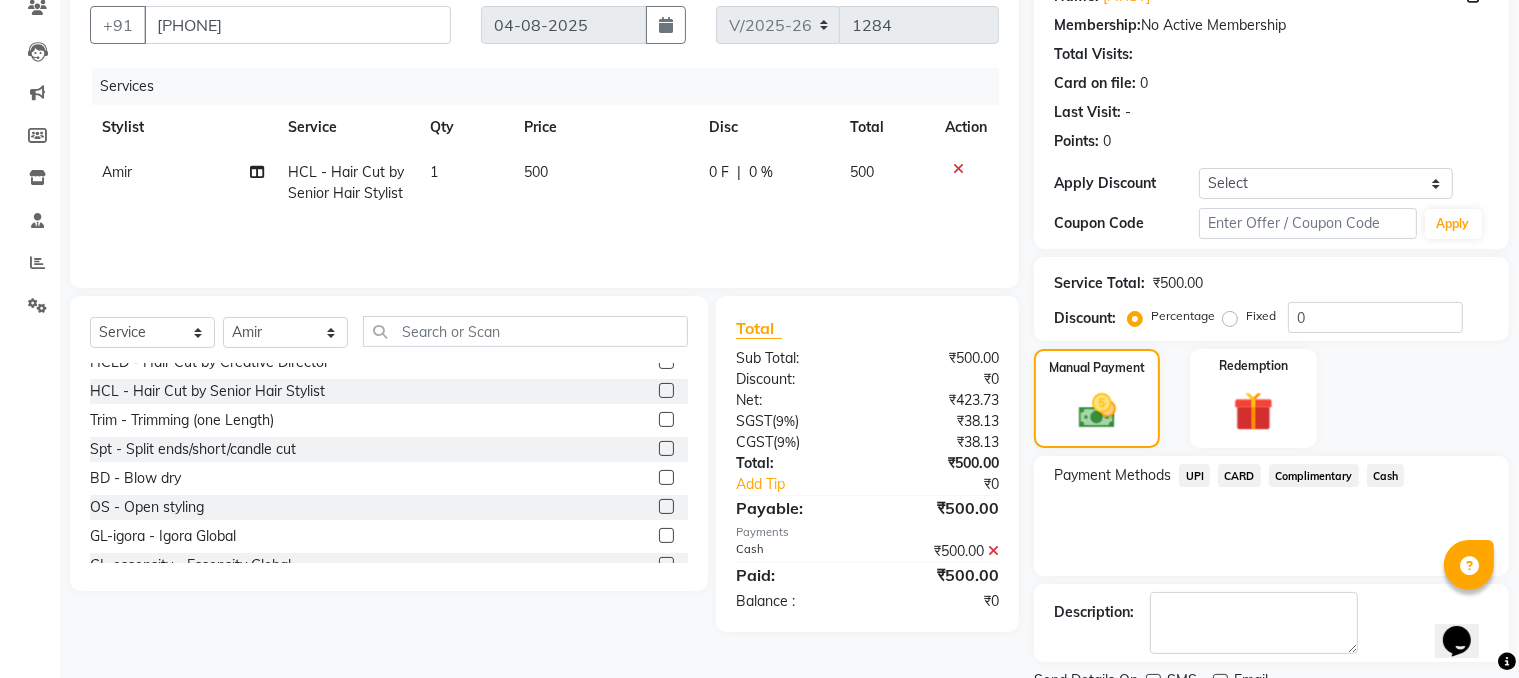 scroll, scrollTop: 260, scrollLeft: 0, axis: vertical 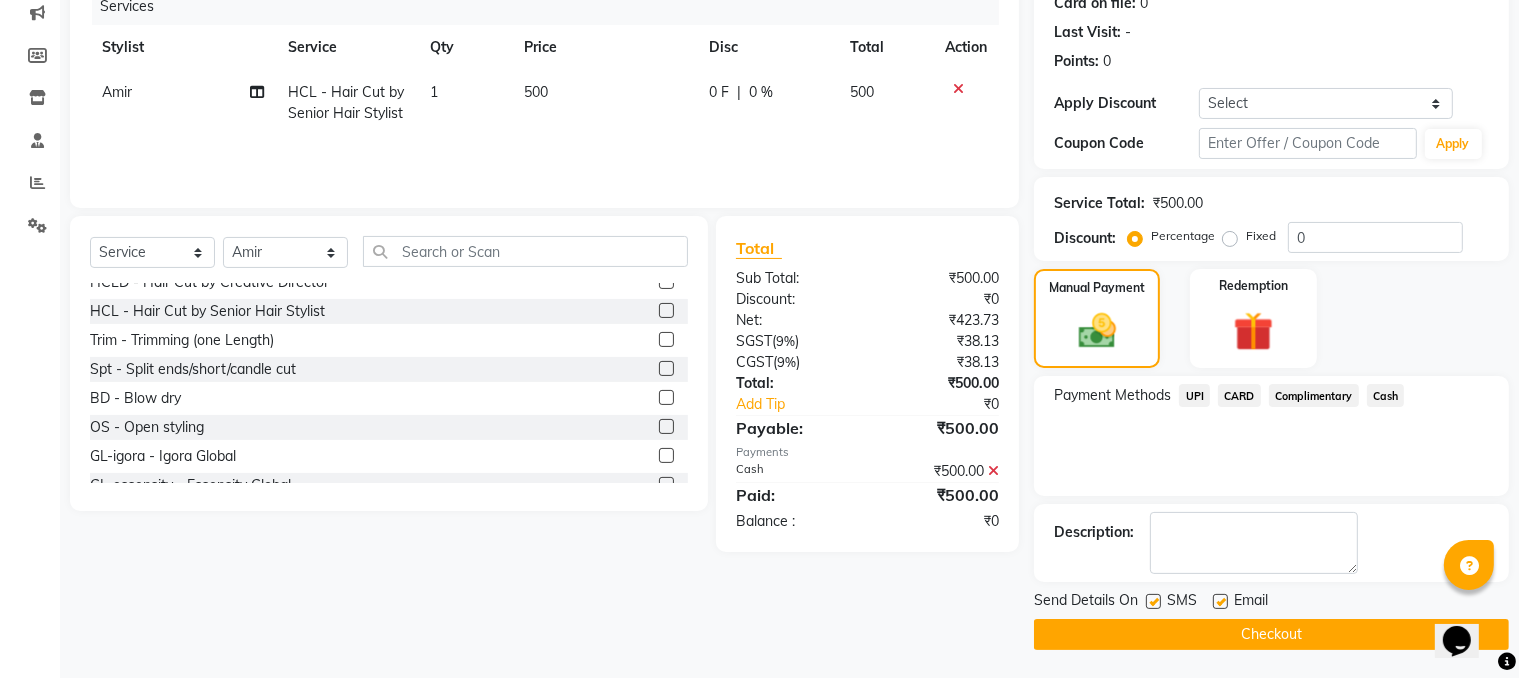 click on "Checkout" 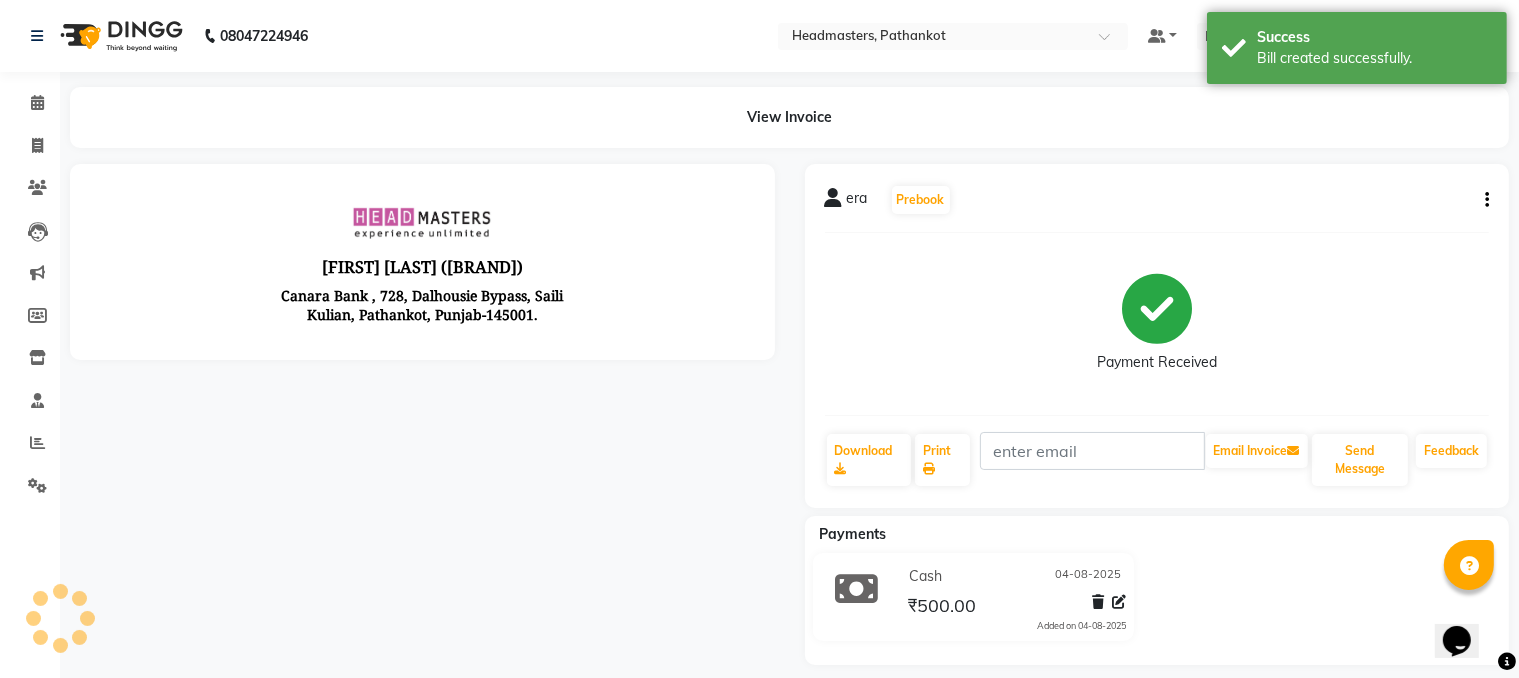 scroll, scrollTop: 0, scrollLeft: 0, axis: both 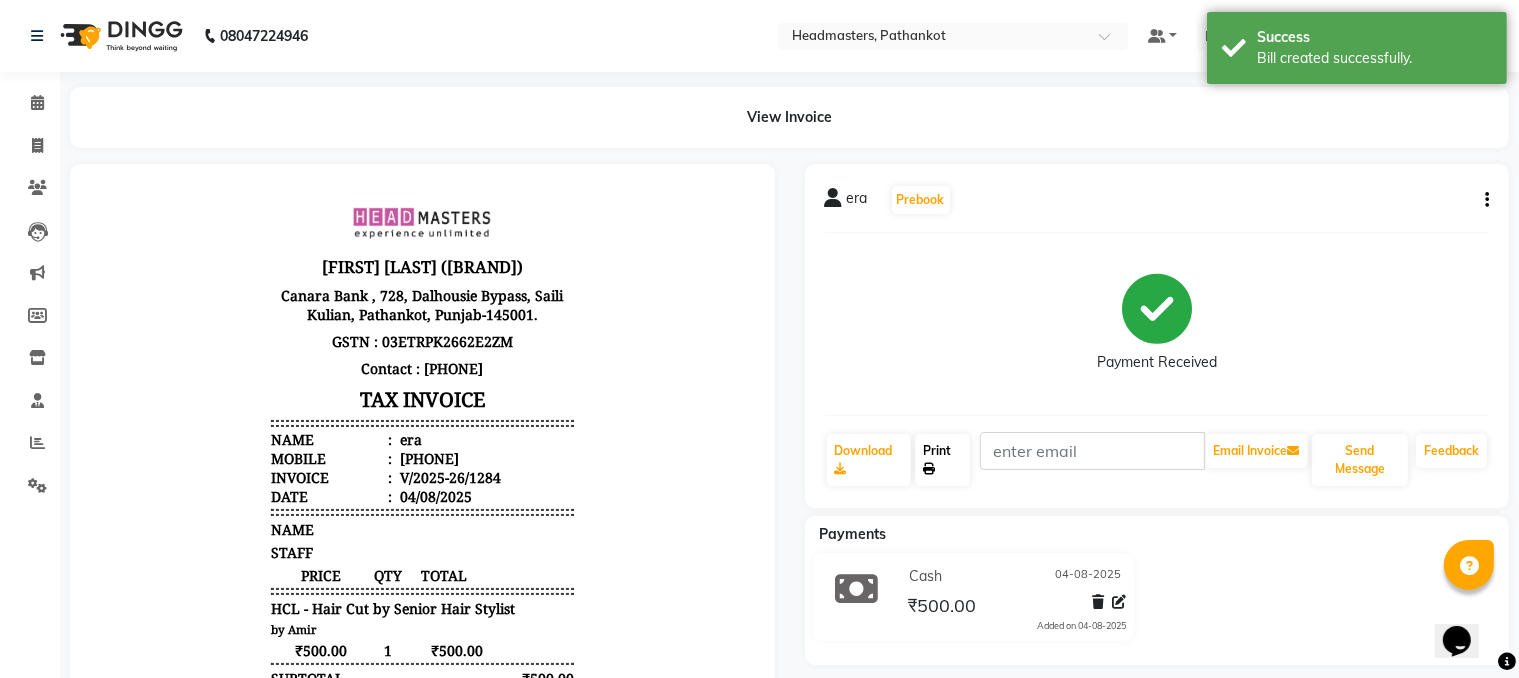 click on "Print" 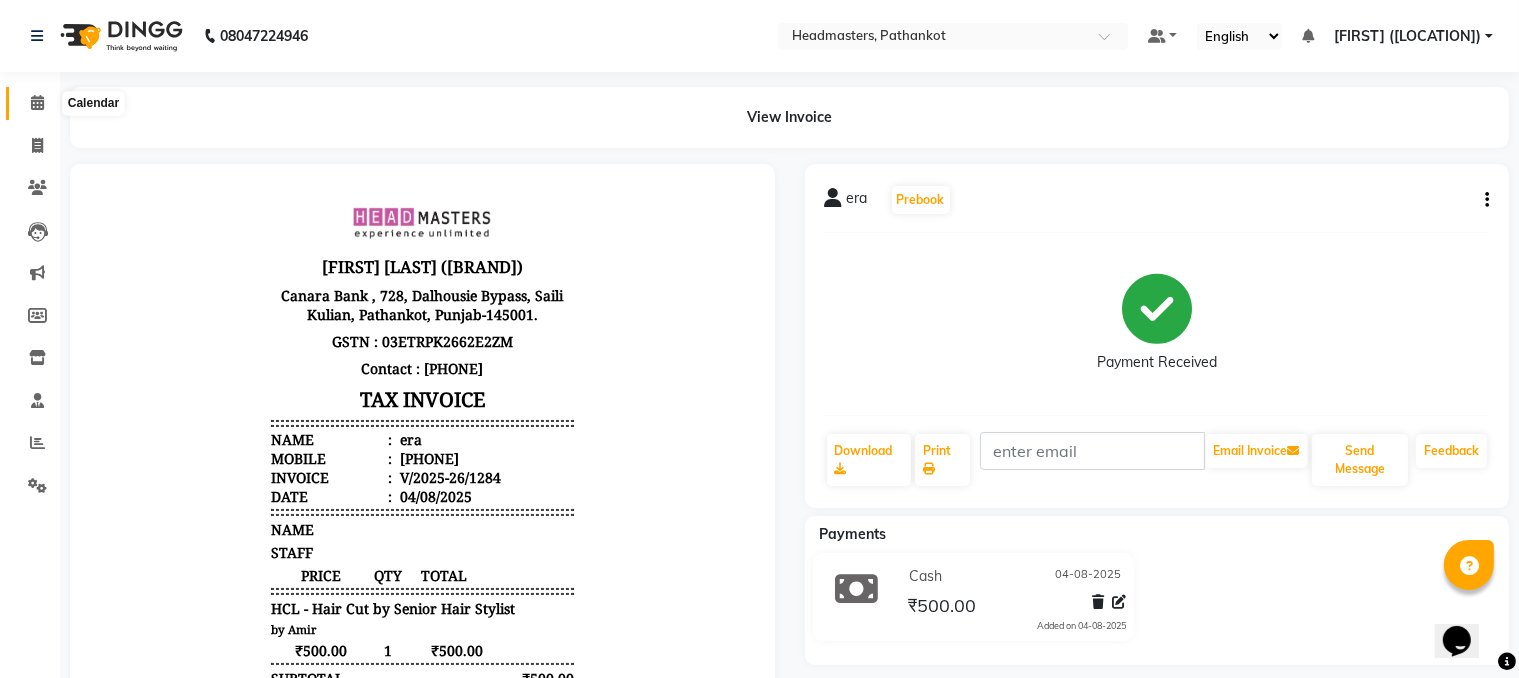 click 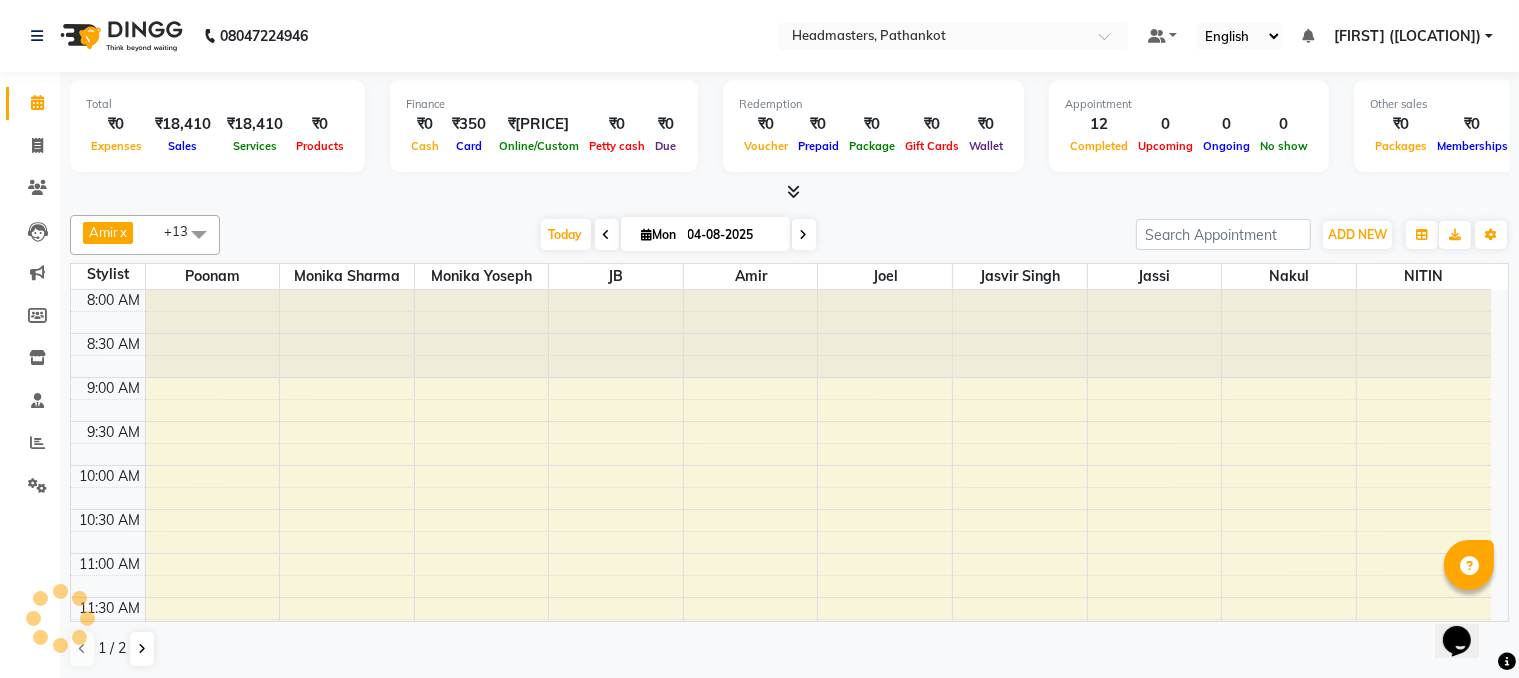 scroll, scrollTop: 0, scrollLeft: 0, axis: both 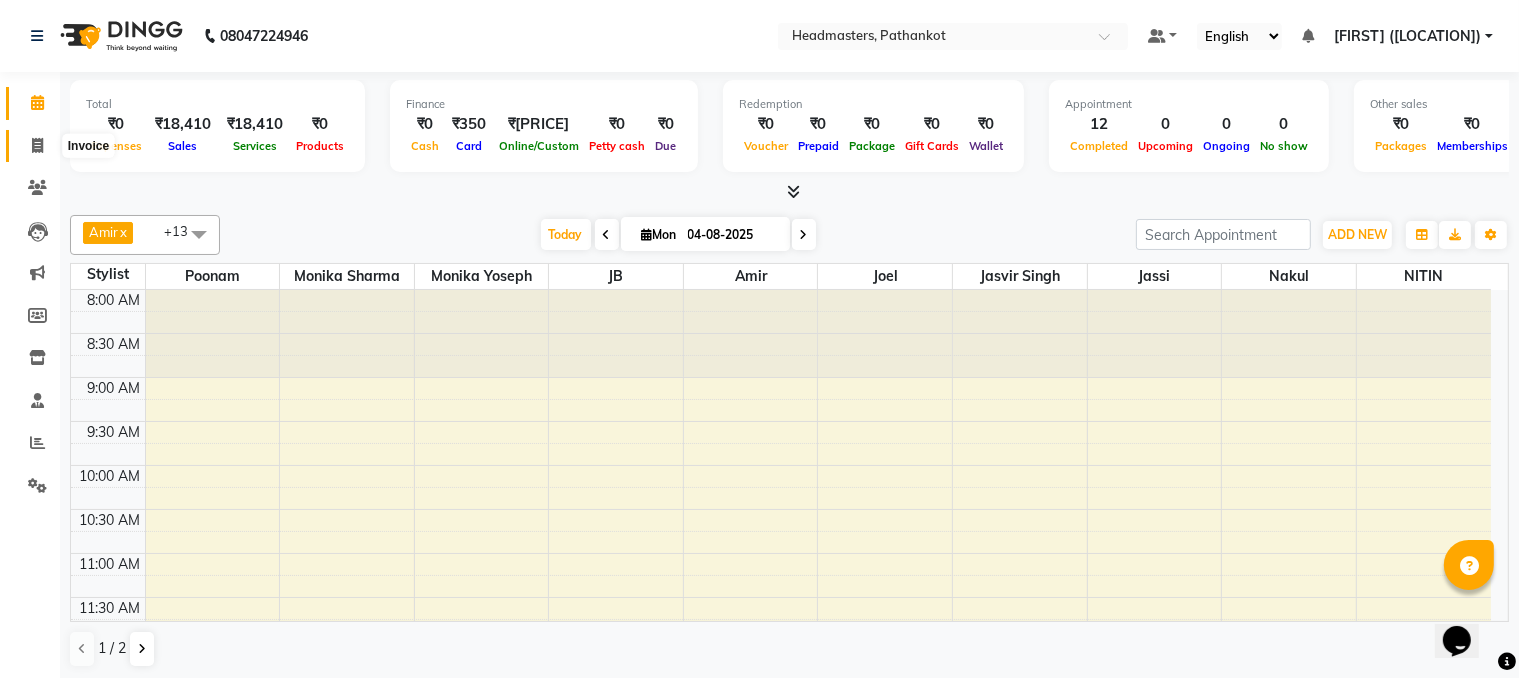 click 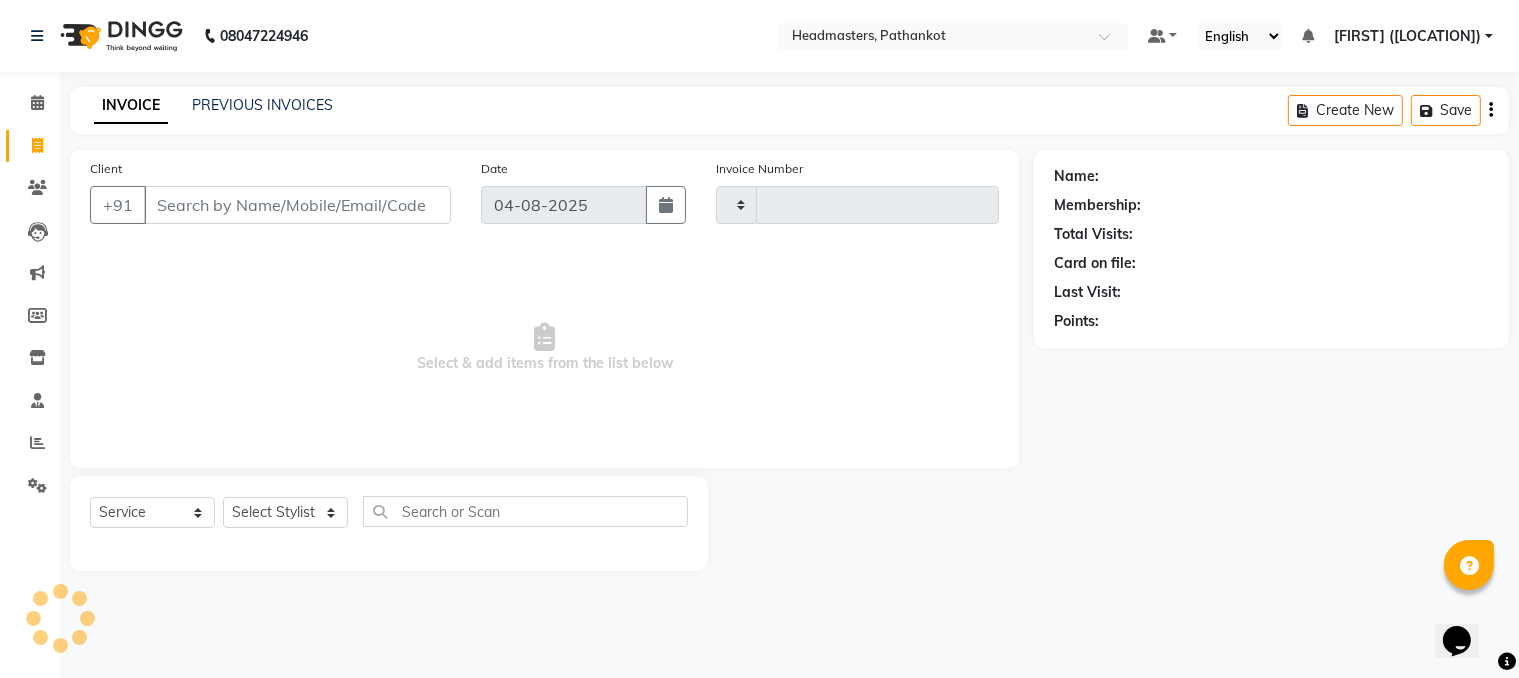 type on "1285" 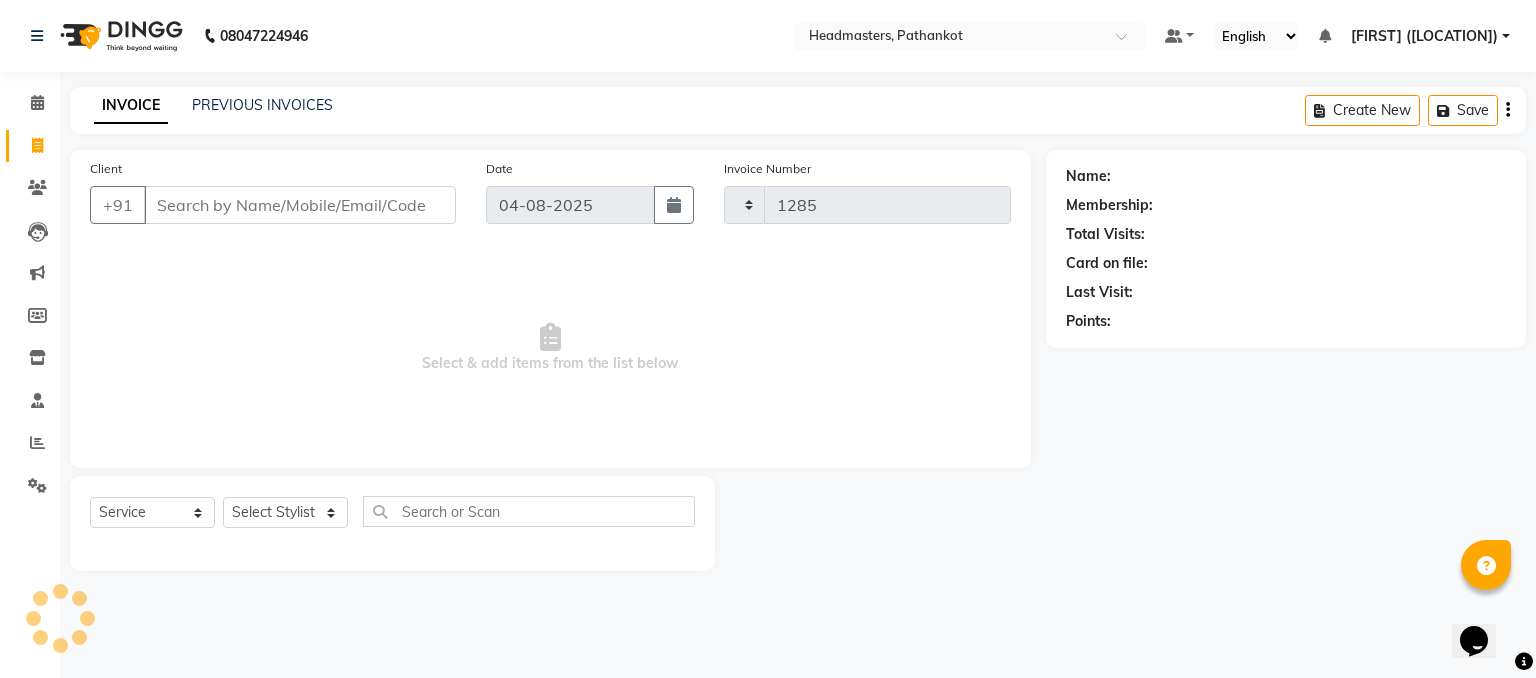 select on "7530" 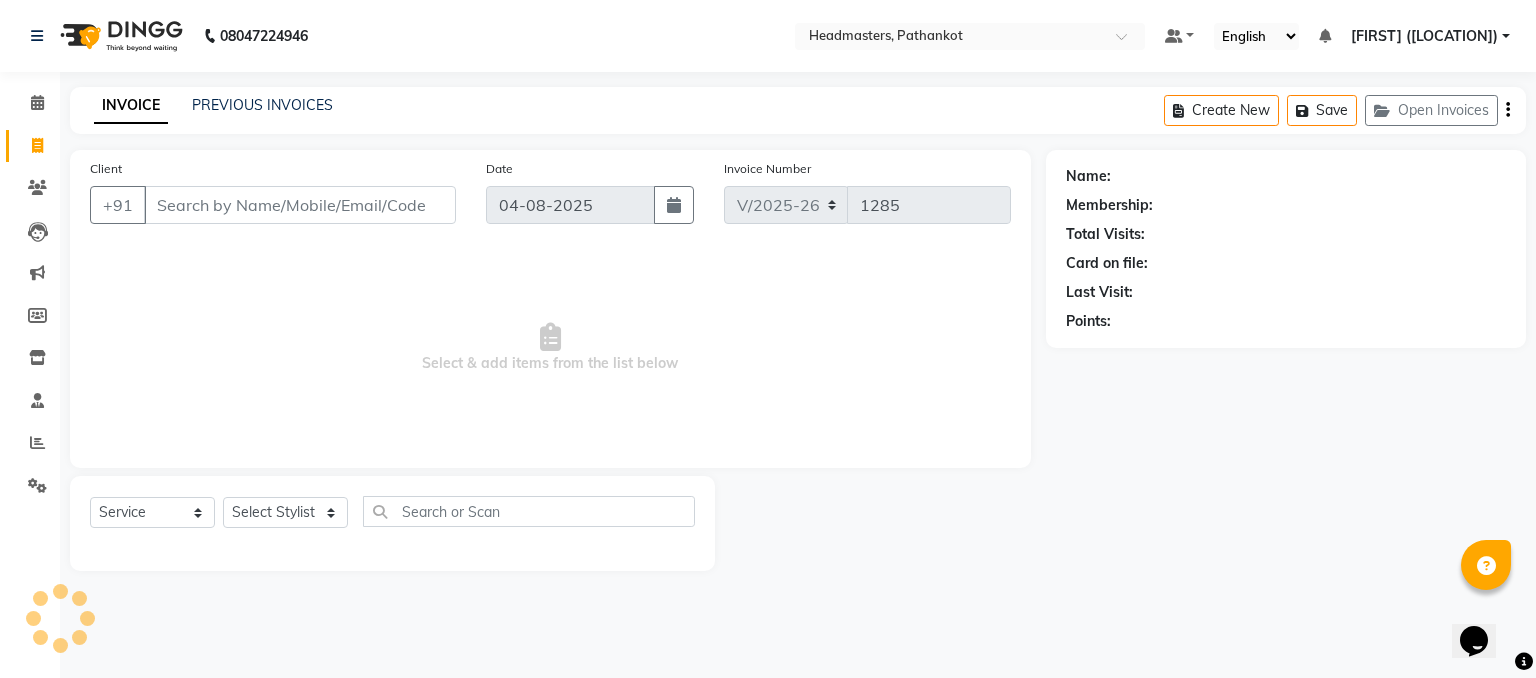select on "66904" 